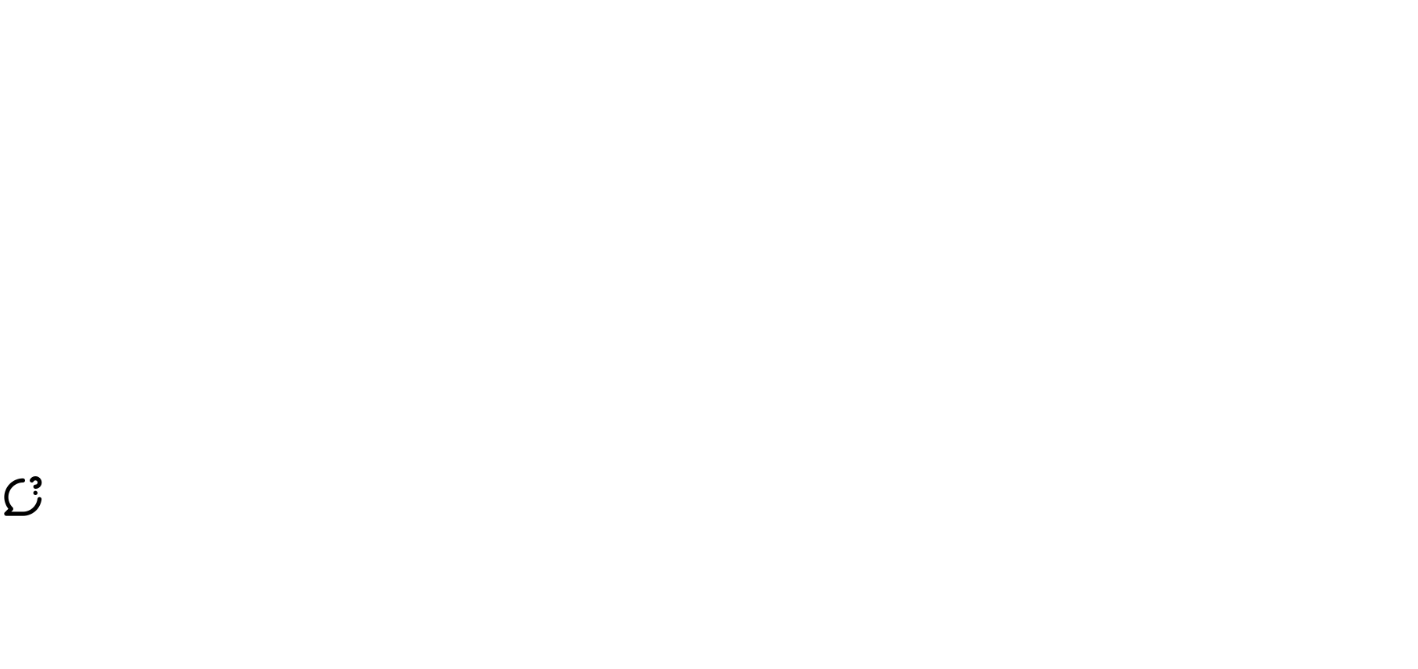 scroll, scrollTop: 0, scrollLeft: 0, axis: both 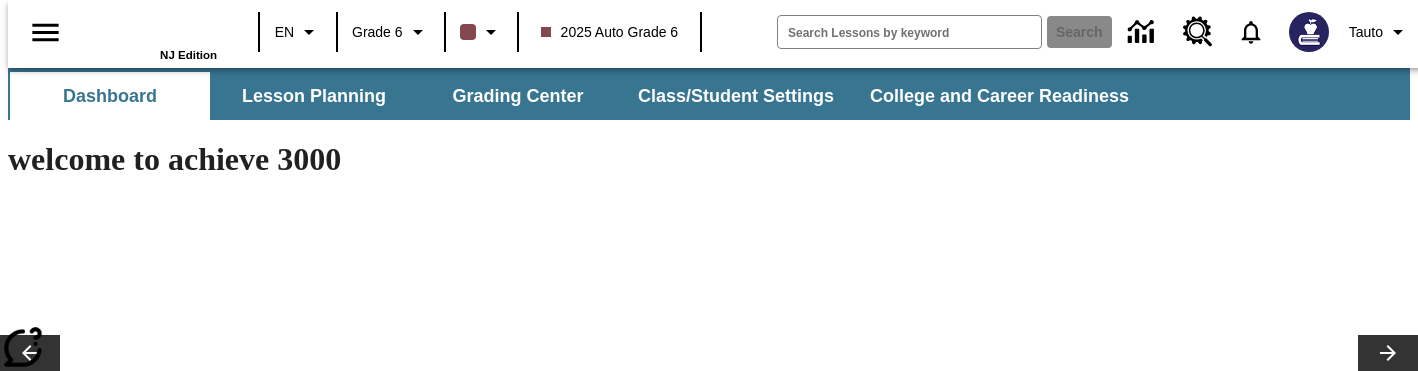 type on "-1" 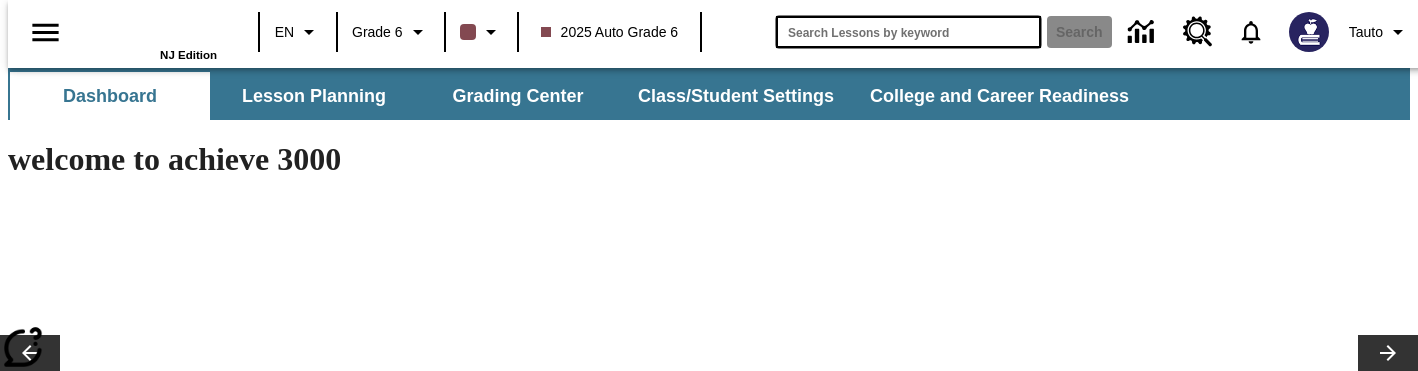 click at bounding box center [908, 32] 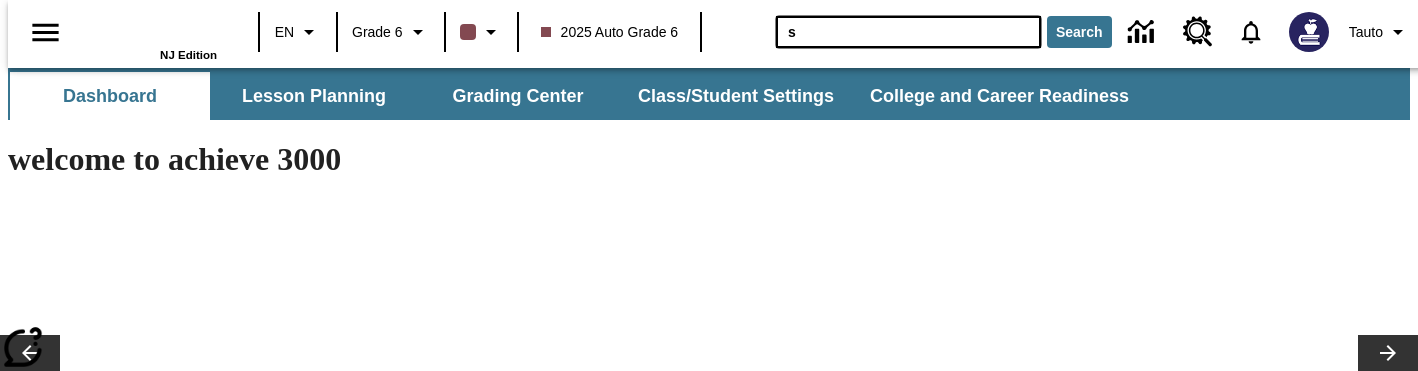 type on "s" 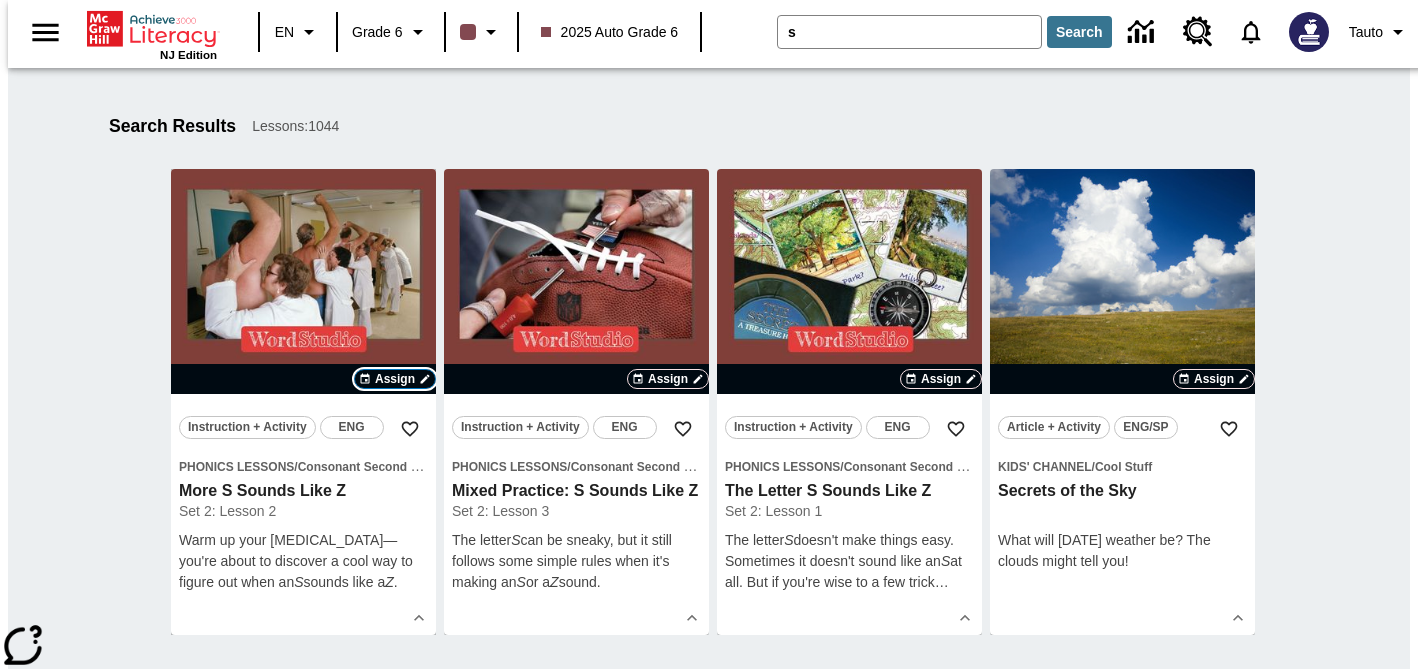 click on "Assign" at bounding box center [395, 379] 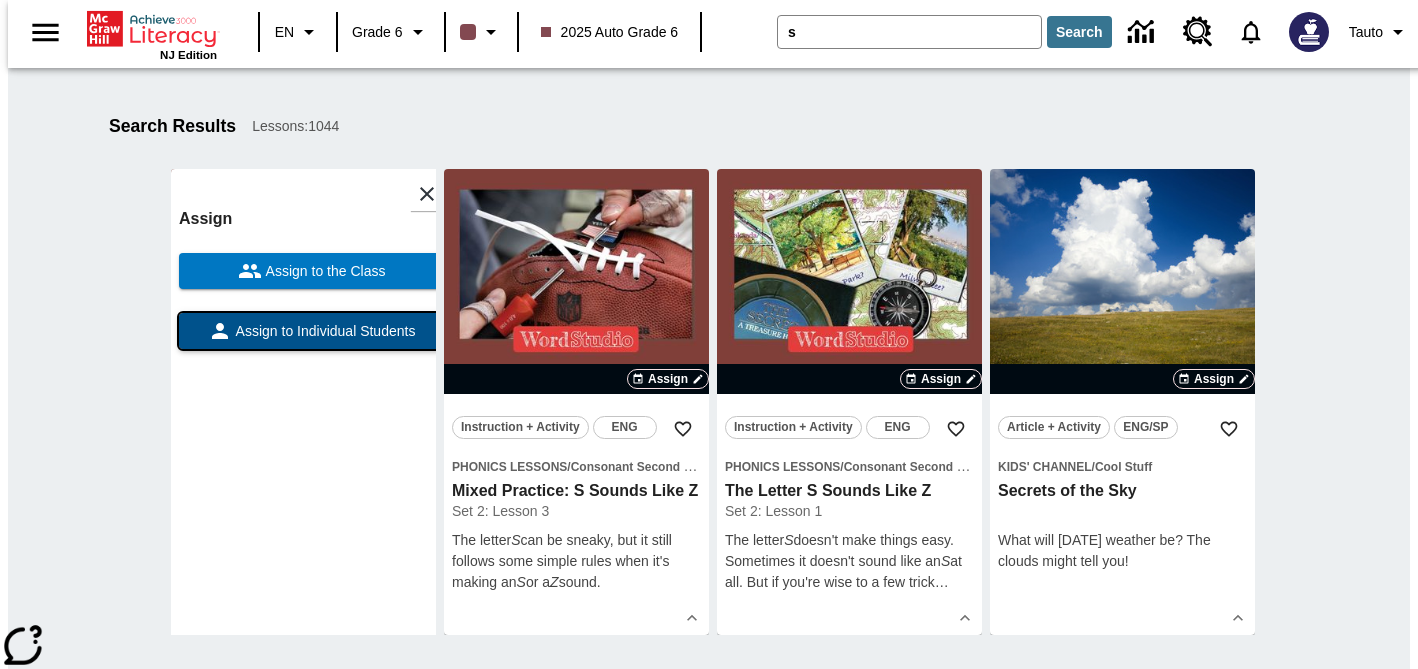 click on "Assign to Individual Students" at bounding box center [324, 331] 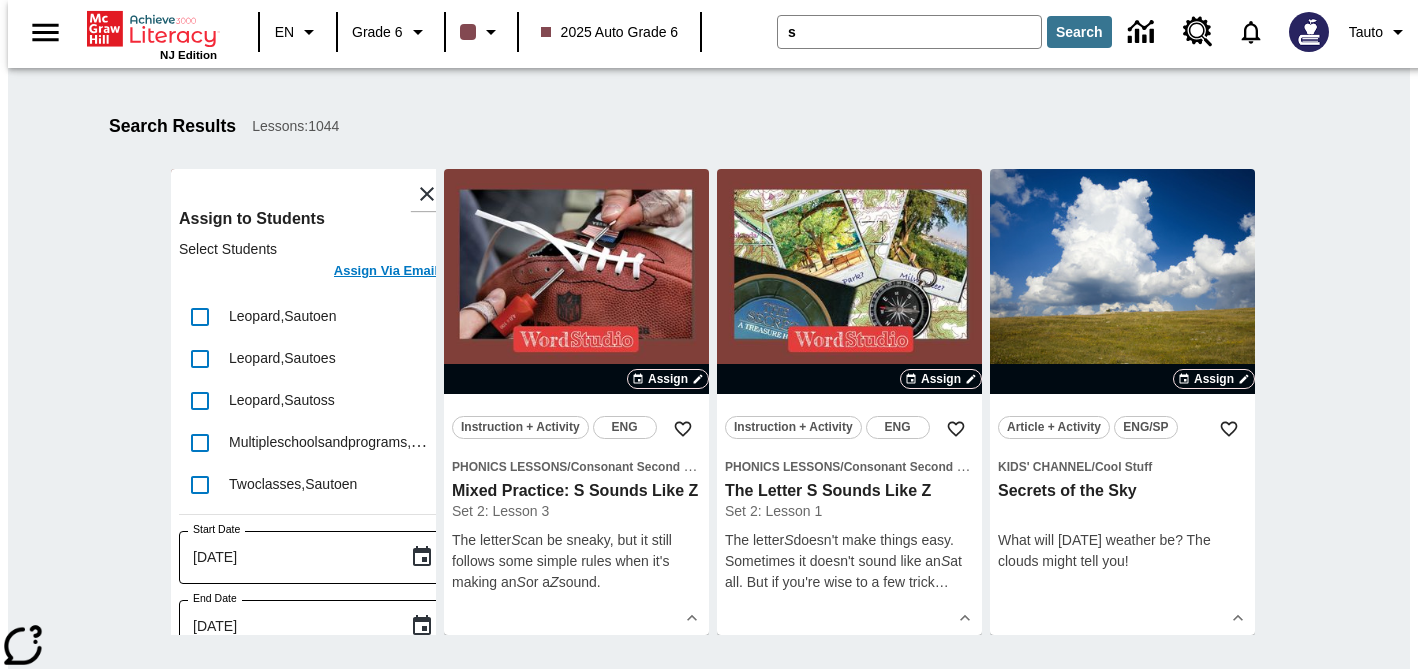 click at bounding box center [200, 317] 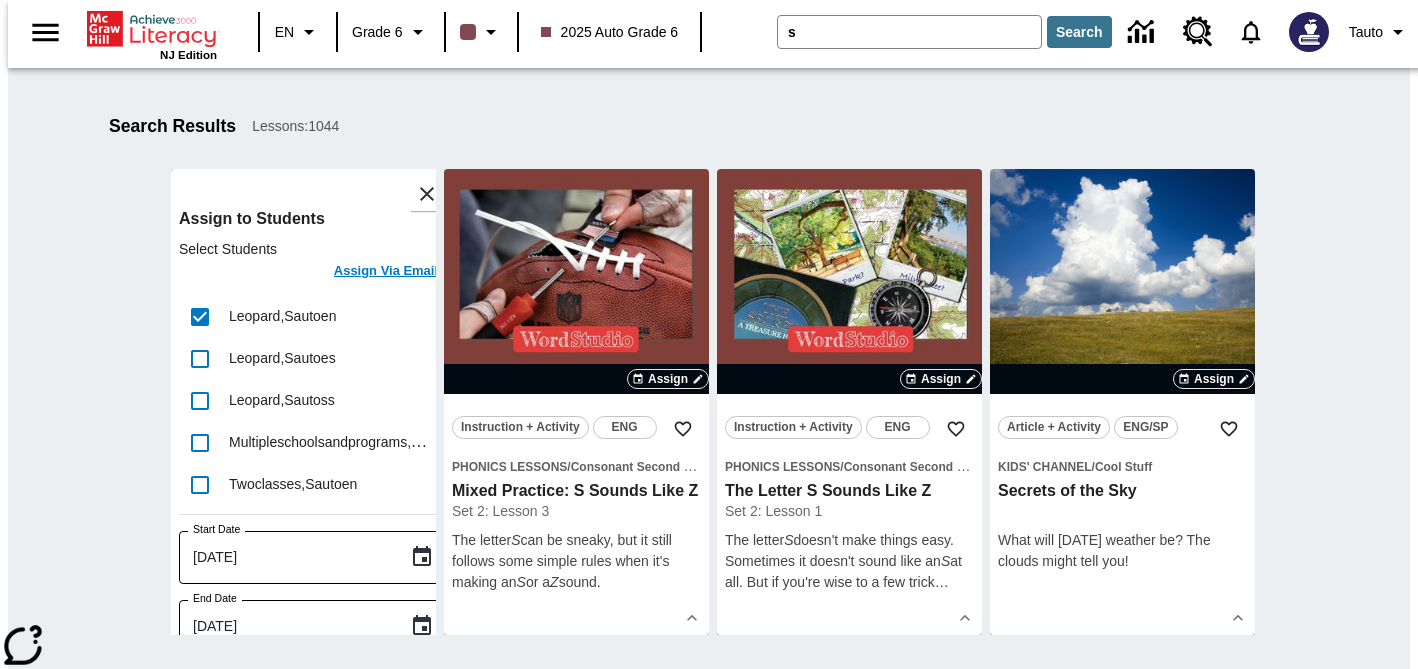 scroll, scrollTop: 16, scrollLeft: 0, axis: vertical 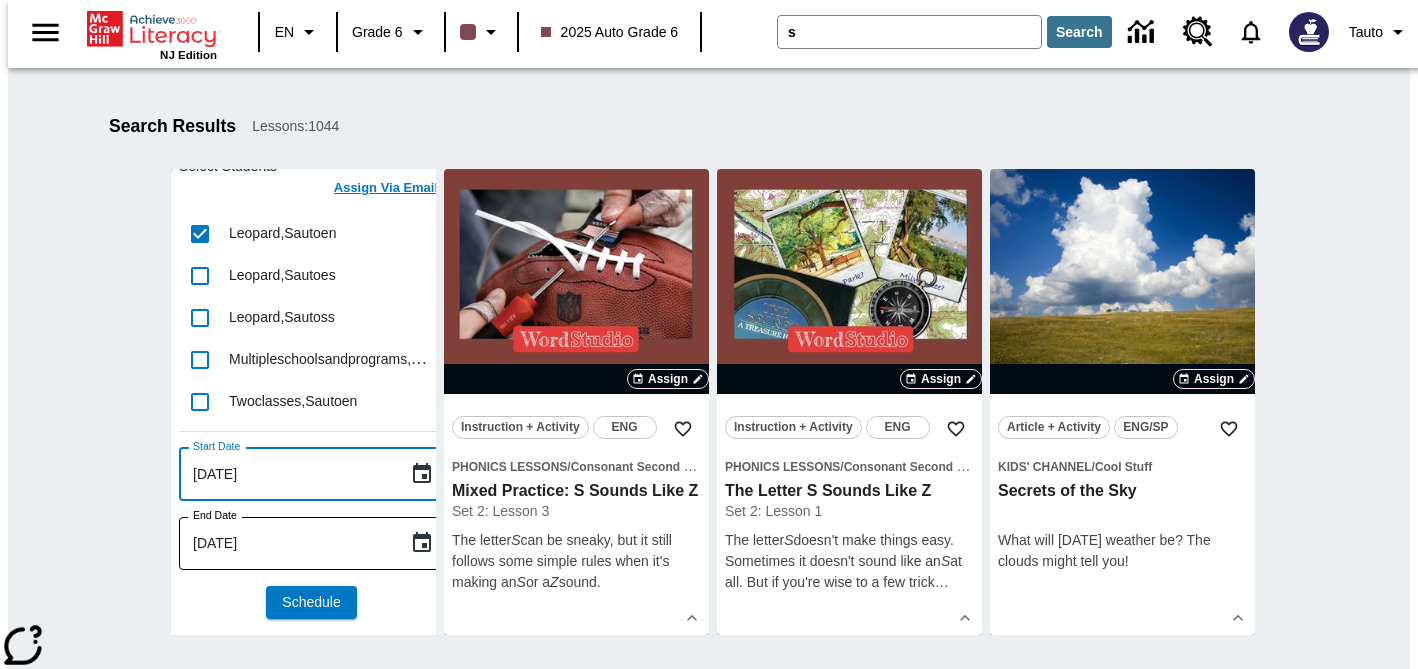 click on "Jul-15-2025" at bounding box center (286, 474) 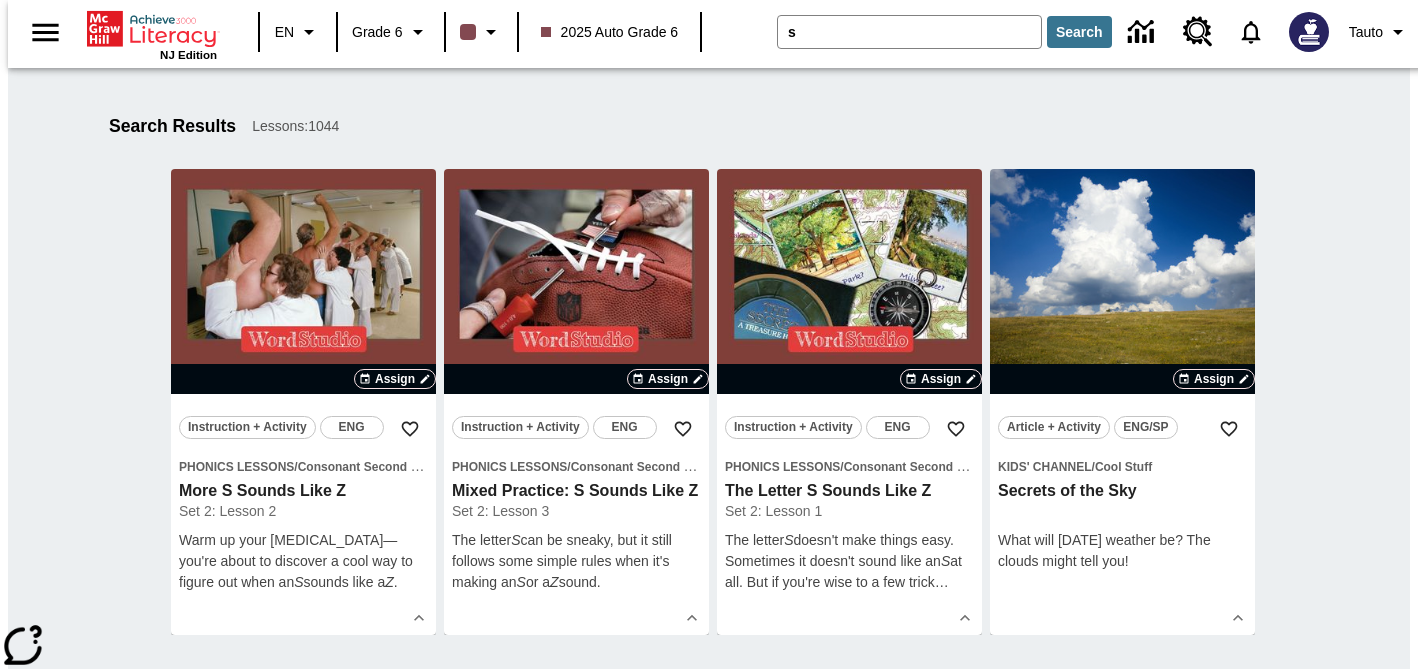 click on "Search Results Lessons :  1044 Assign Instruction + Activity ENG Phonics Lessons / Consonant Second Sounds More S Sounds Like Z Set 2: Lesson 2
Warm up your vocal cords—you're about to discover a cool way to figure out when an  S  sounds like a  Z . Assign to Students Select Students Assign Via Email Leopard ,  Sautoen Leopard ,  Sautoes Leopard ,  Sautoss Multipleschoolsandprograms ,  Sautoen Twoclasses ,  Sautoen Start Date Jul-15-2025 Start Date End Date Jul-15-2025 End Date Schedule Assign Instruction + Activity ENG Phonics Lessons / Consonant Second Sounds Mixed Practice: S Sounds Like Z Set 2: Lesson 3
The letter  S  can be sneaky, but it still follows some simple rules when it's making an  S  or a  Z  sound. Assign Instruction + Activity ENG Phonics Lessons / Consonant Second Sounds The Letter S Sounds Like Z Set 2: Lesson 1
The letter  S  doesn't make things easy. Sometimes it doesn't sound like an  S  at all. But if you're wise to a few tric k … Assign Article + Activity ENG/SP / Cool Stuff" at bounding box center [709, 988] 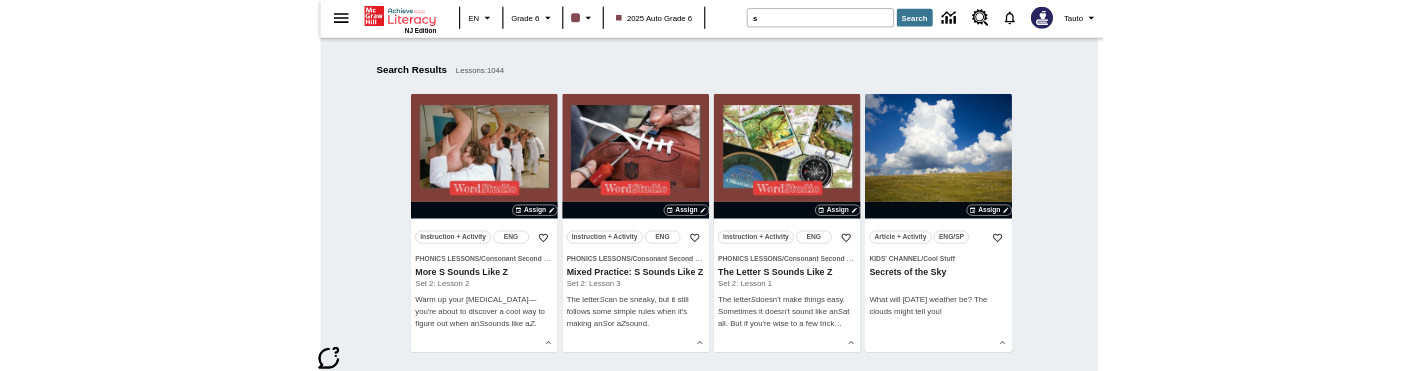 scroll, scrollTop: 0, scrollLeft: 0, axis: both 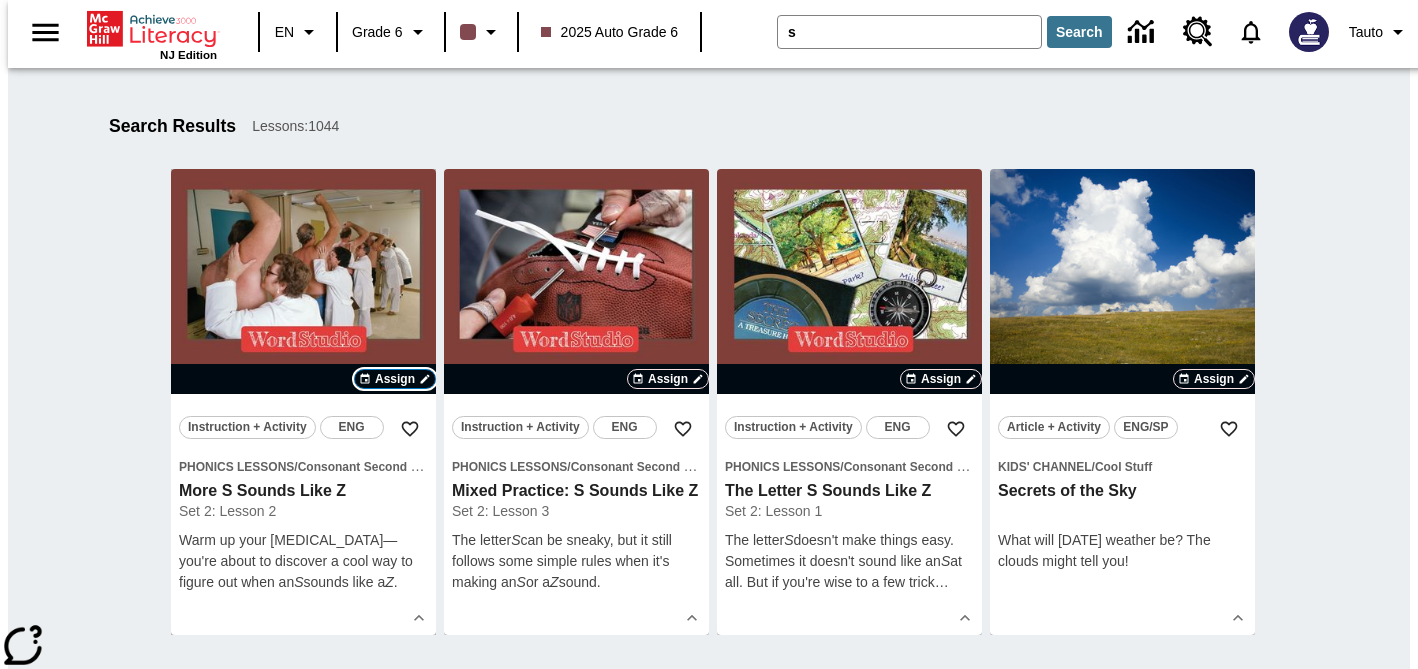 click on "Assign" at bounding box center [395, 379] 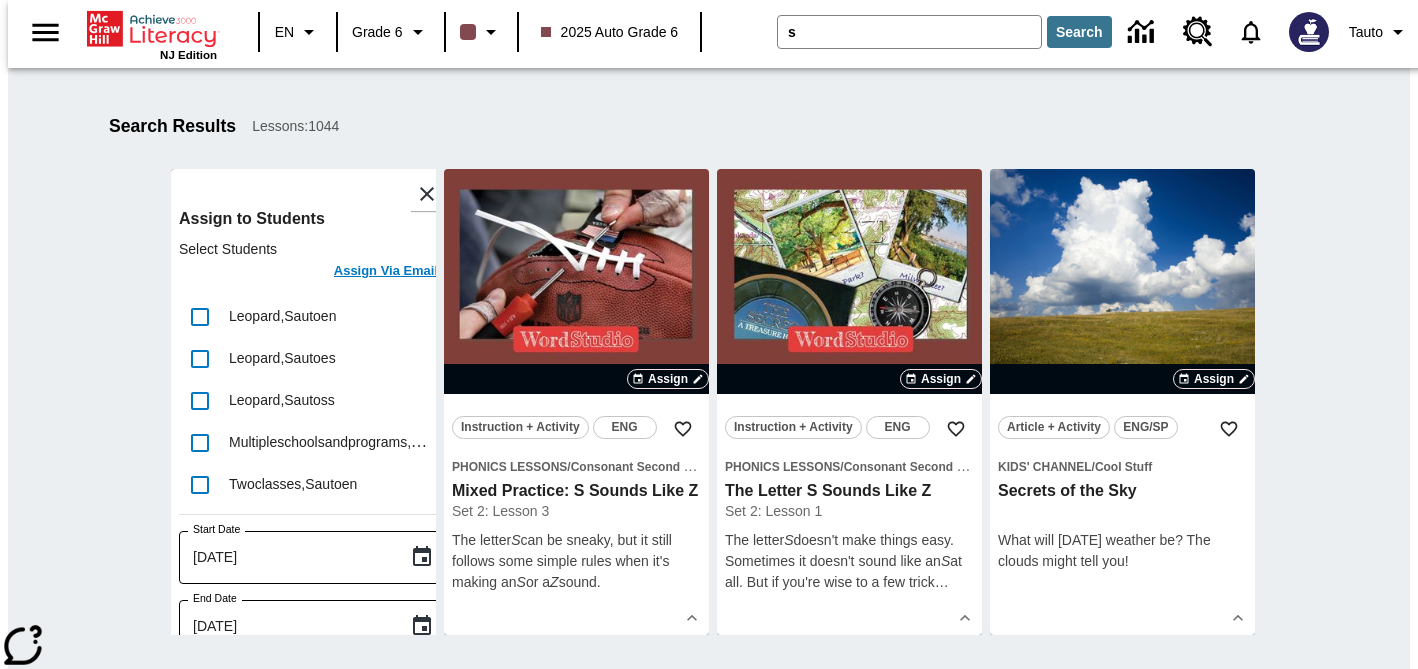 click 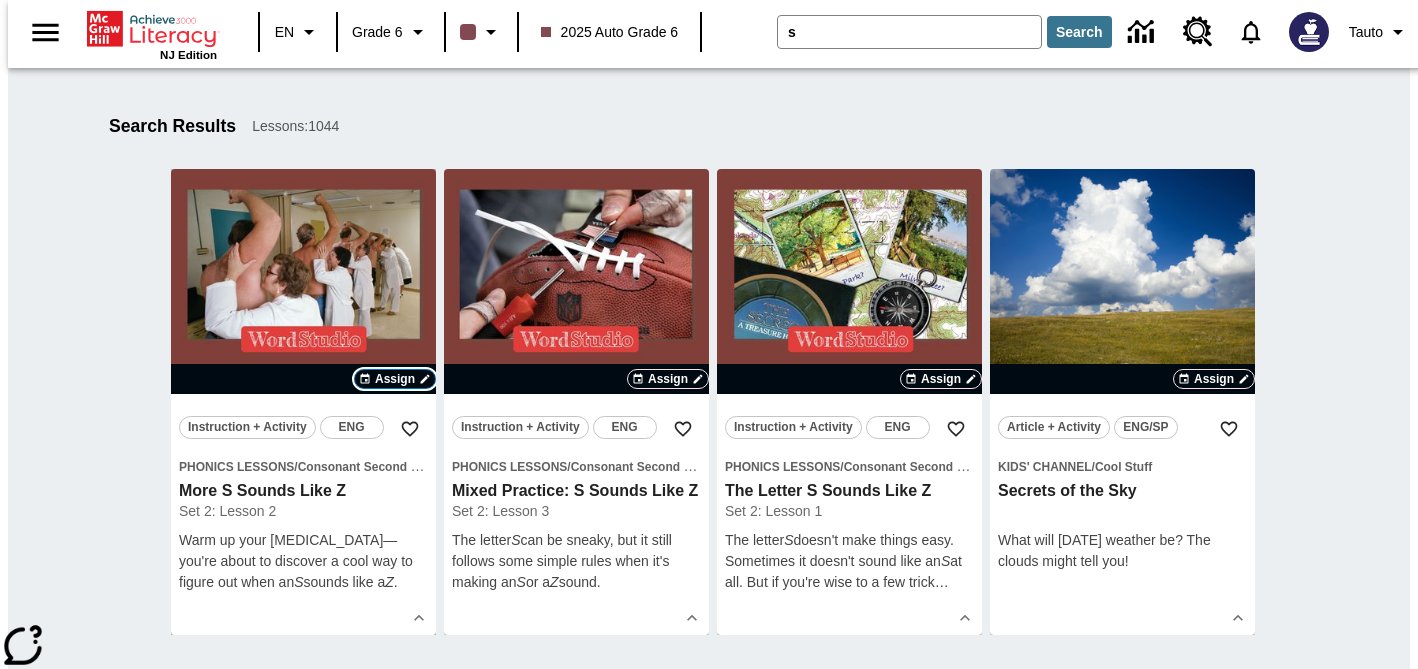 click on "Assign" at bounding box center [395, 379] 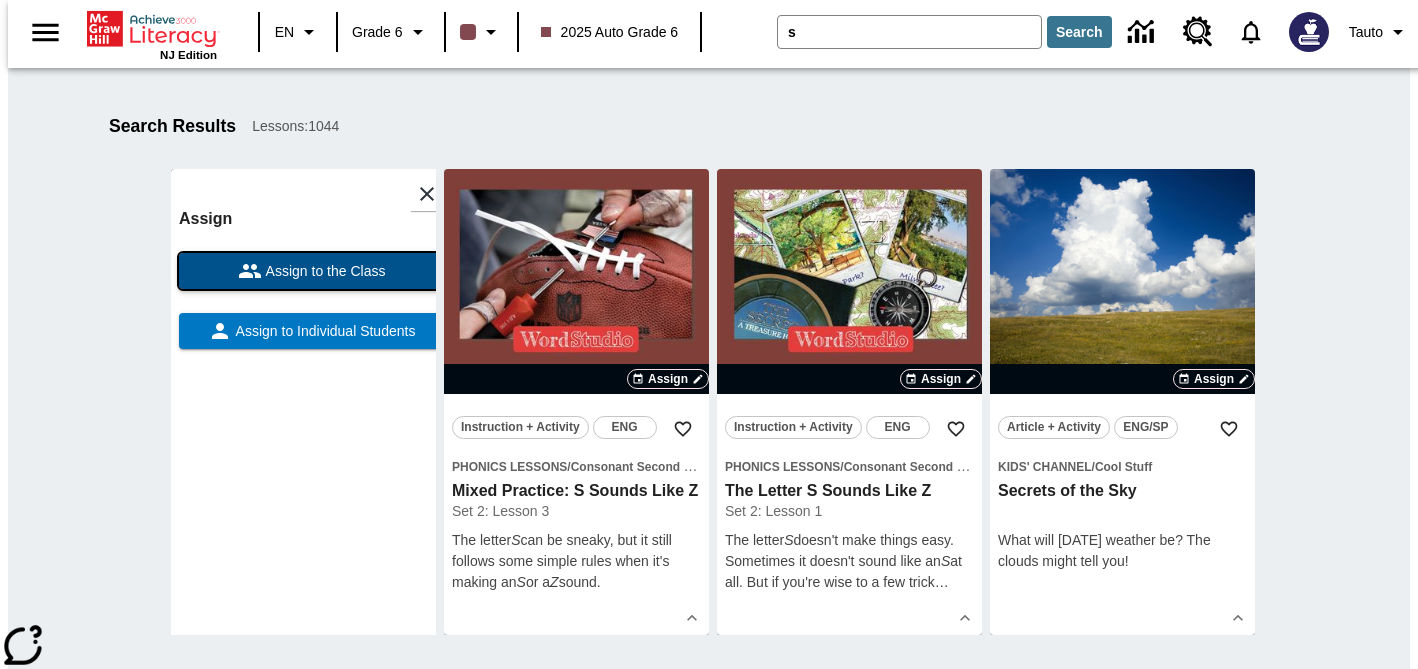 click on "Assign to the Class" at bounding box center [311, 271] 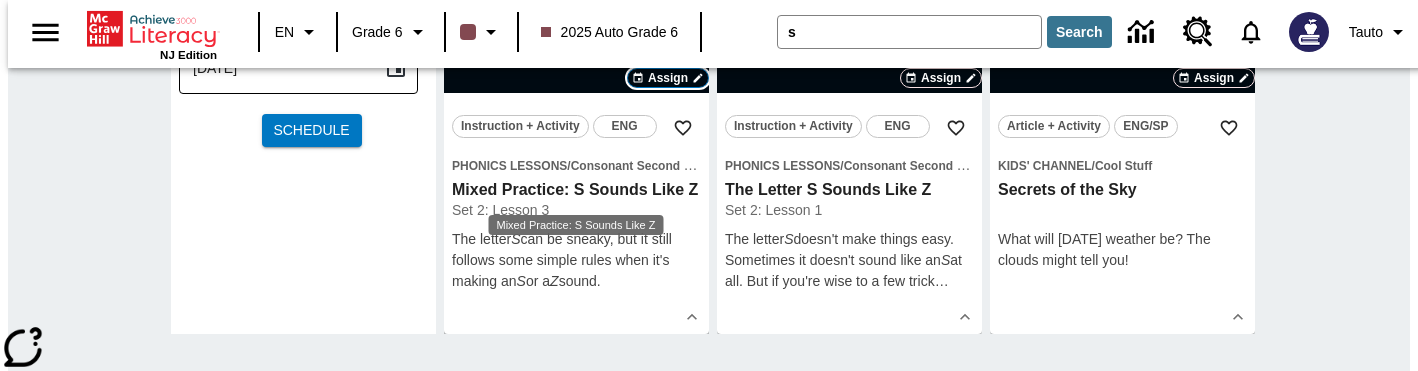 scroll, scrollTop: 309, scrollLeft: 0, axis: vertical 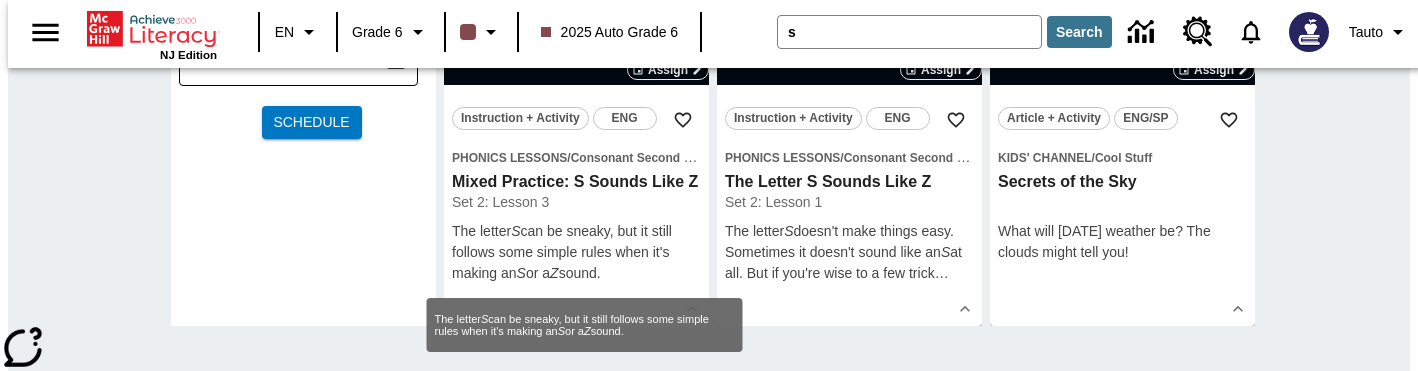 click on "The letter  S  can be sneaky, but it still follows some simple rules when it's making an  S  or a  Z  sound." at bounding box center [585, 325] 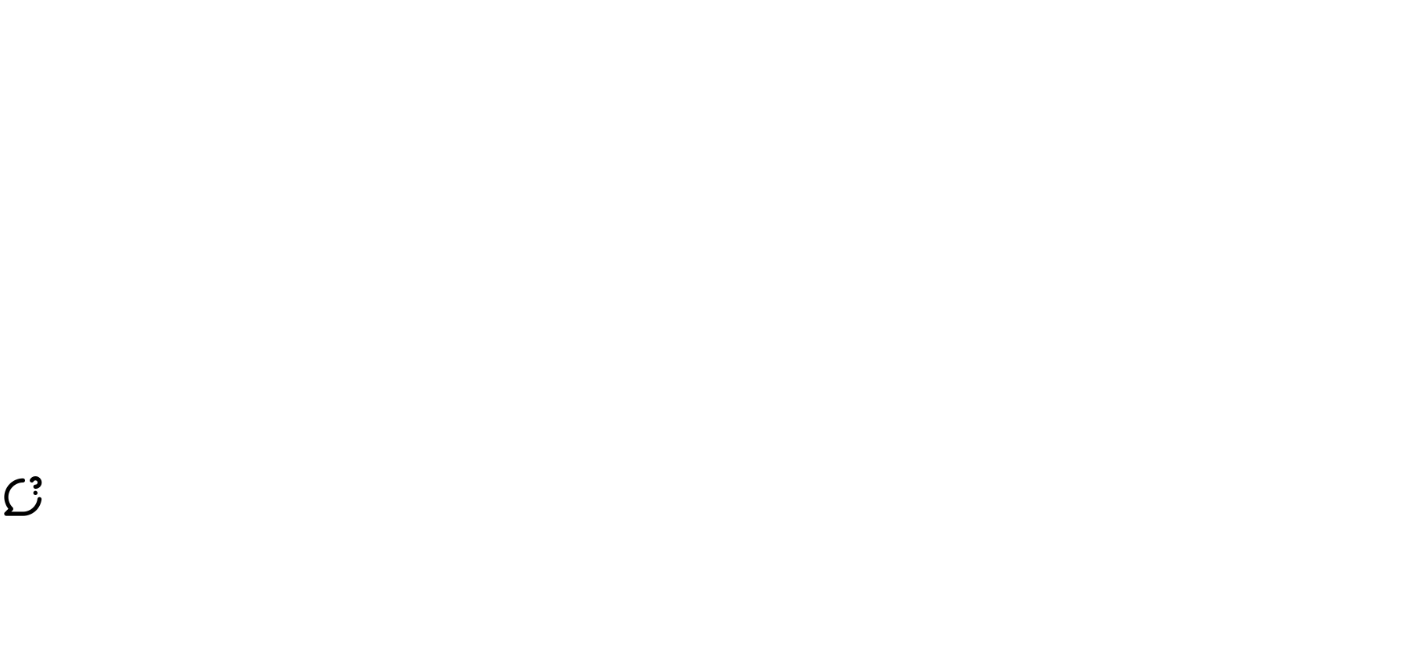 scroll, scrollTop: 0, scrollLeft: 0, axis: both 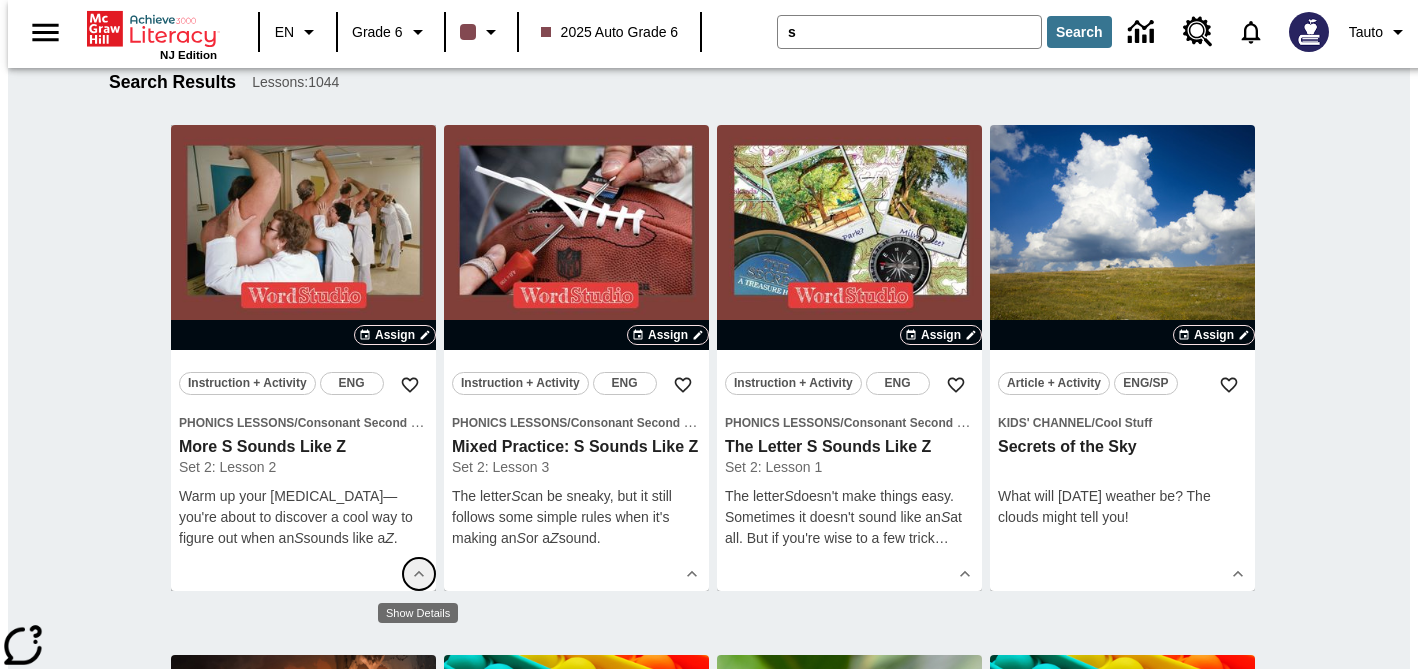click 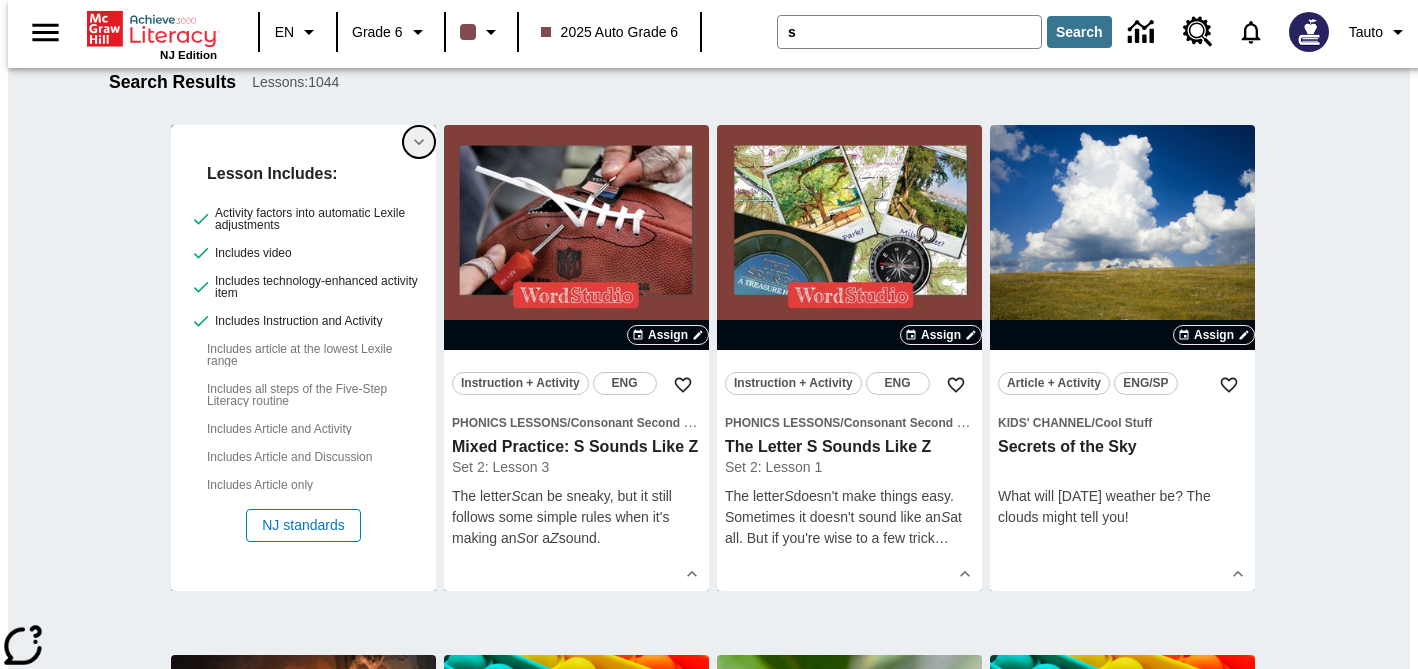scroll, scrollTop: 224, scrollLeft: 0, axis: vertical 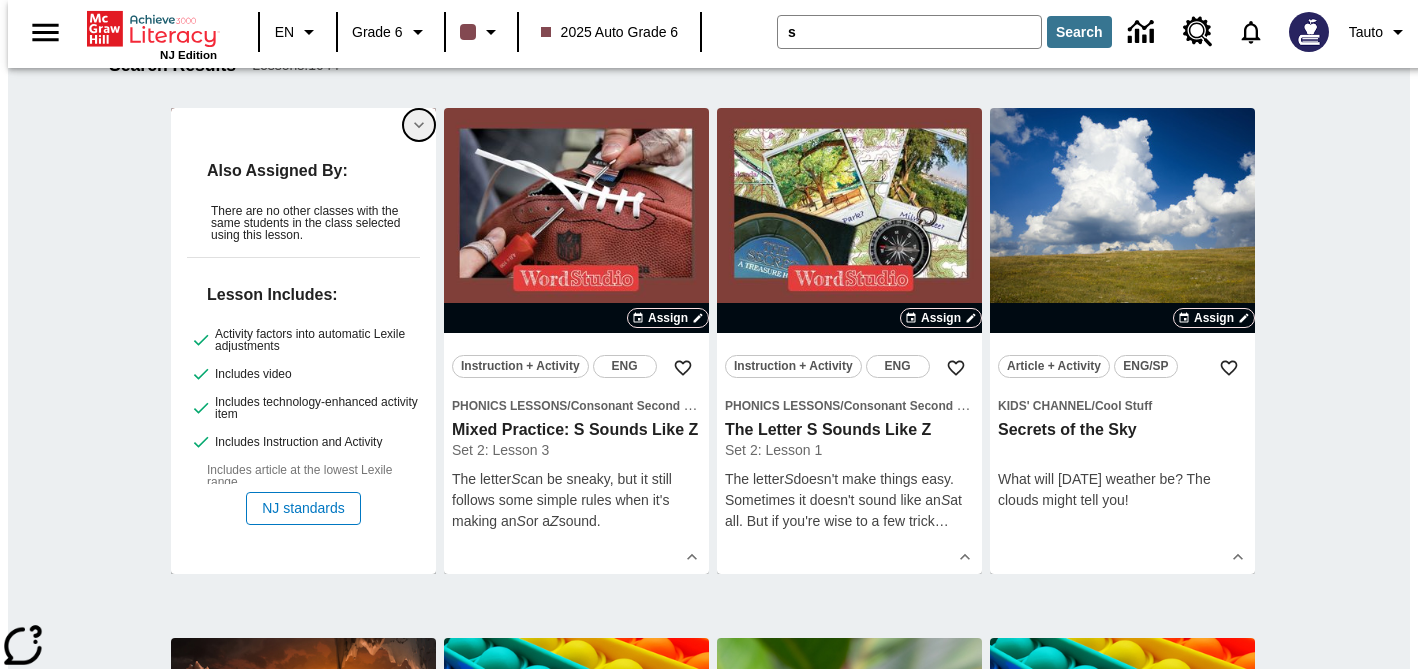 type 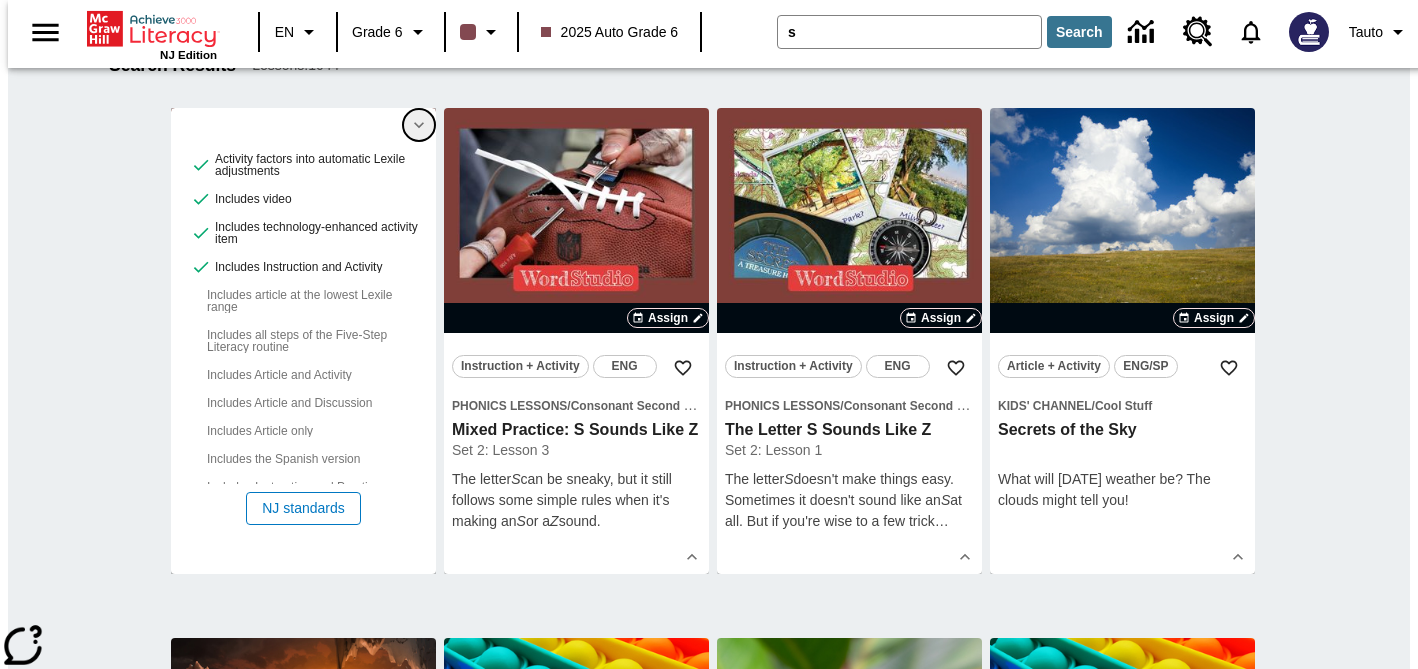 scroll, scrollTop: 224, scrollLeft: 0, axis: vertical 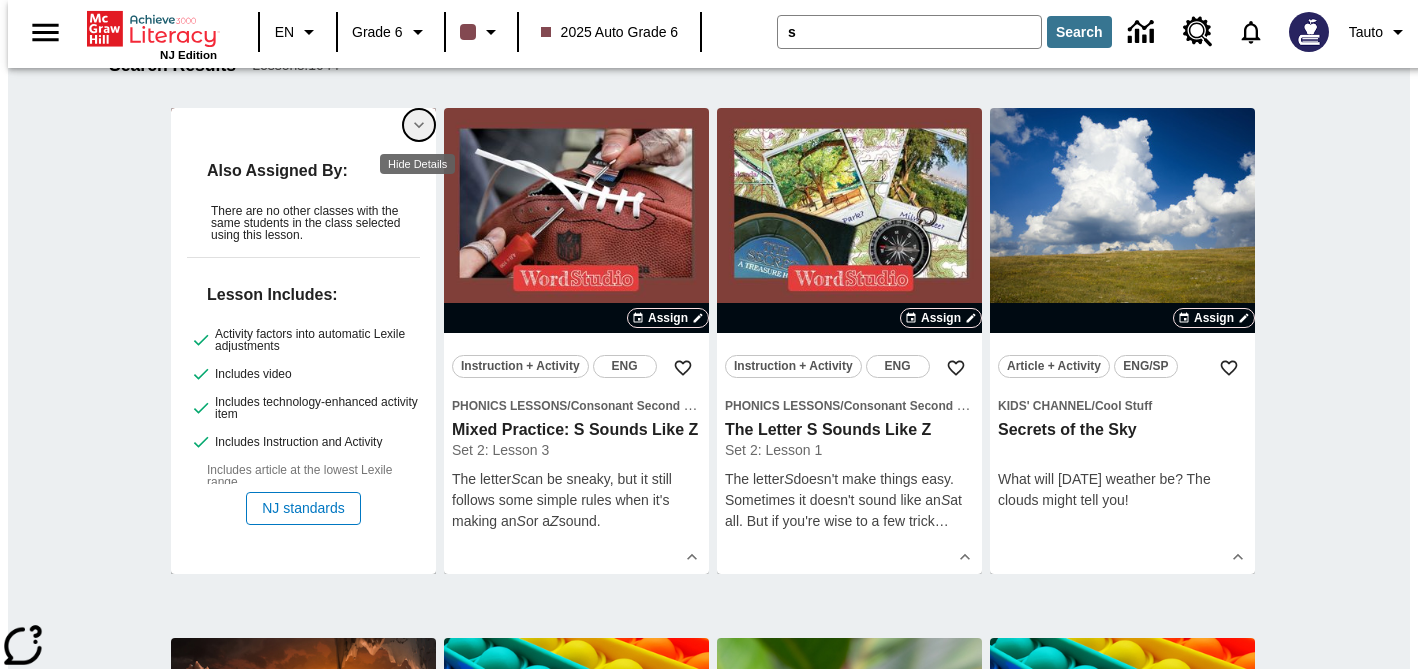 click 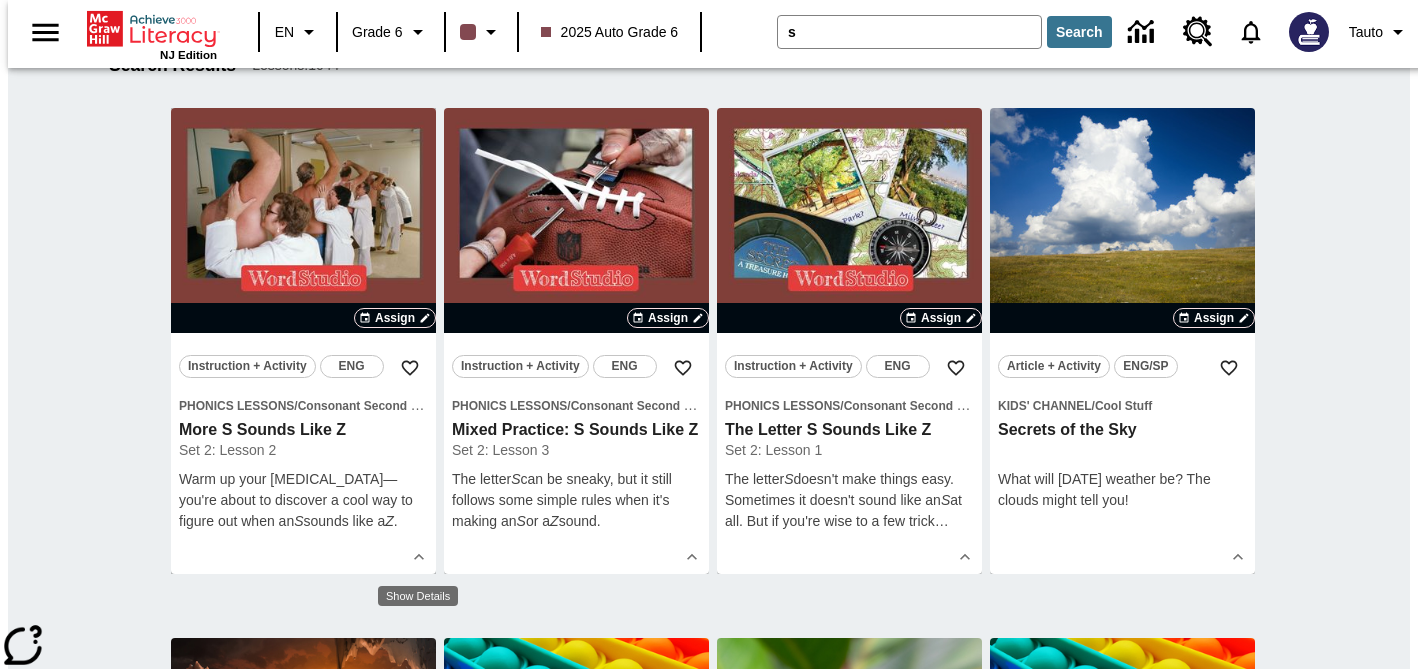 click on "Search Results Lessons :  1044 Assign Instruction + Activity ENG Phonics Lessons / Consonant Second Sounds More S Sounds Like Z Set 2: Lesson 2
Warm up your vocal cords—you're about to discover a cool way to figure out when an  S  sounds like a  Z . Assign Instruction + Activity ENG Phonics Lessons / Consonant Second Sounds Mixed Practice: S Sounds Like Z Set 2: Lesson 3
The letter  S  can be sneaky, but it still follows some simple rules when it's making an  S  or a  Z  sound. Assign Instruction + Activity ENG Phonics Lessons / Consonant Second Sounds The Letter S Sounds Like Z Set 2: Lesson 1
The letter  S  doesn't make things easy. Sometimes it doesn't sound like an  S  at all. But if you're wise to a few tric k … Assign Article + Activity ENG/SP Kids' Channel / Cool Stuff Secrets of the Sky
What will tomorrow's weather be? The clouds might tell you! Assign Article + Activity ENG/SP Kids' Channel / Science Scene Strange New Worlds Assign Instruction + Practice ENG Phonics and Word Study Lessons" at bounding box center [709, 927] 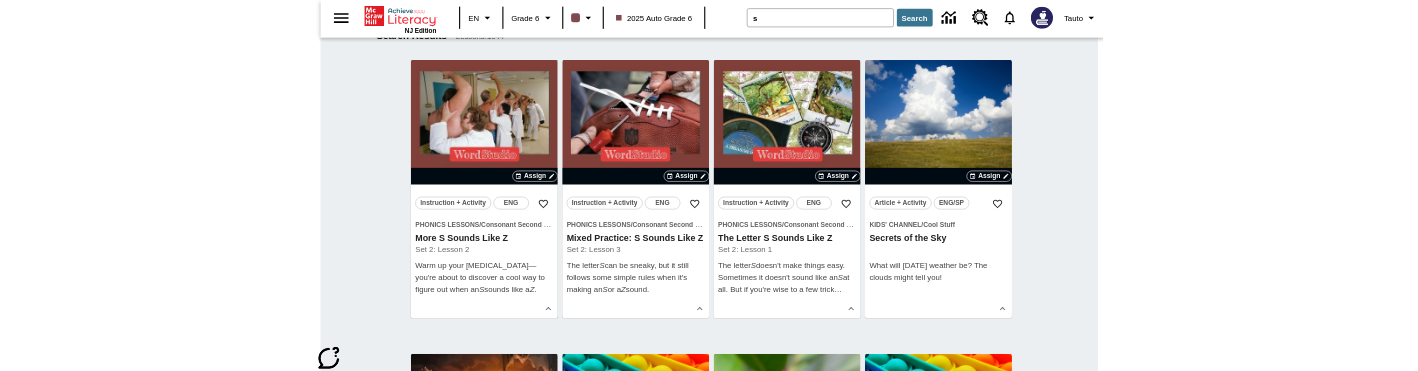 scroll, scrollTop: 0, scrollLeft: 0, axis: both 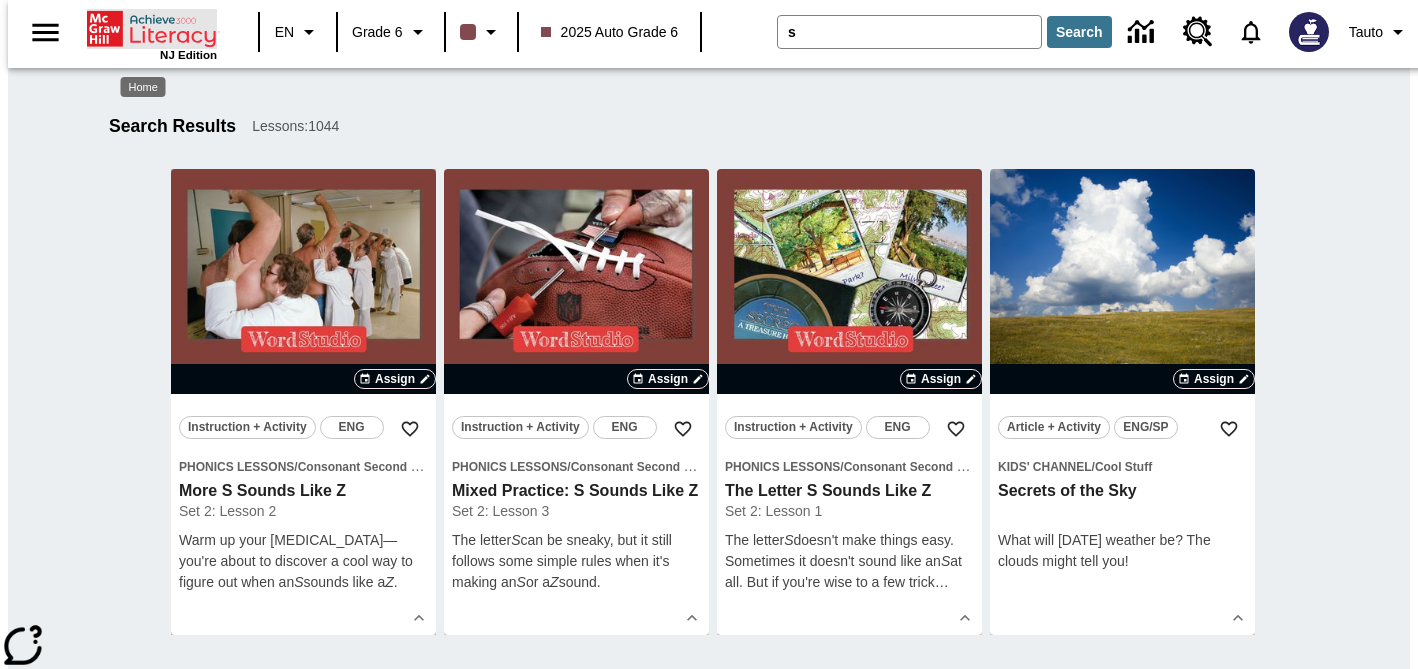 click 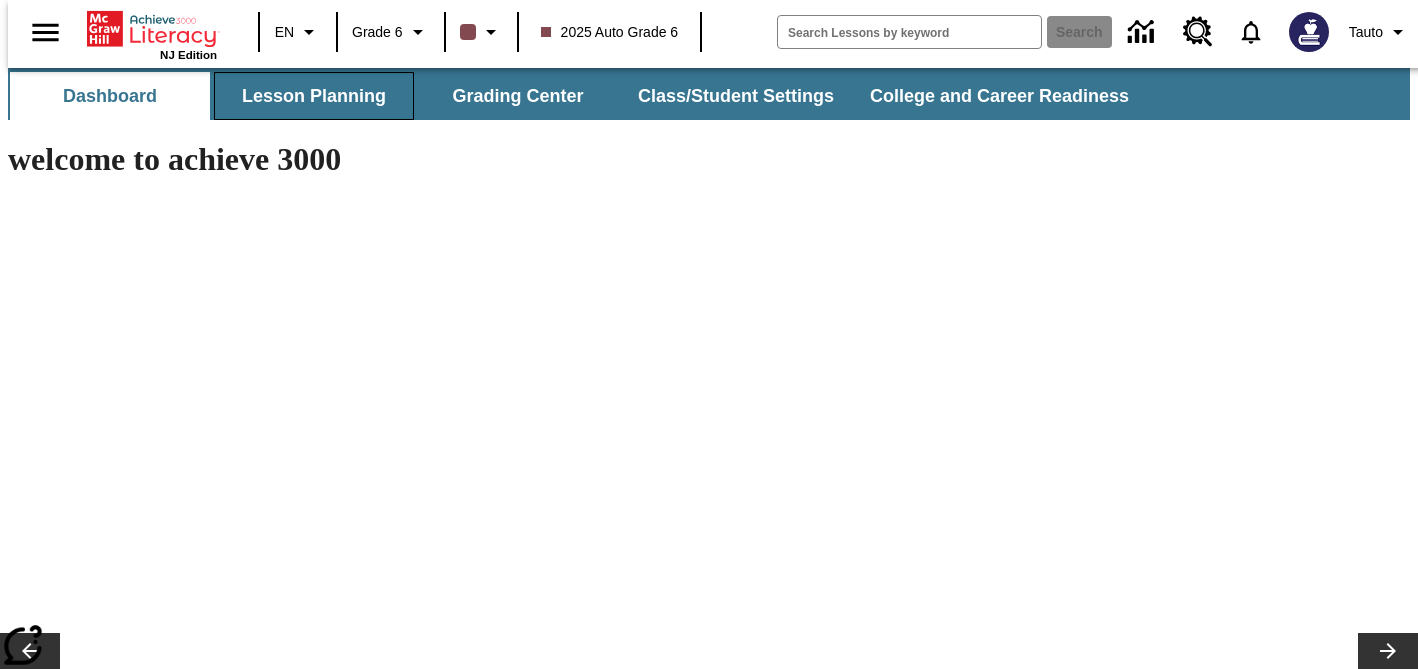click on "Lesson Planning" at bounding box center (314, 96) 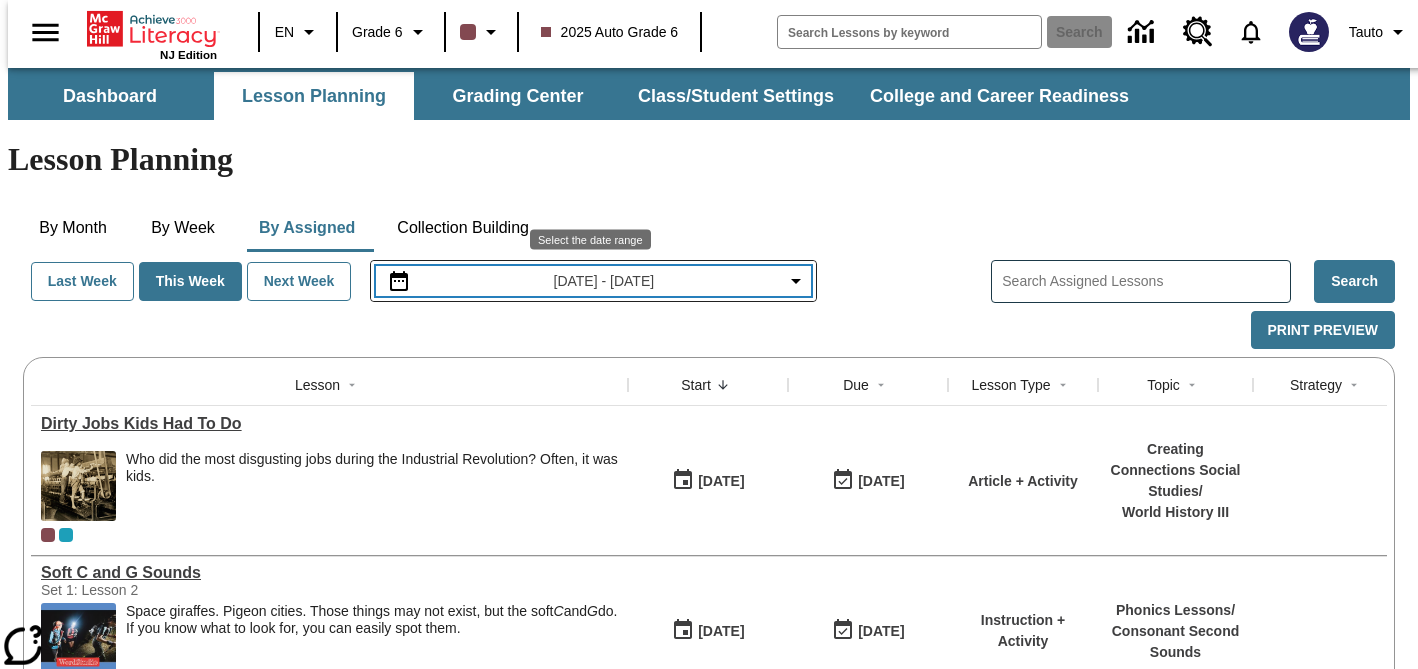 click on "Jul 13, 2025 - Jul 19, 2025" at bounding box center [593, 281] 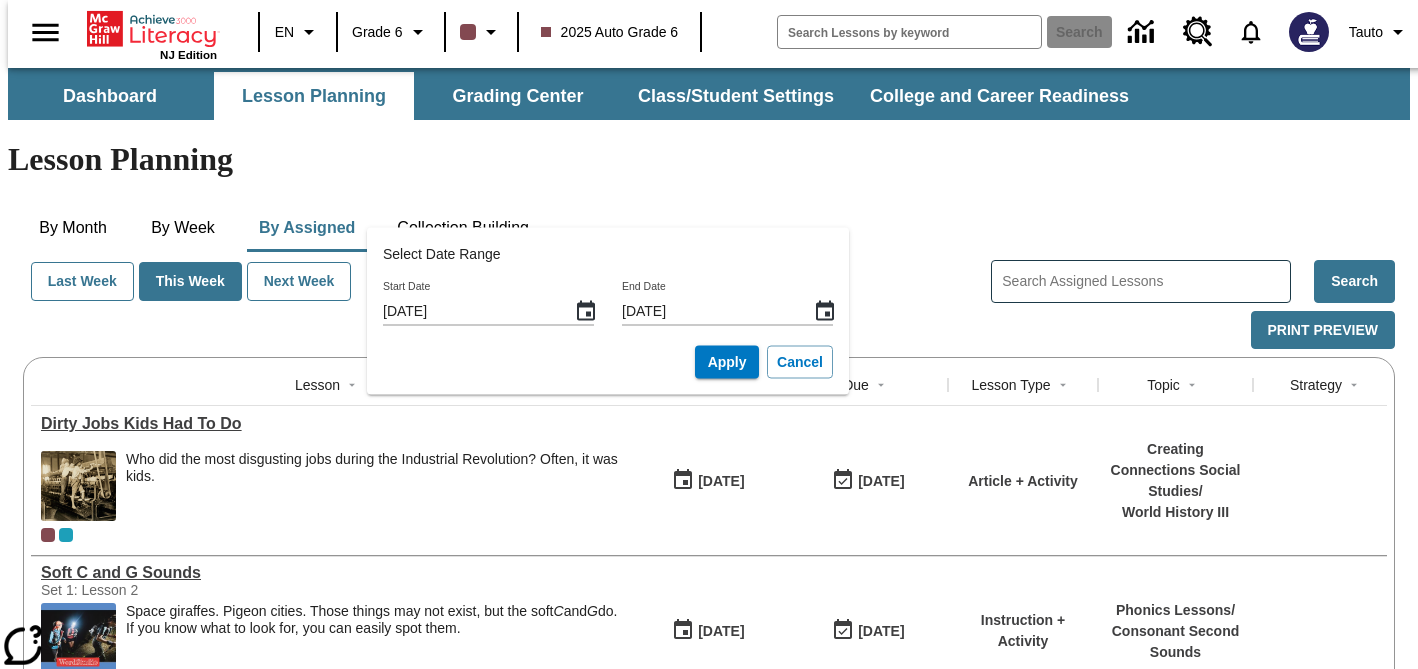 type 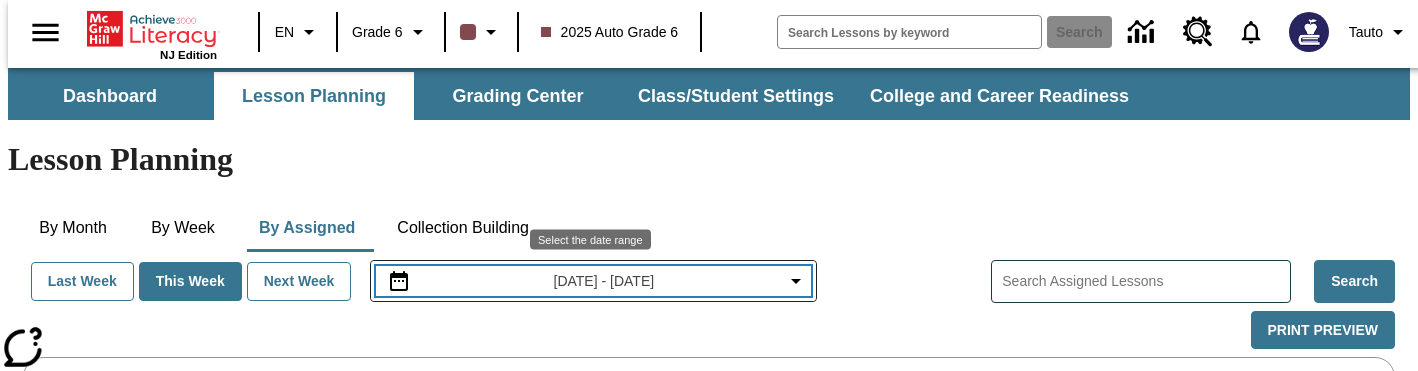 click on "Jul 13, 2025 - Jul 19, 2025" at bounding box center [593, 281] 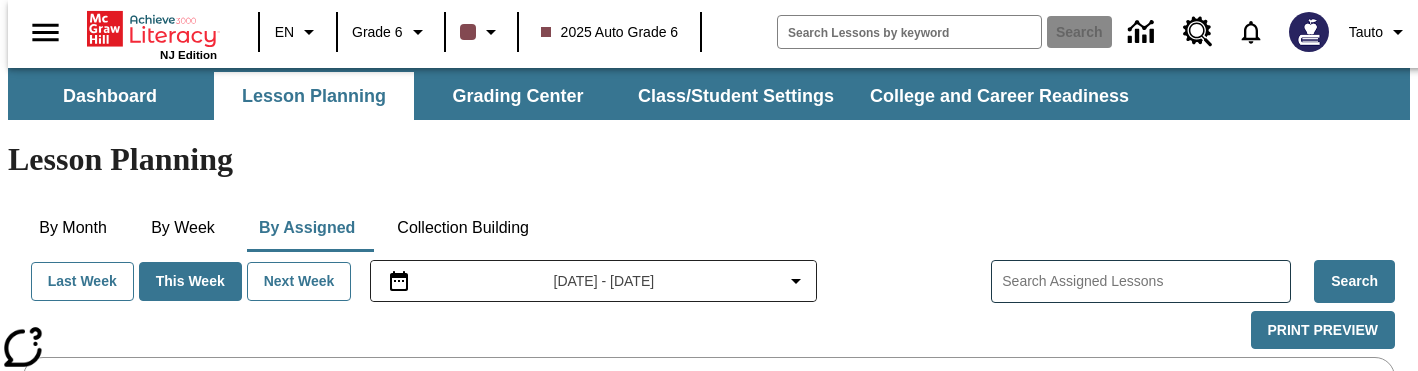 click on "Jul 13, 2025 - Jul 19, 2025" at bounding box center (593, 281) 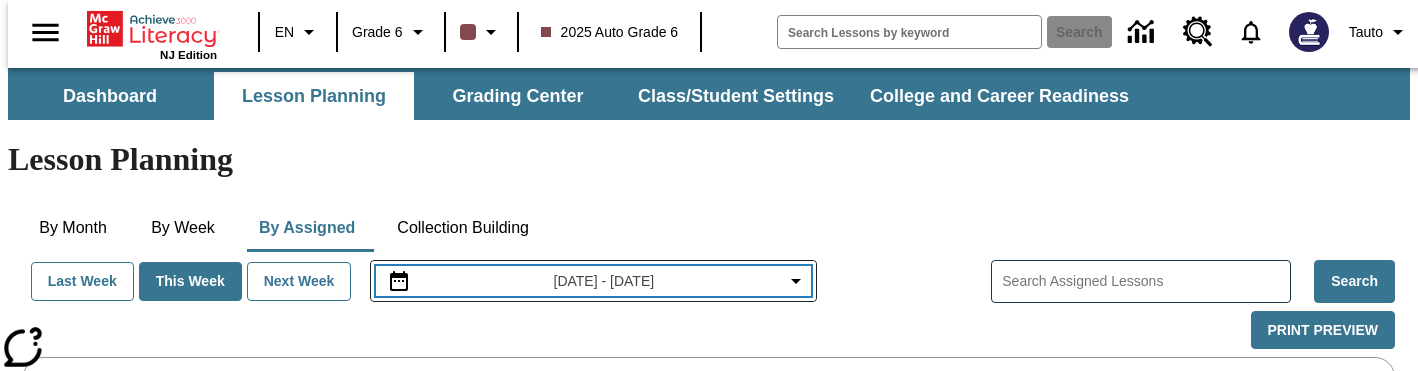 click on "Jul 13, 2025 - Jul 19, 2025" at bounding box center [604, 281] 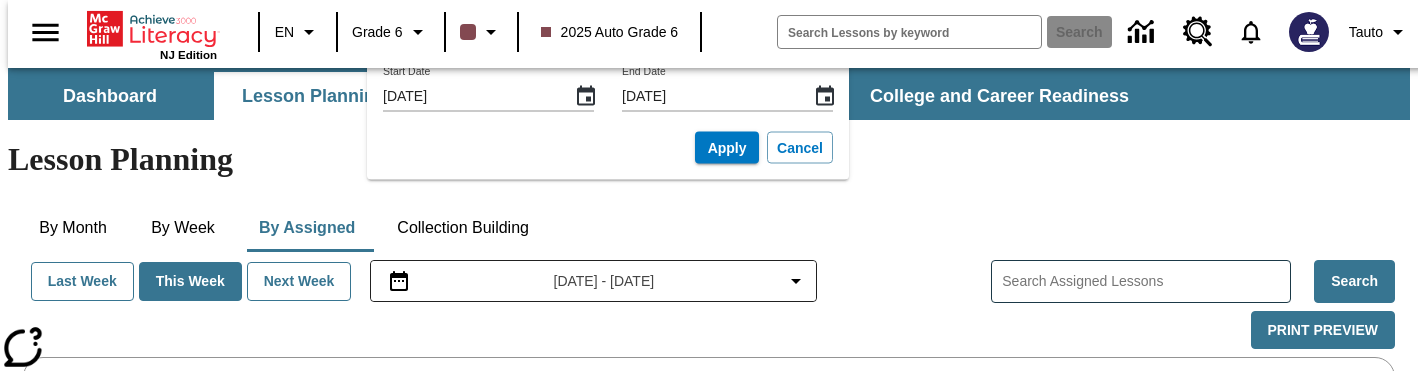 type 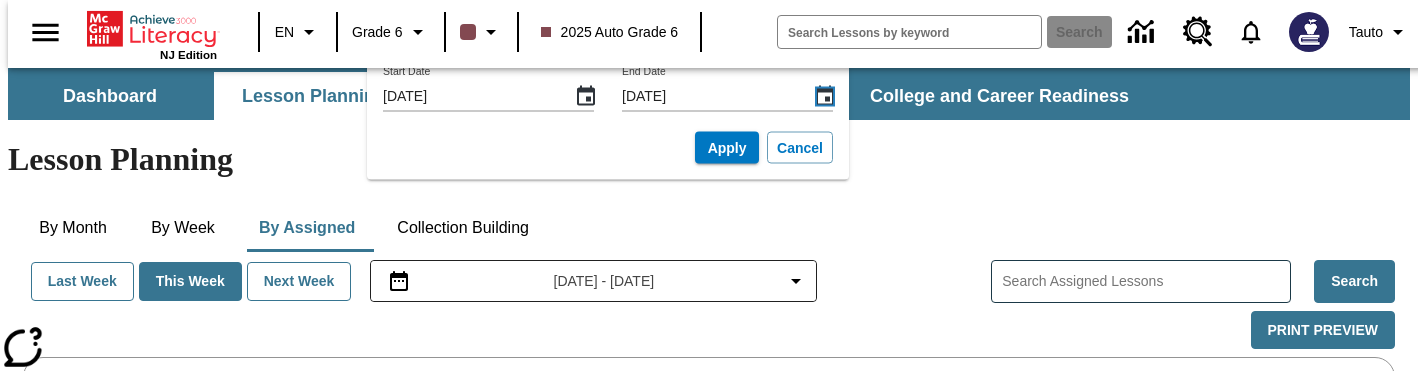 type 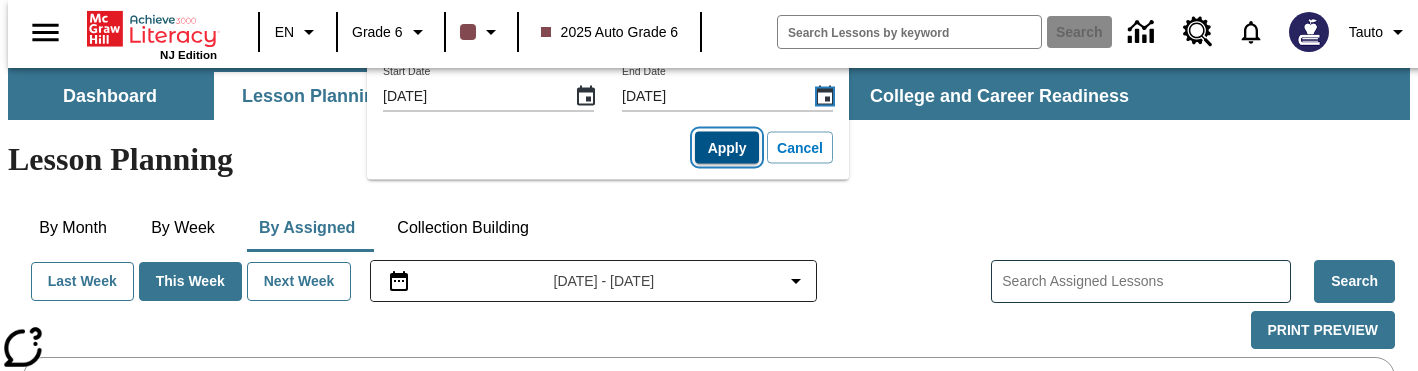 type 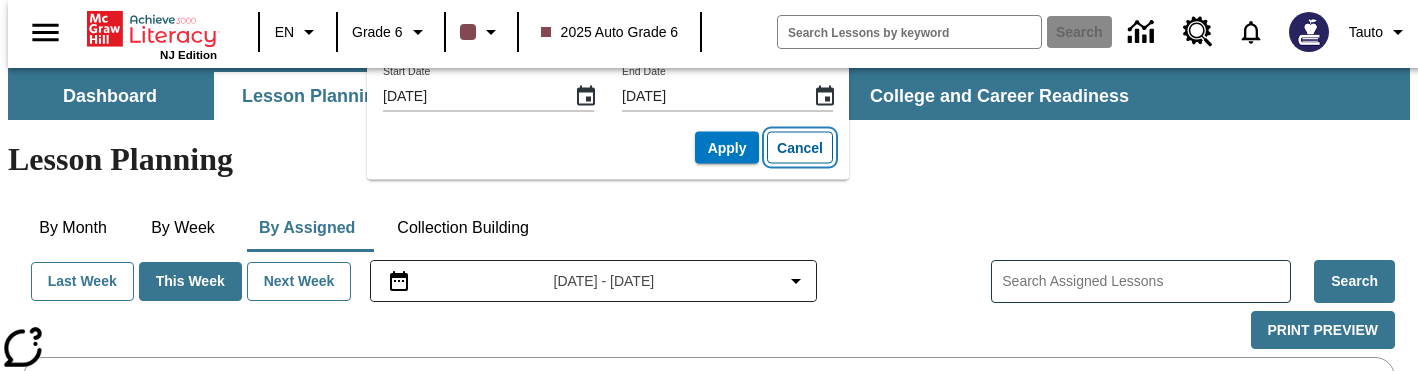 type 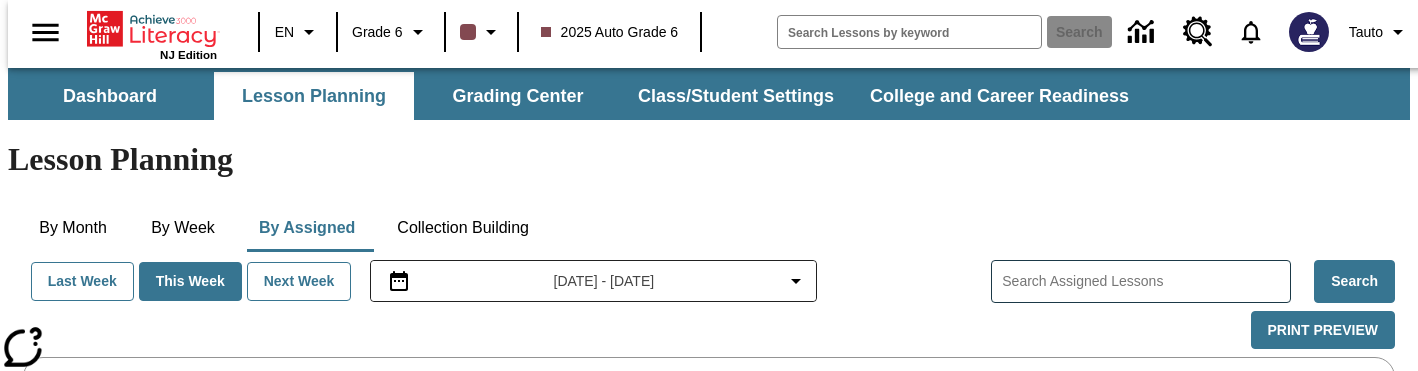 click on "Jul 13, 2025 - Jul 19, 2025" at bounding box center (593, 281) 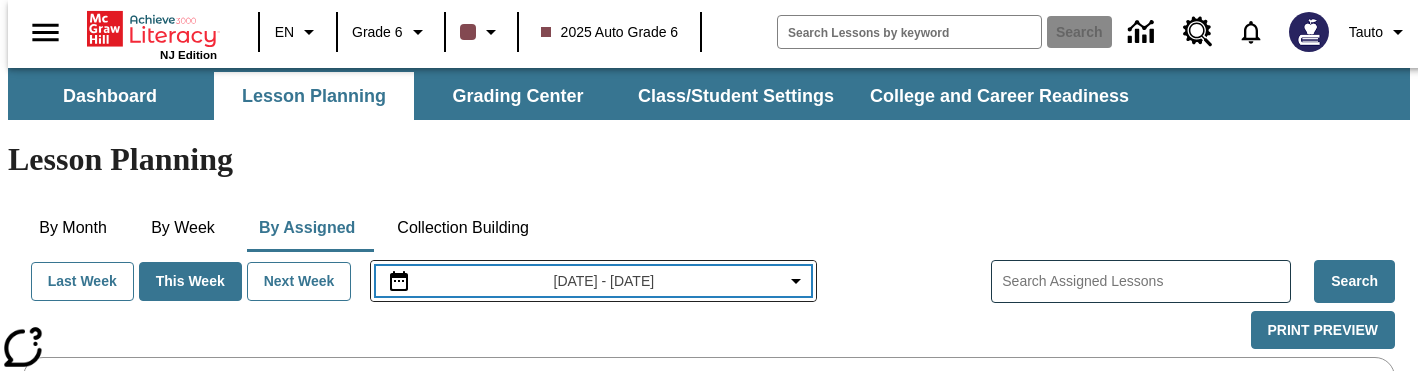 click on "Jul 13, 2025 - Jul 19, 2025" at bounding box center [593, 281] 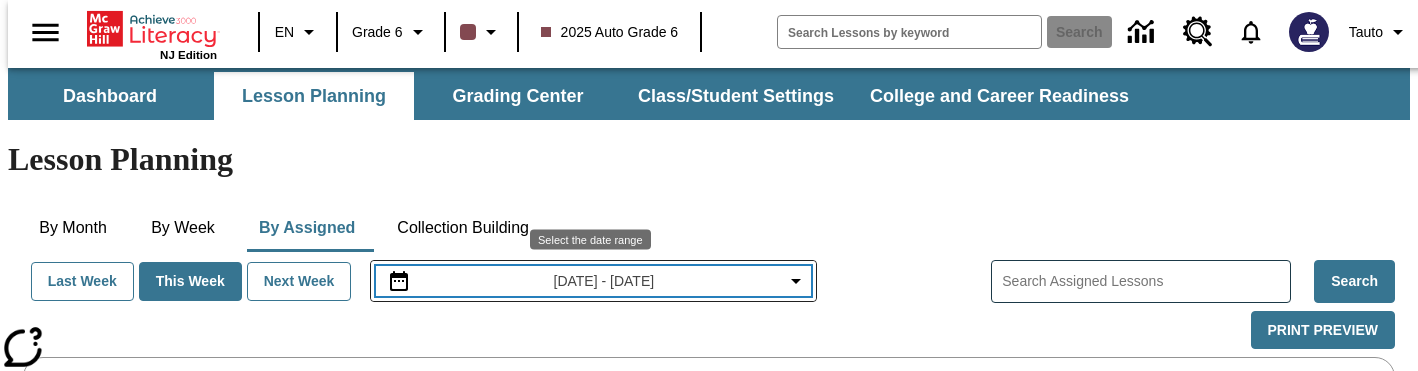 click on "Jul 13, 2025 - Jul 19, 2025" at bounding box center [593, 281] 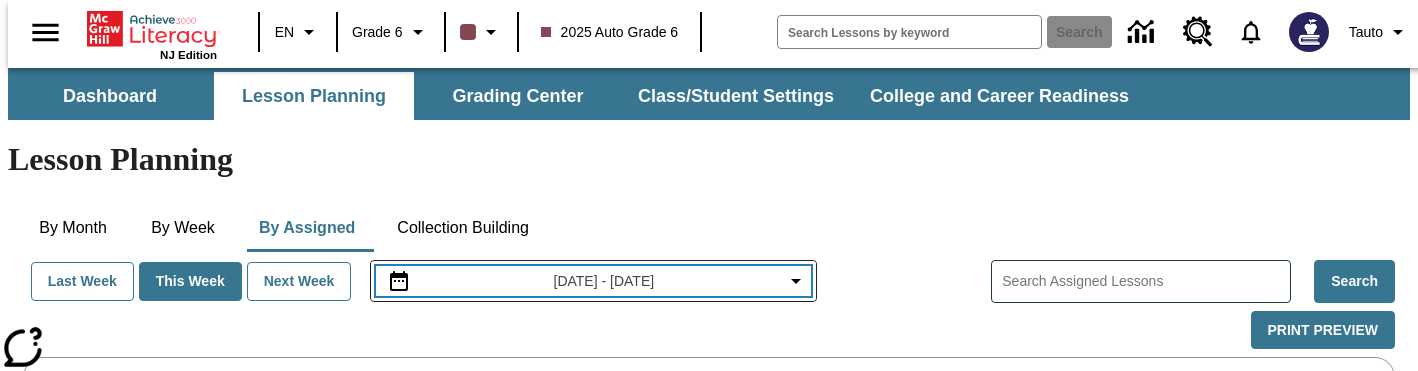 click on "Jul 13, 2025 - Jul 19, 2025" at bounding box center (604, 281) 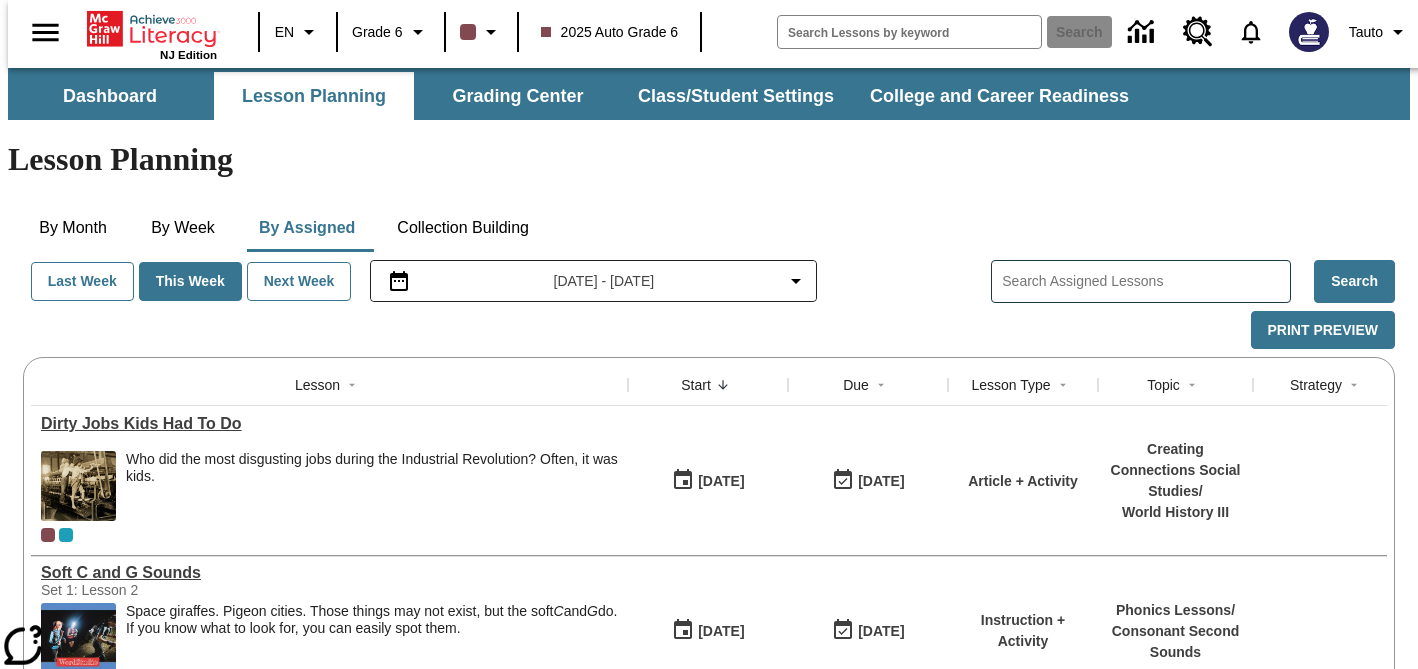 click on "Jul 13, 2025 - Jul 19, 2025" at bounding box center (593, 281) 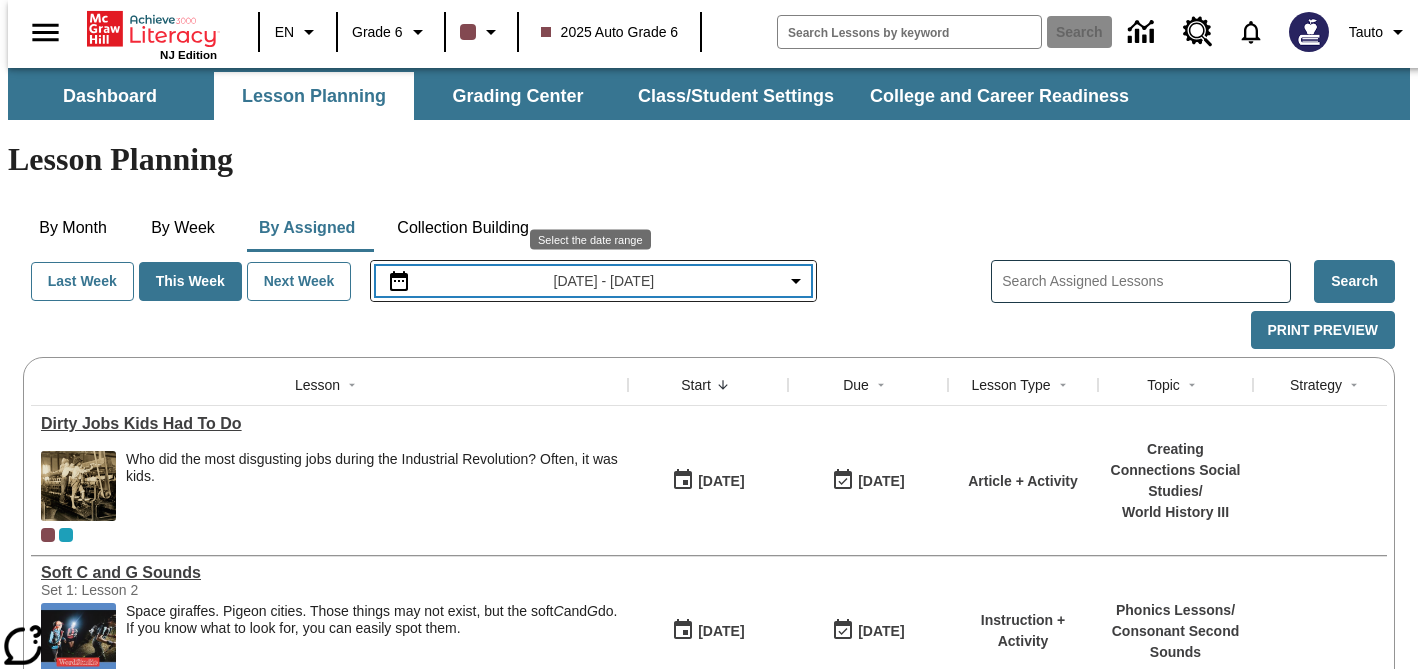 click on "Jul 13, 2025 - Jul 19, 2025" at bounding box center (593, 281) 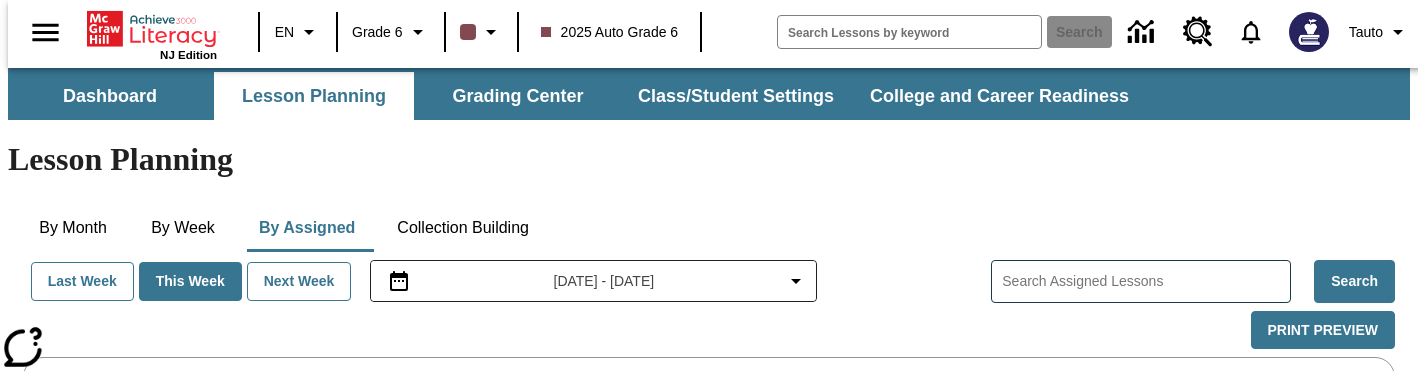 click on "Print Preview" at bounding box center [709, 326] 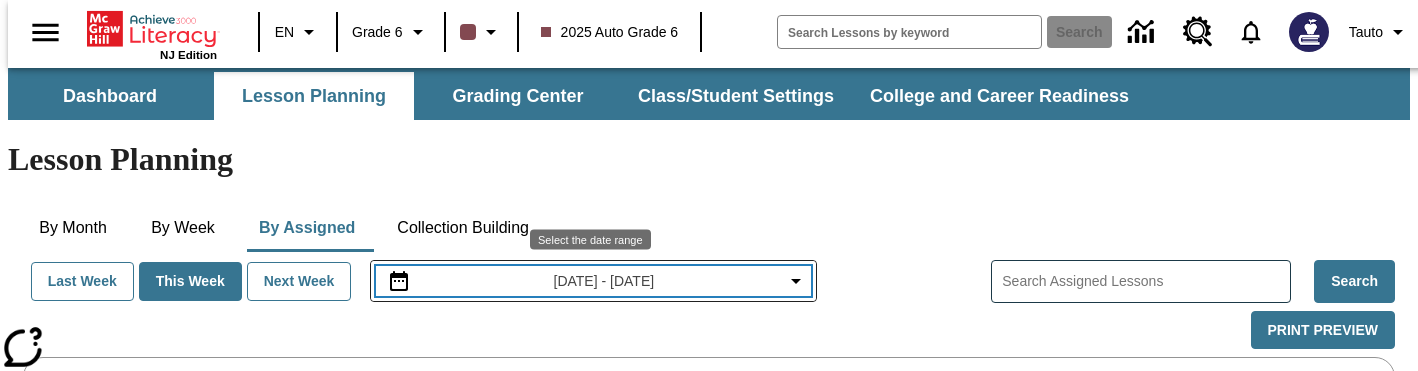 click on "Jul 13, 2025 - Jul 19, 2025" at bounding box center (593, 281) 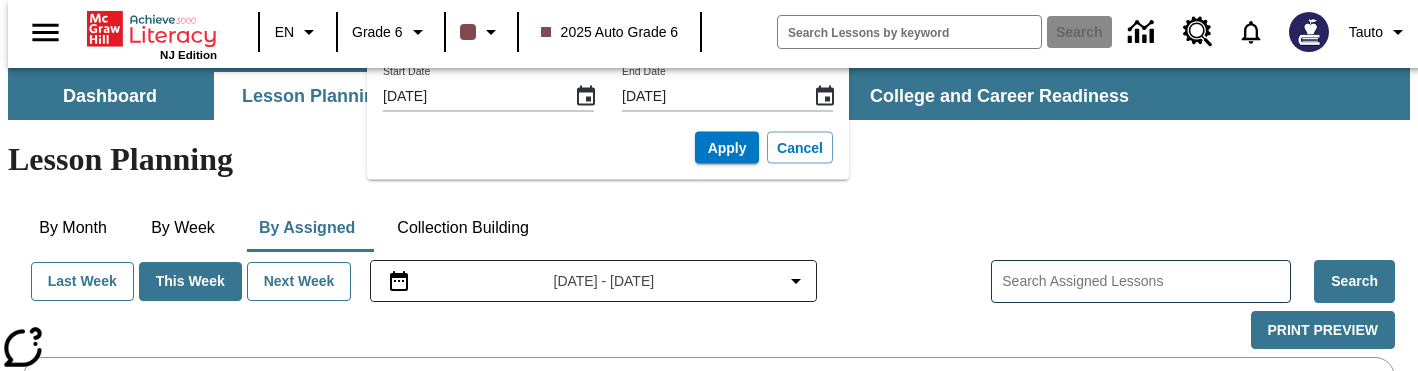 type 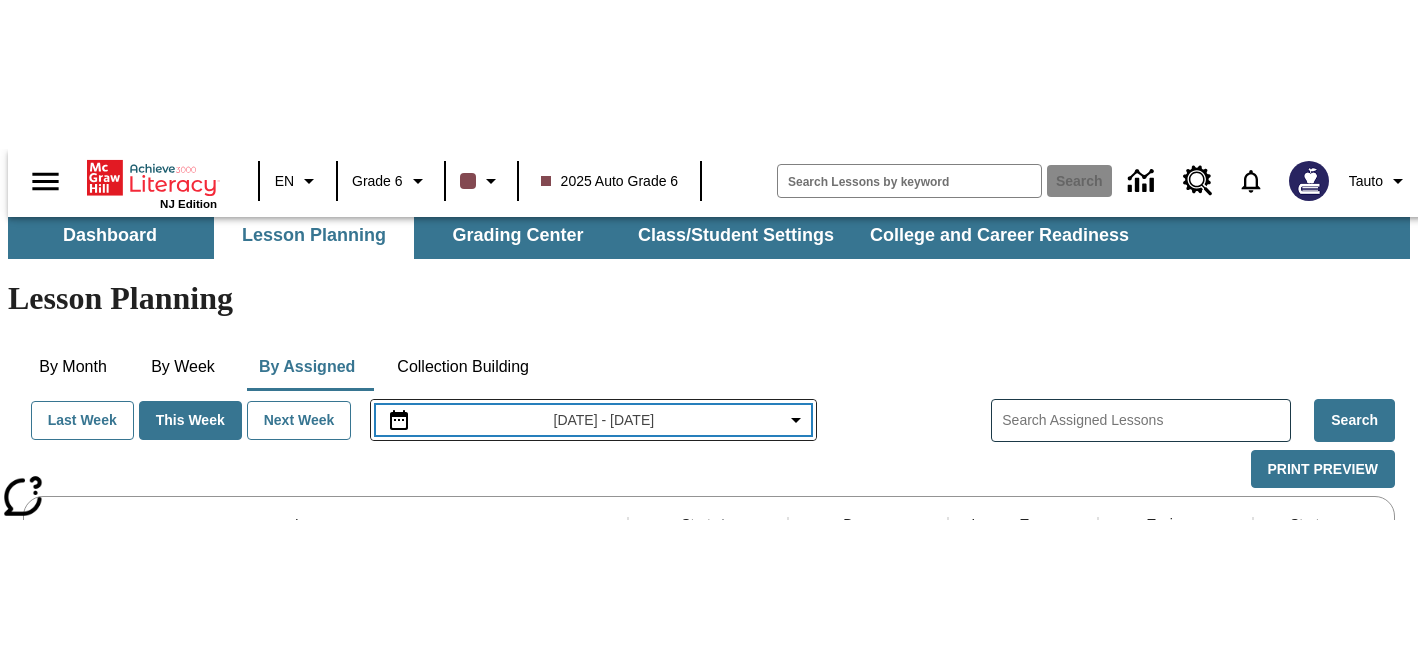 scroll, scrollTop: 0, scrollLeft: 0, axis: both 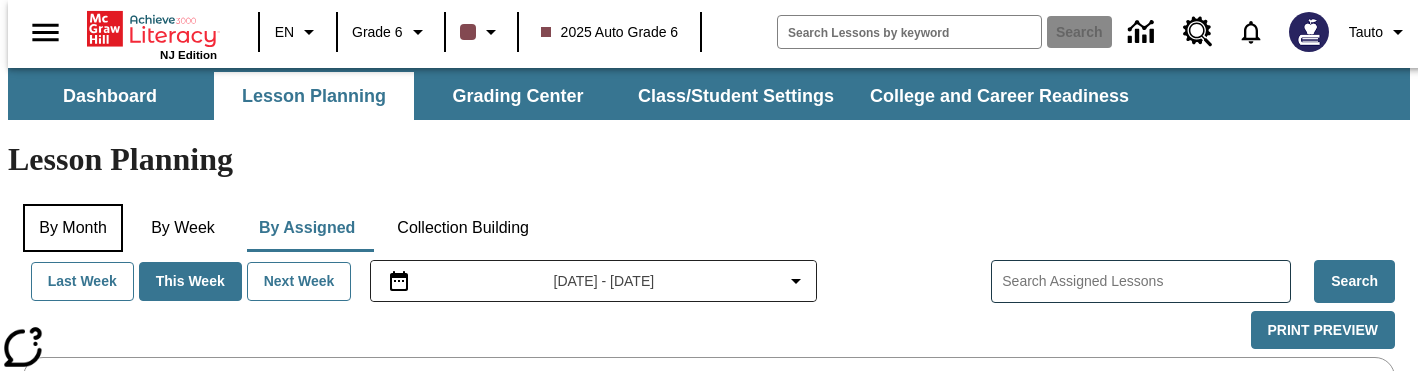 click on "By Month" at bounding box center [73, 228] 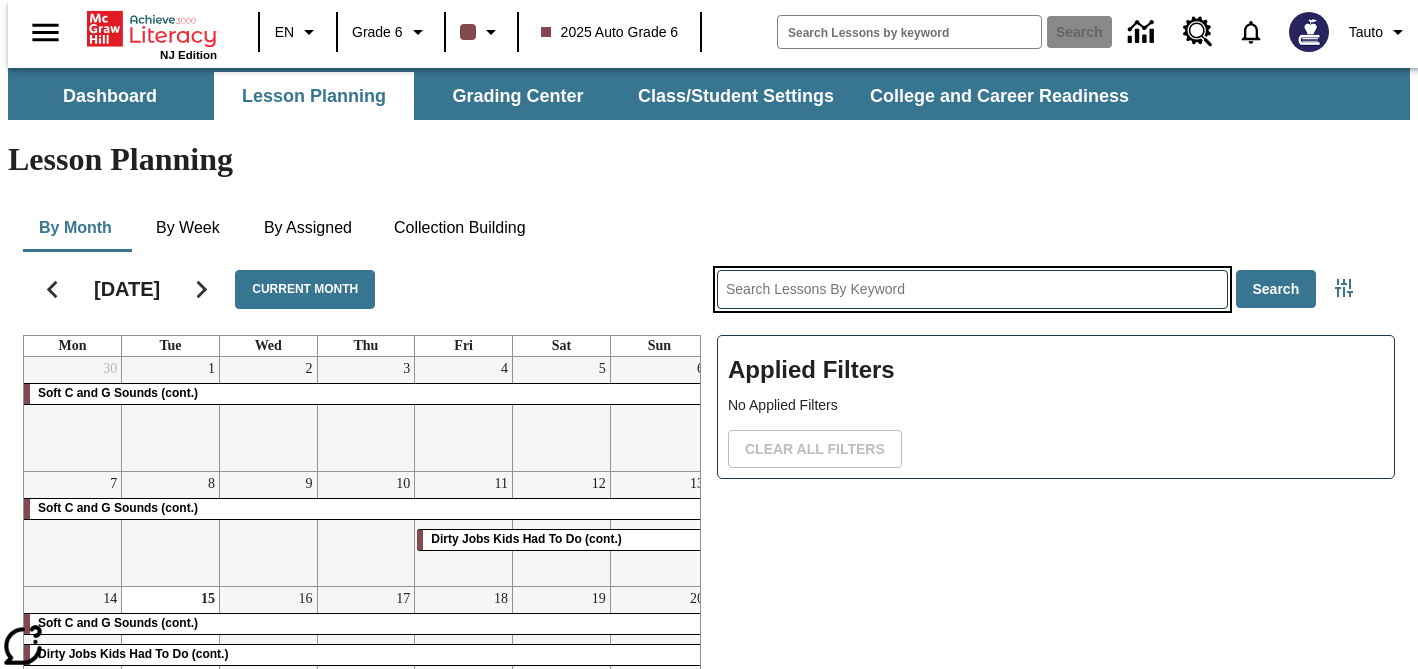 click at bounding box center (972, 289) 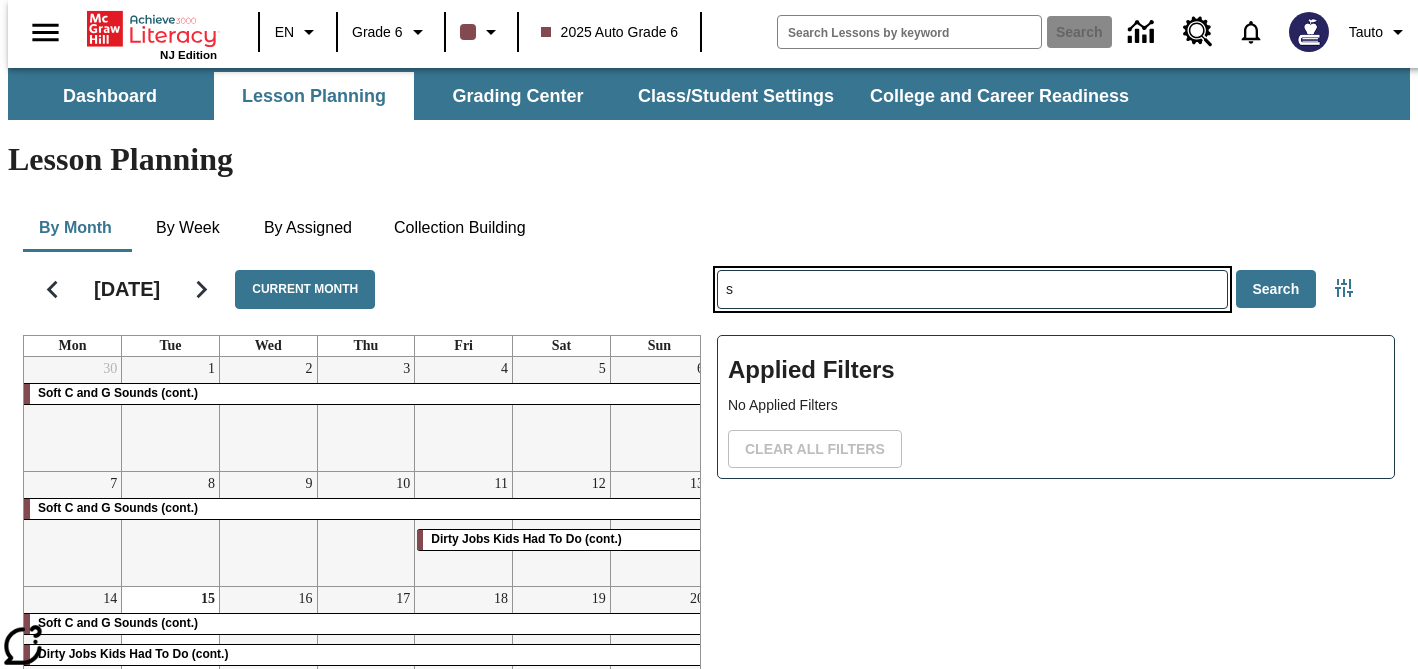 type on "s" 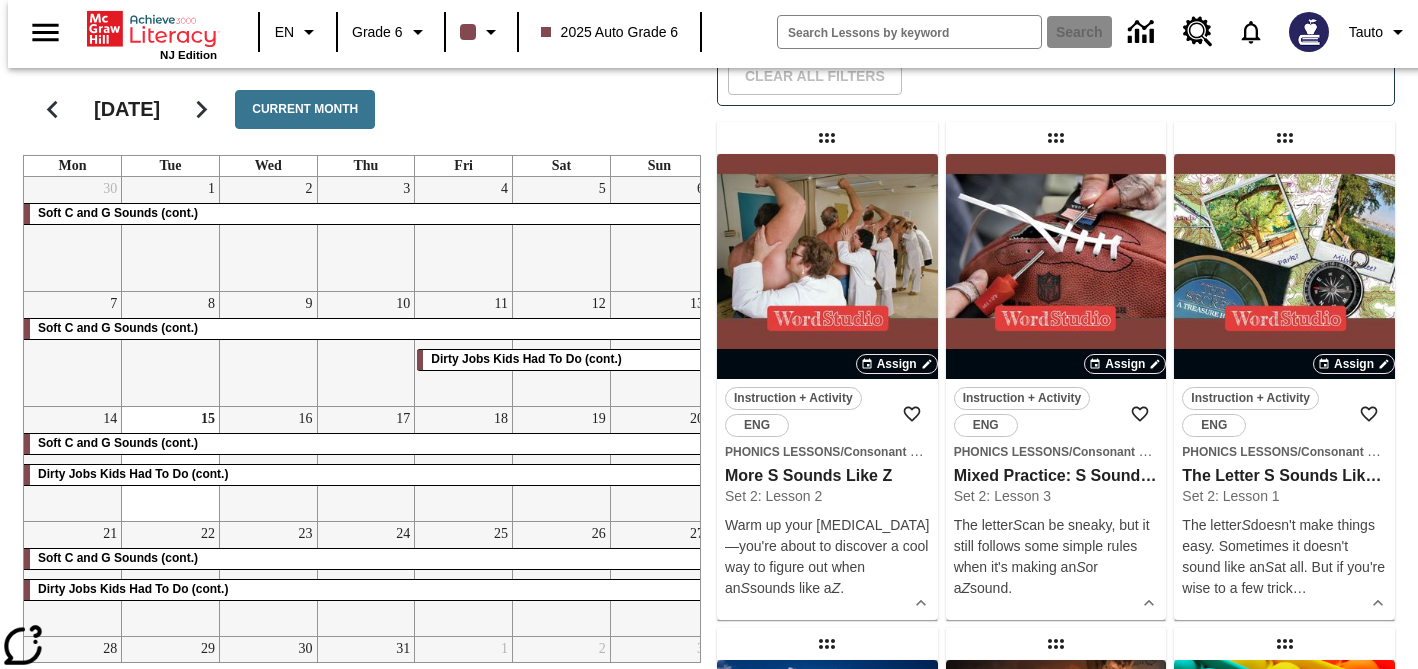 scroll, scrollTop: 406, scrollLeft: 0, axis: vertical 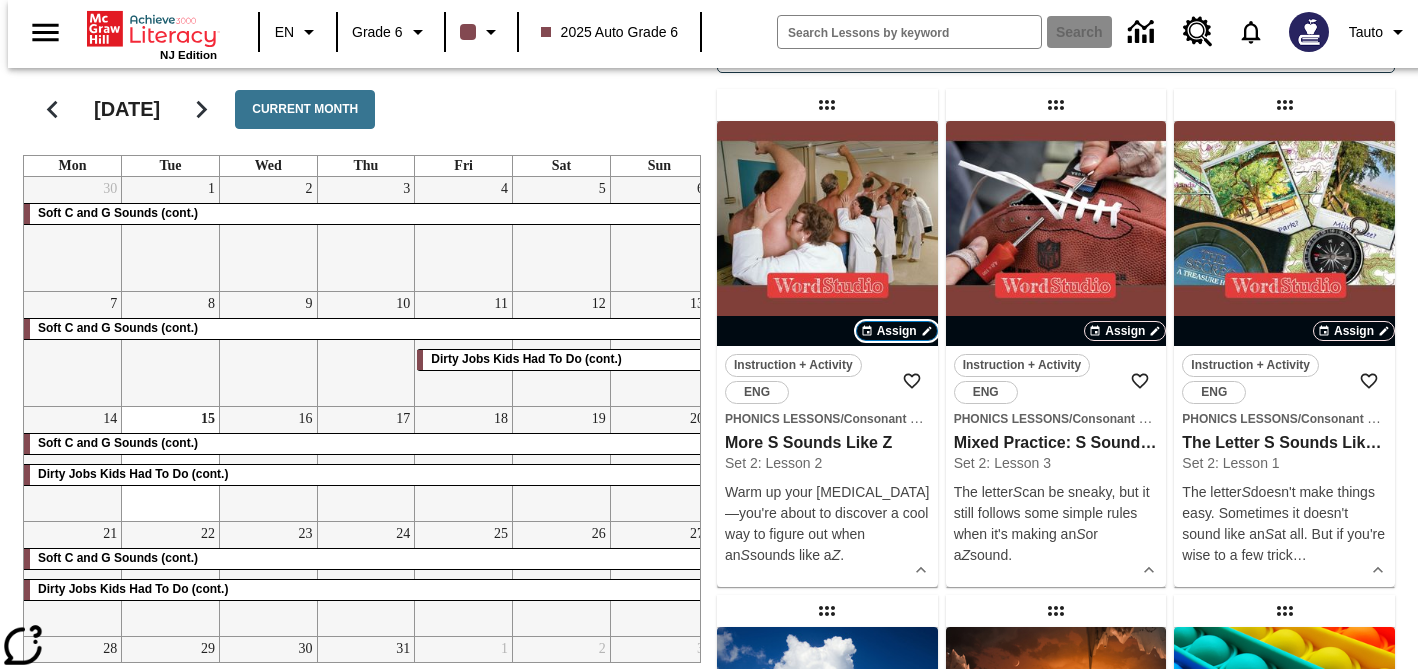 click on "Assign" at bounding box center [897, 331] 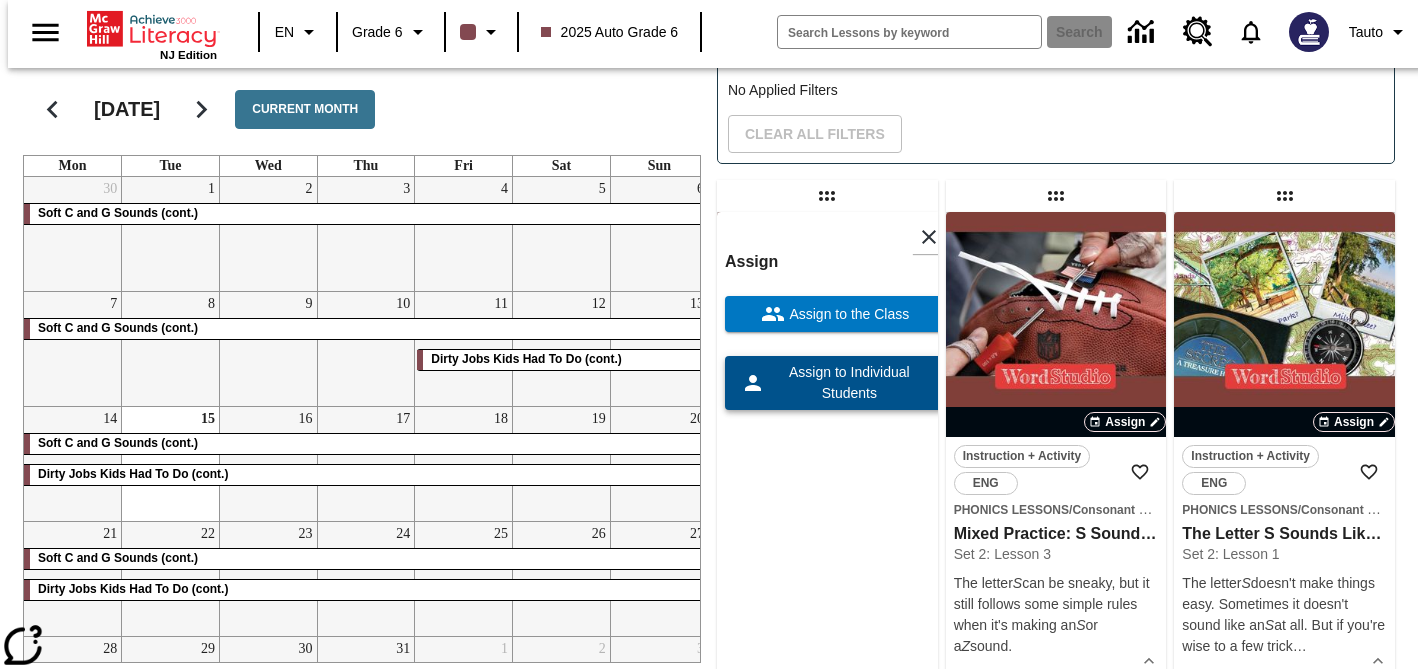 scroll, scrollTop: 307, scrollLeft: 0, axis: vertical 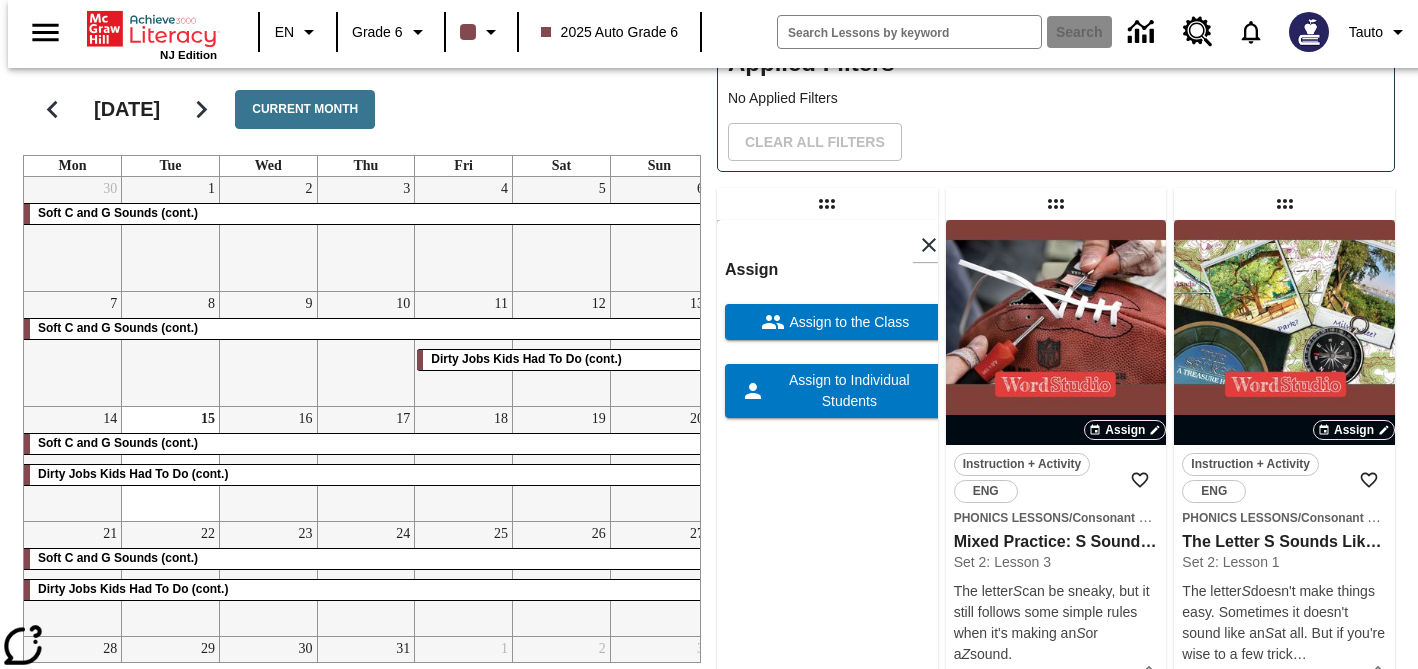 click 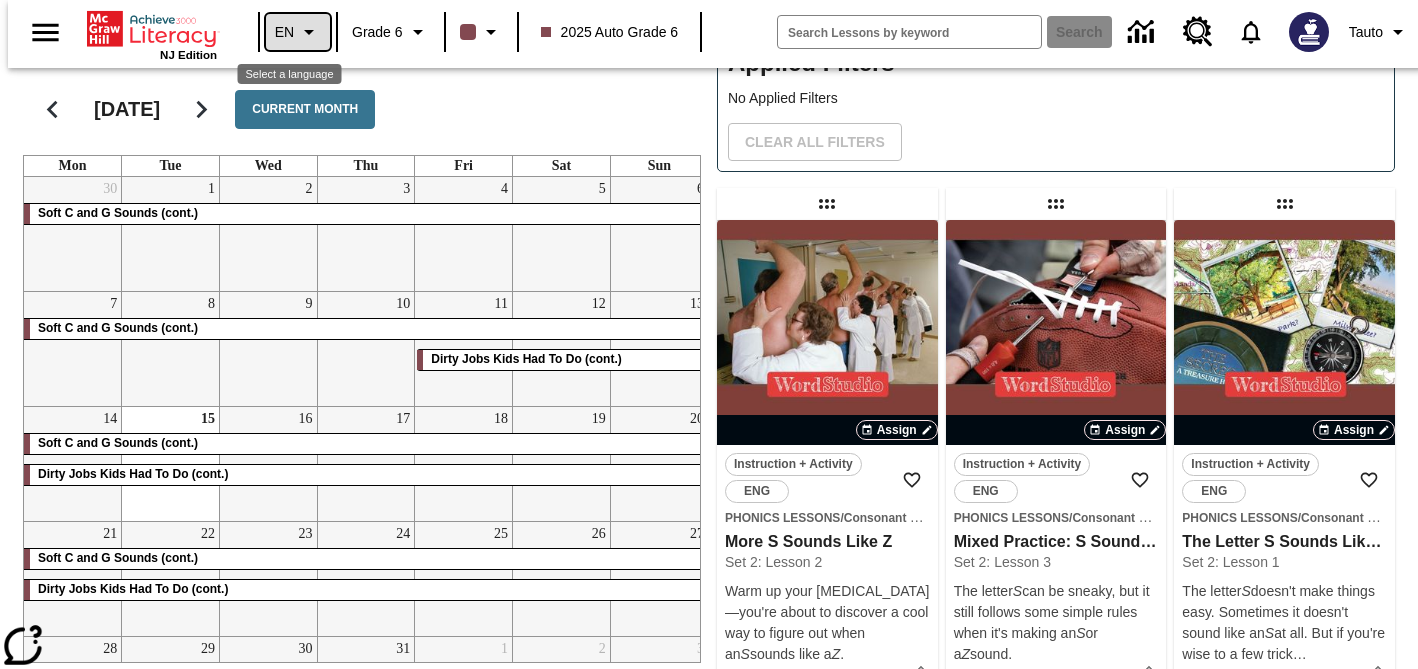click on "EN" at bounding box center [284, 32] 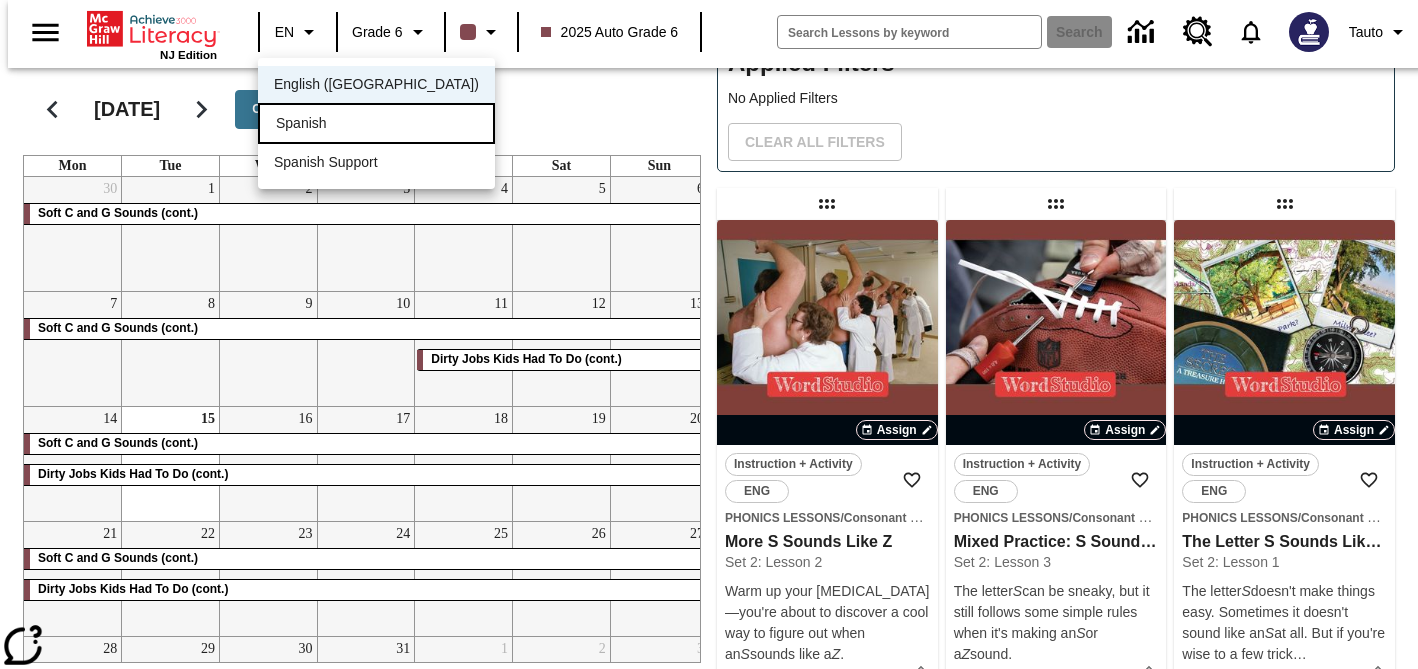 click on "Spanish" at bounding box center (301, 123) 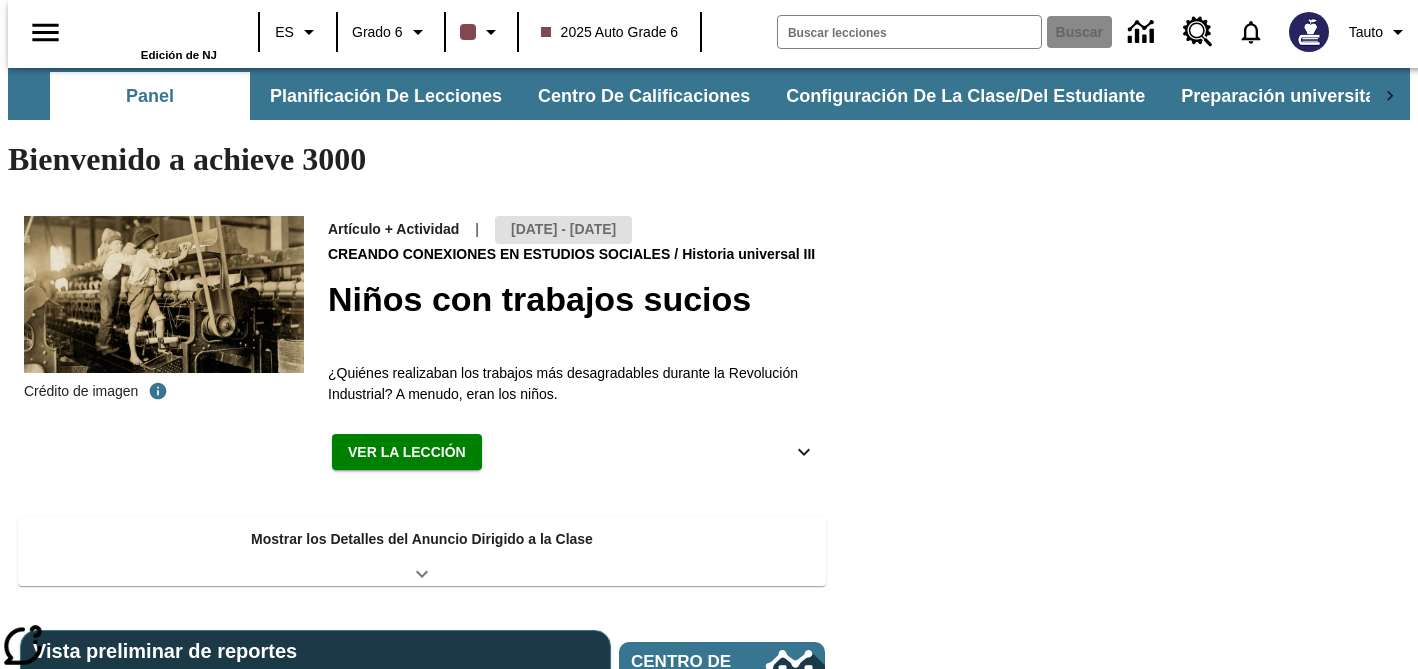 scroll, scrollTop: 0, scrollLeft: 0, axis: both 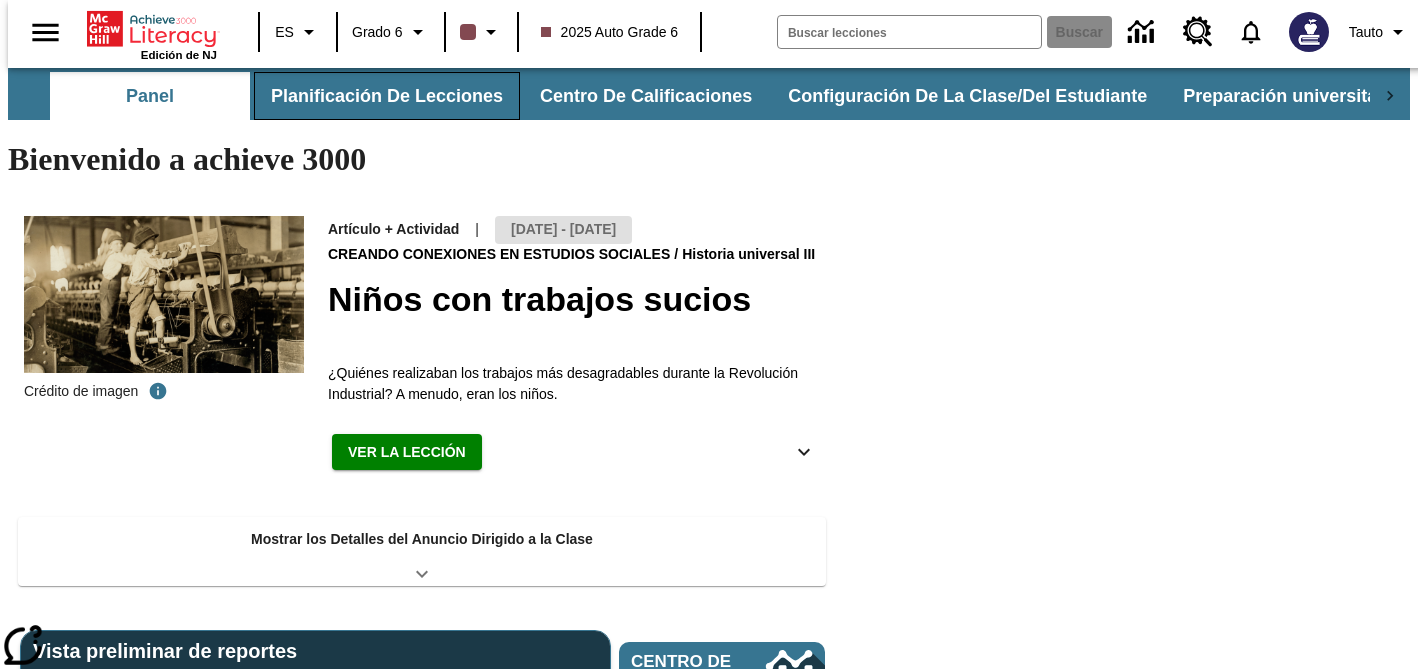 click on "Planificación de lecciones" at bounding box center (387, 96) 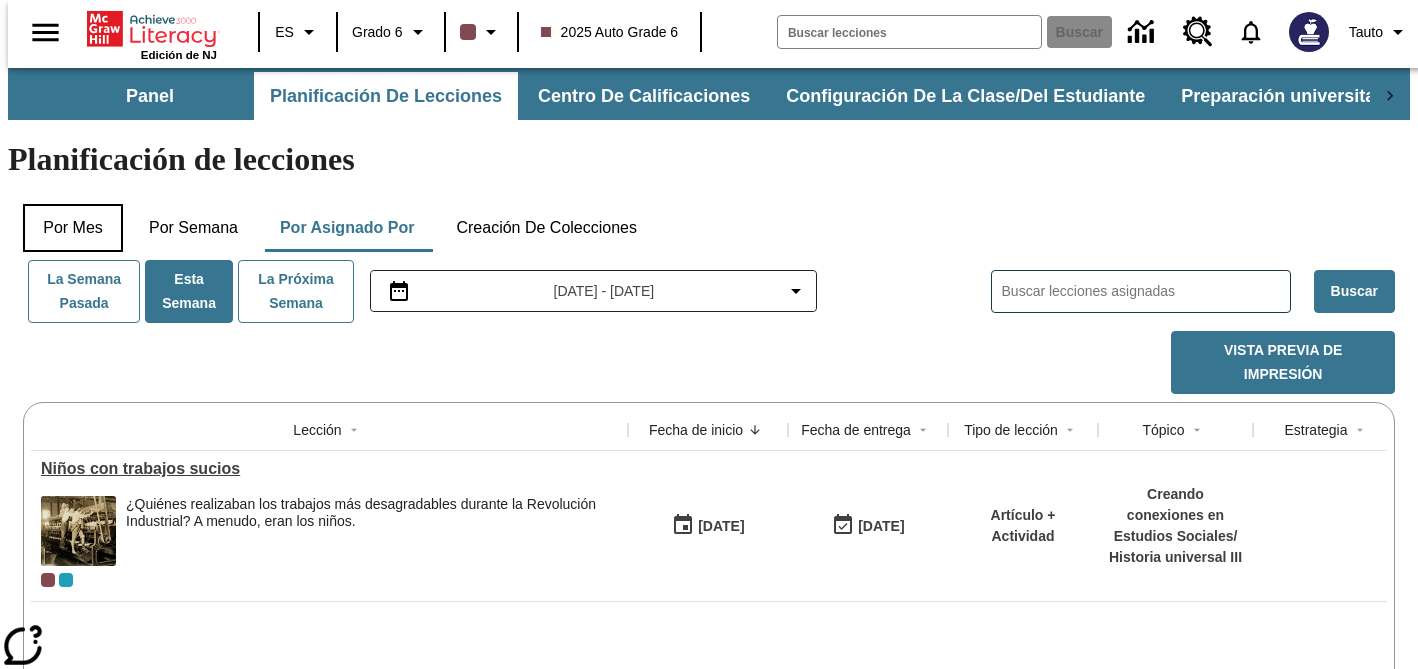 click on "Por mes" at bounding box center [73, 228] 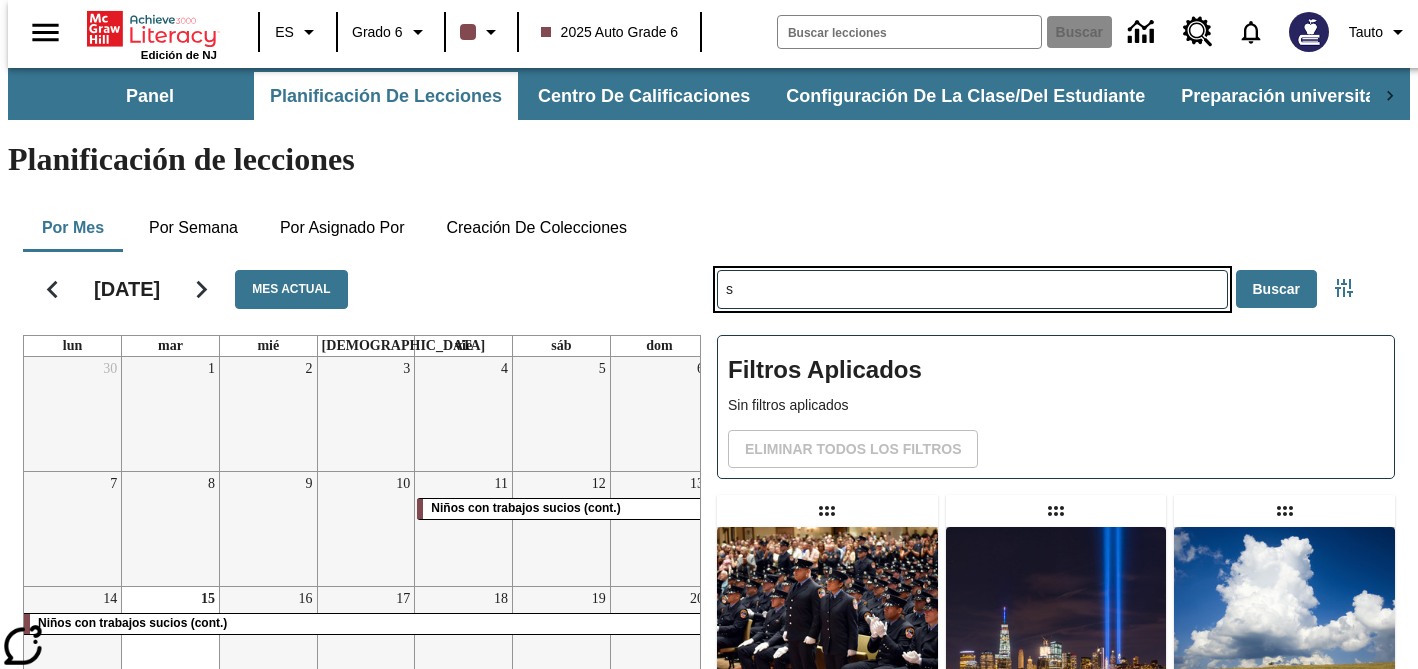 click on "s" at bounding box center (972, 289) 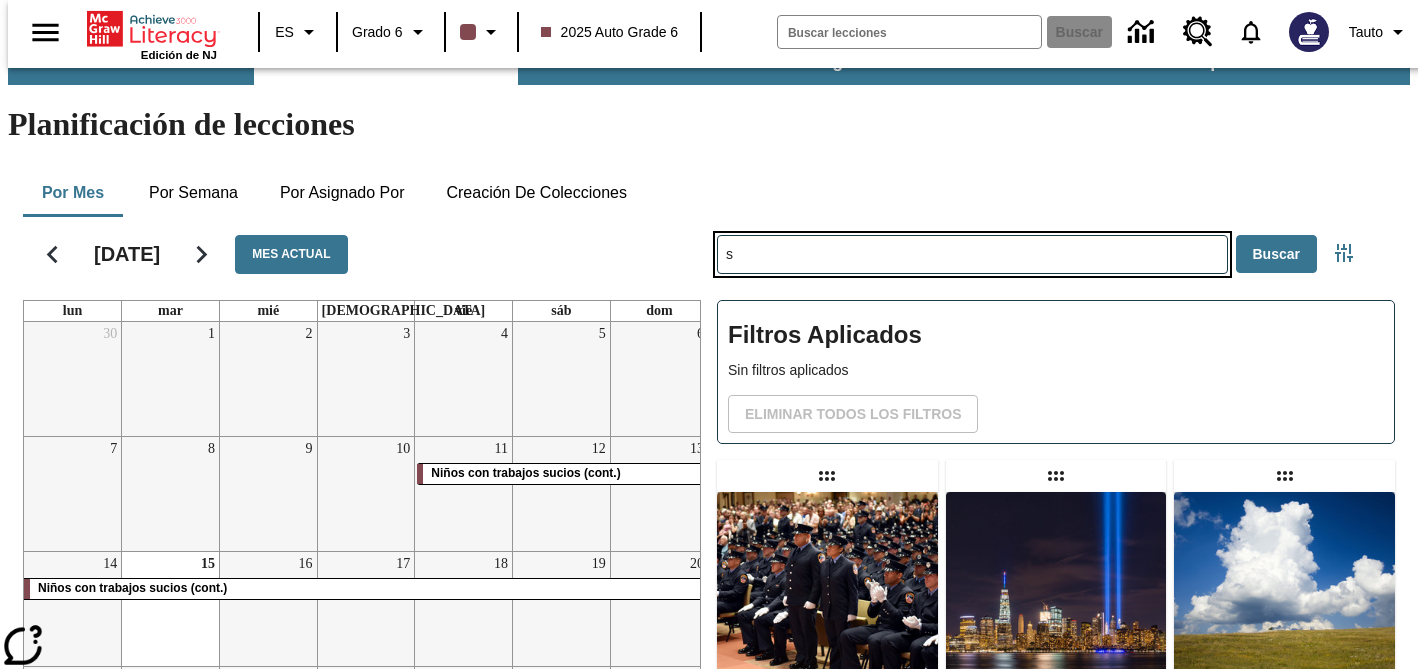 scroll, scrollTop: 51, scrollLeft: 0, axis: vertical 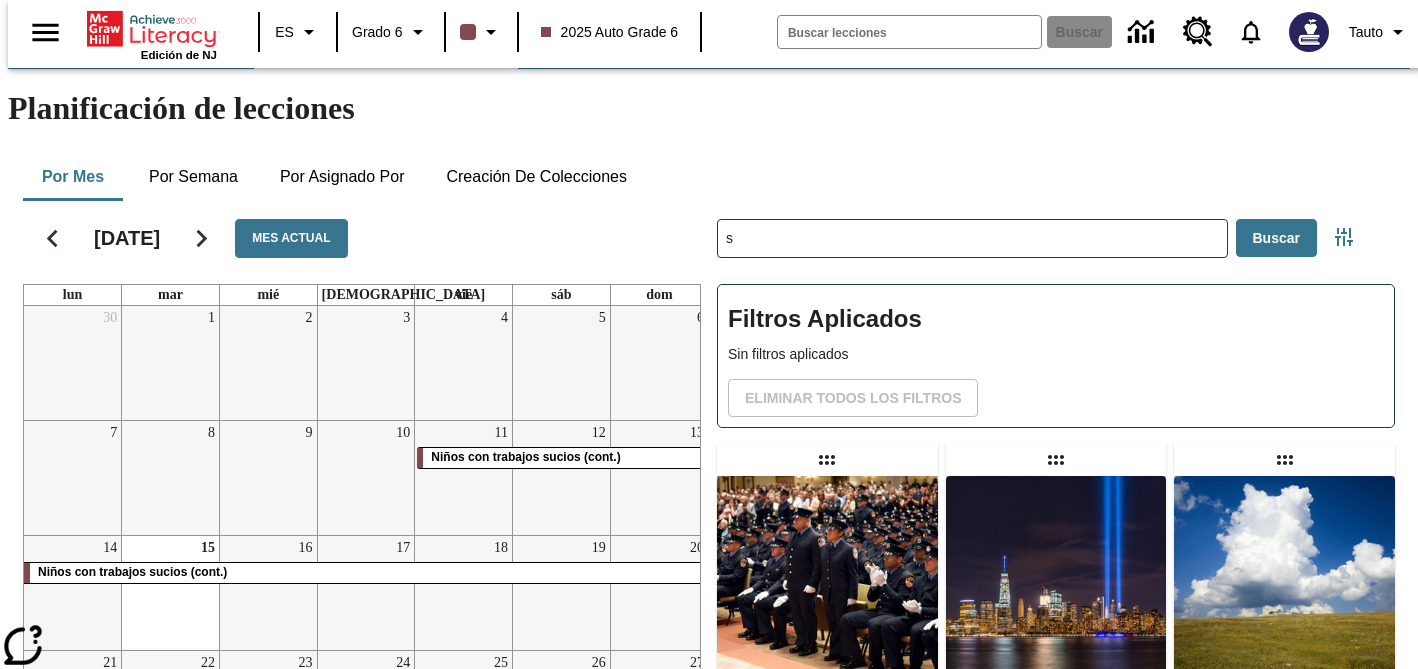click on "Asignar" at bounding box center (894, 686) 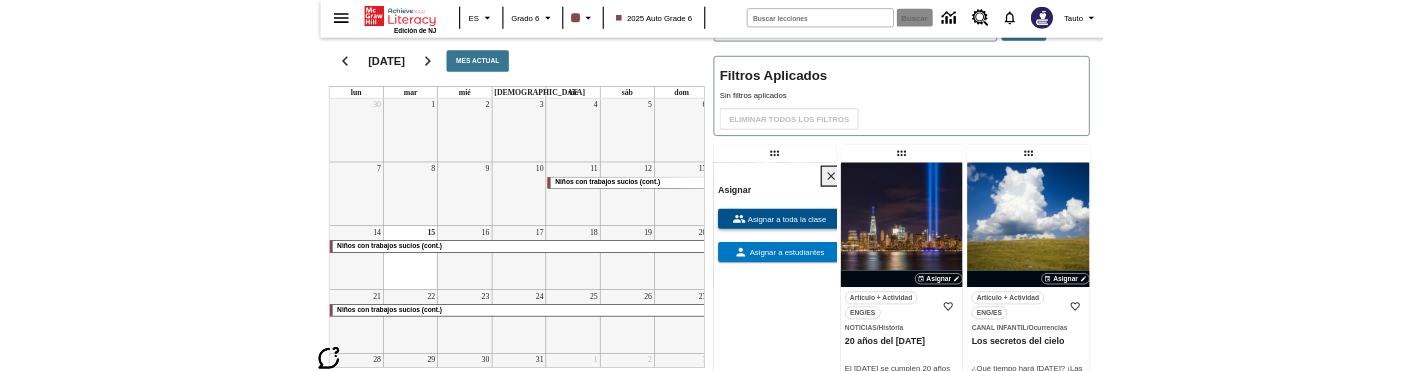 scroll, scrollTop: 241, scrollLeft: 0, axis: vertical 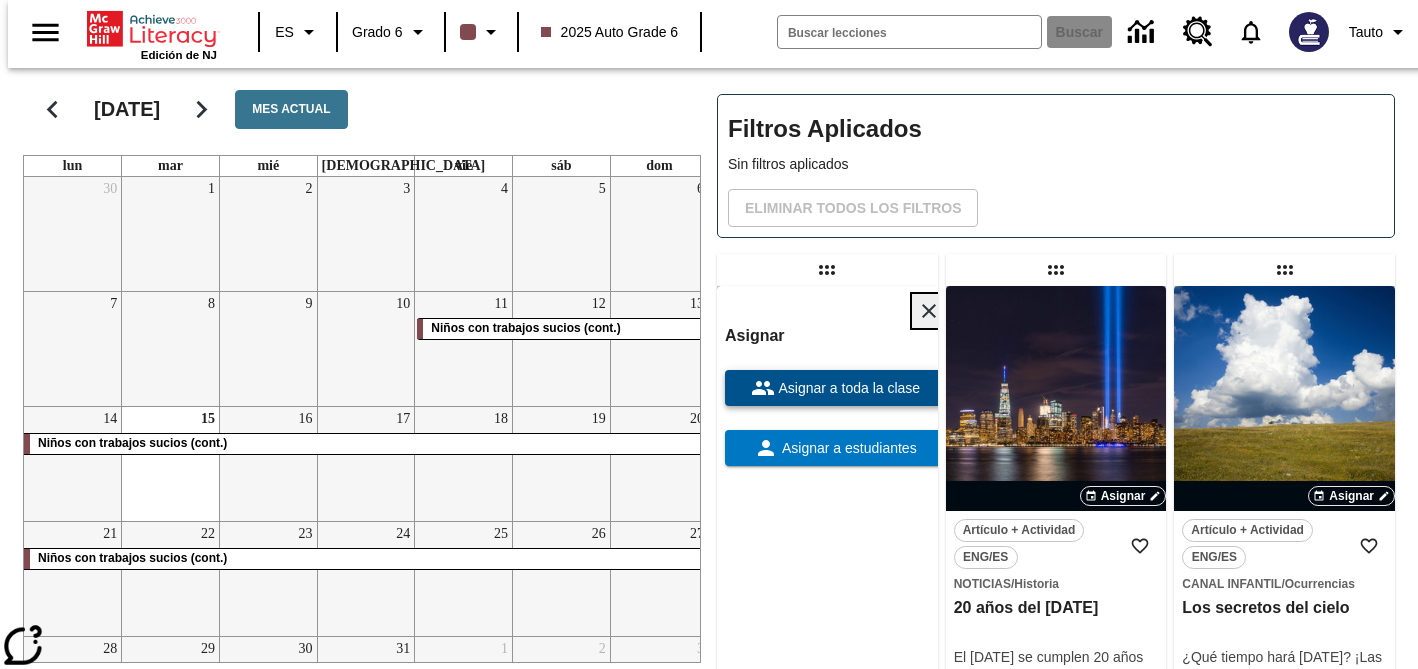 type 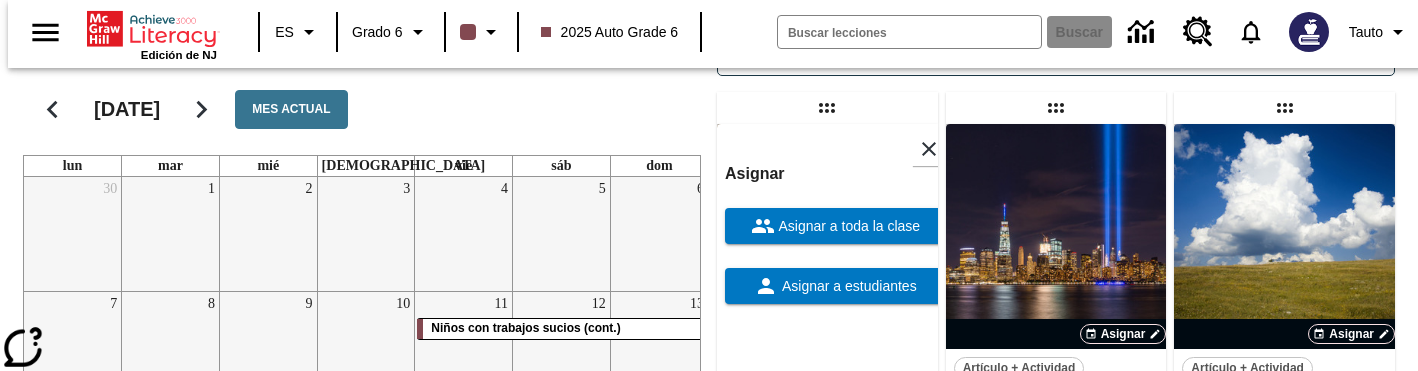 scroll, scrollTop: 422, scrollLeft: 0, axis: vertical 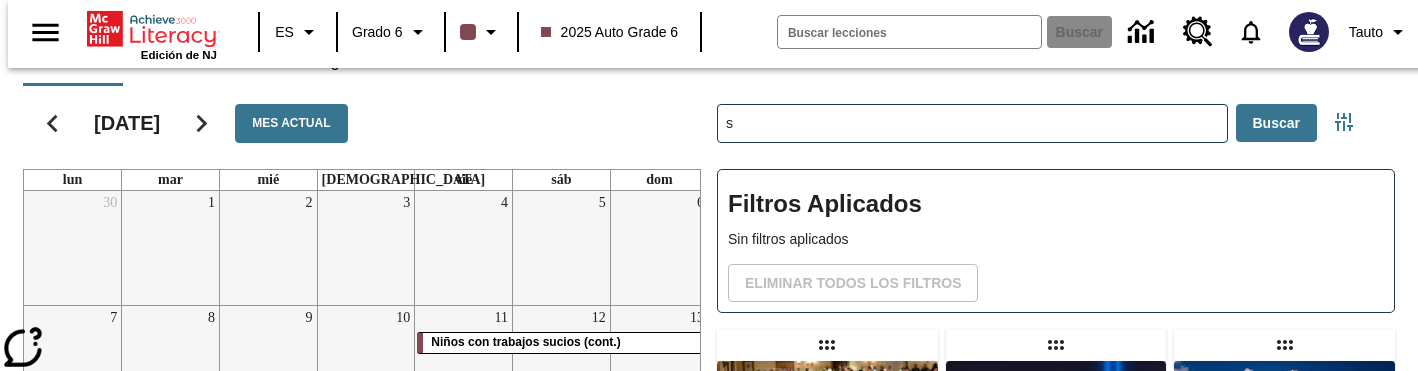 click on "julio de 2025 Mes actual" at bounding box center [362, 123] 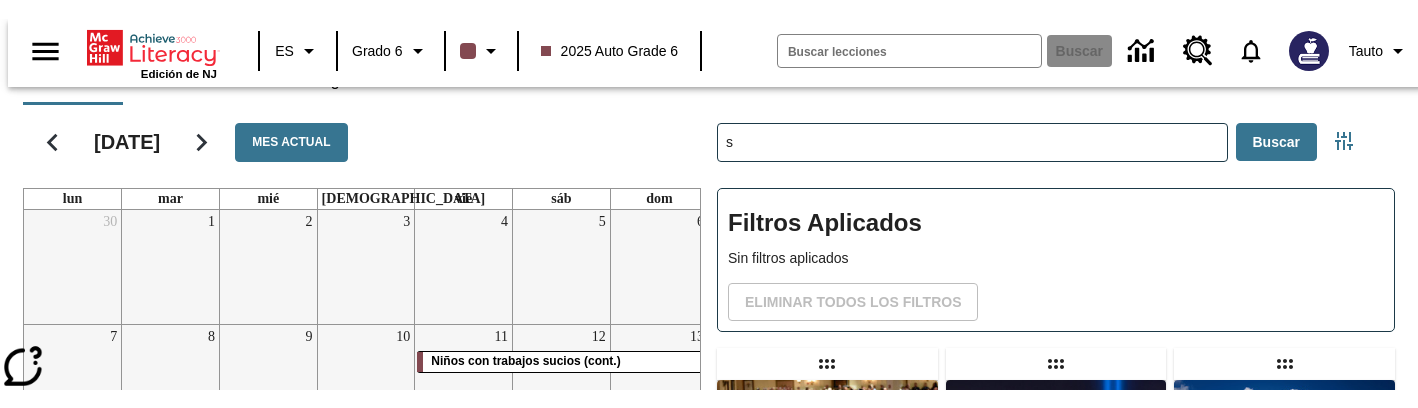 scroll, scrollTop: 0, scrollLeft: 0, axis: both 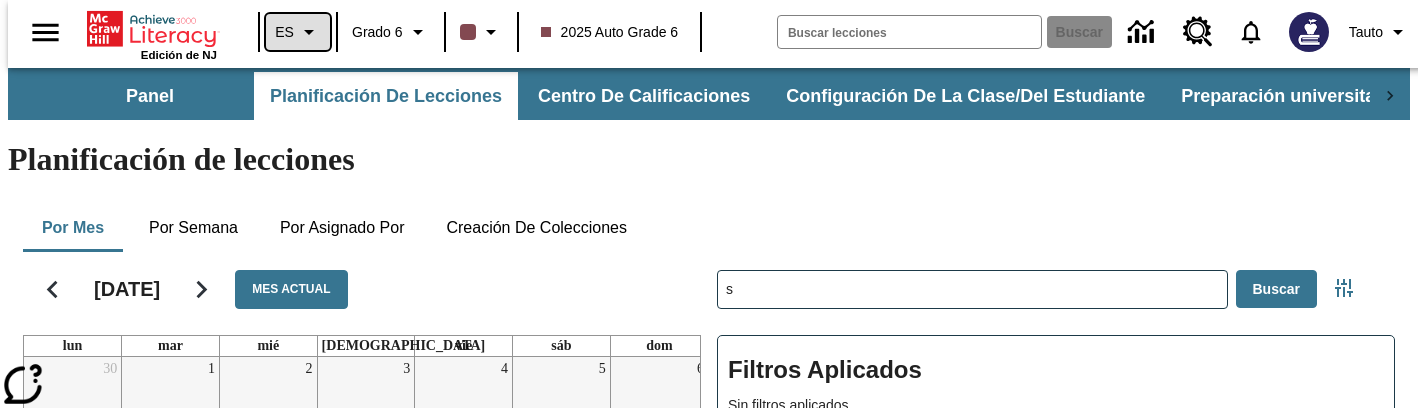 click on "ES" at bounding box center (284, 32) 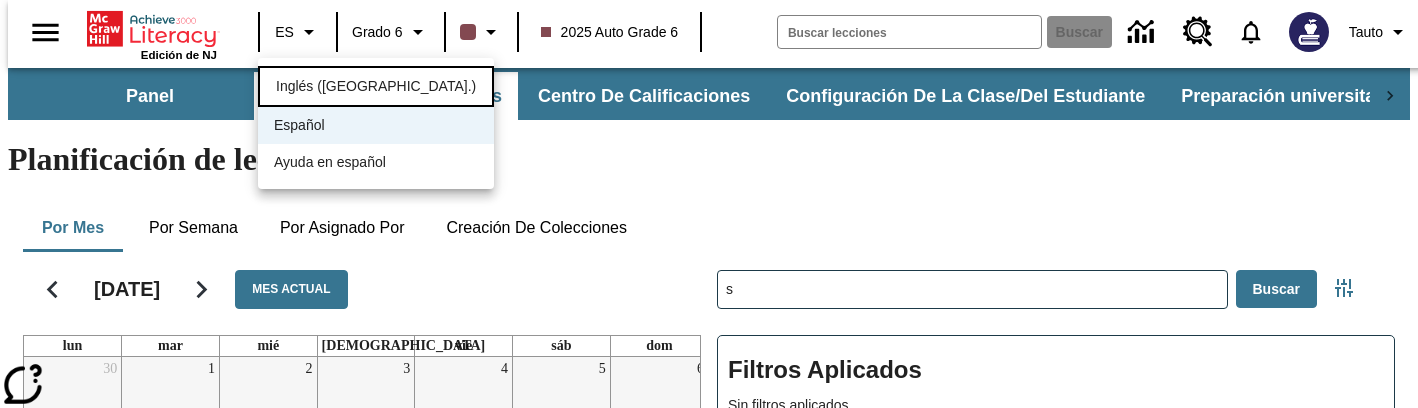 click on "Inglés (EE. UU.)" at bounding box center [376, 86] 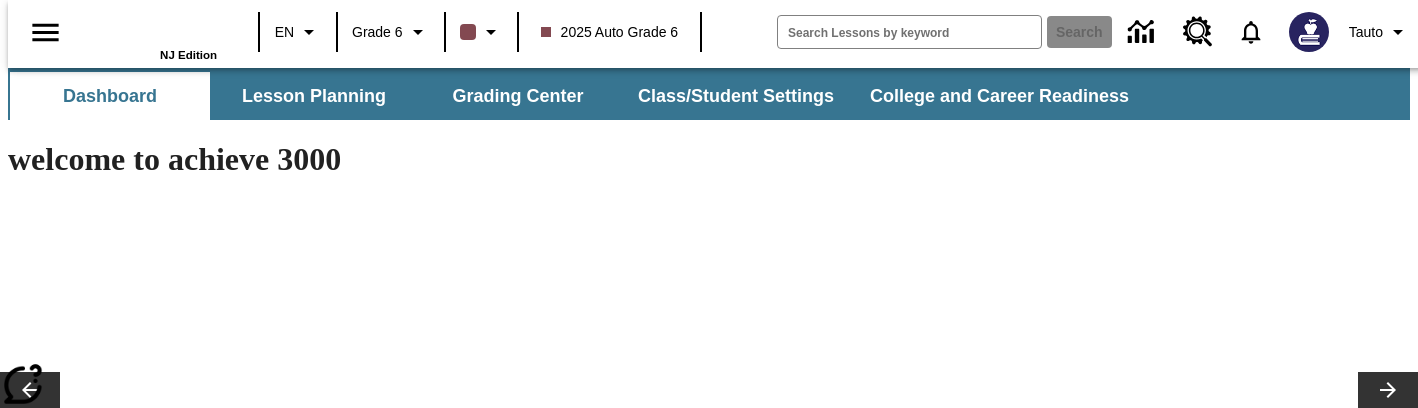 scroll, scrollTop: 0, scrollLeft: 0, axis: both 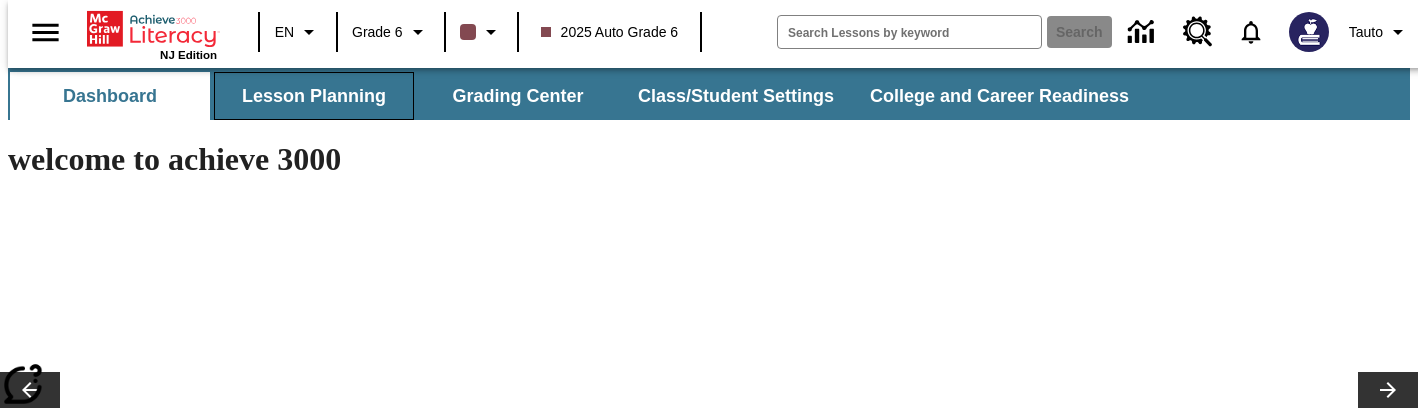 click on "Lesson Planning" at bounding box center (314, 96) 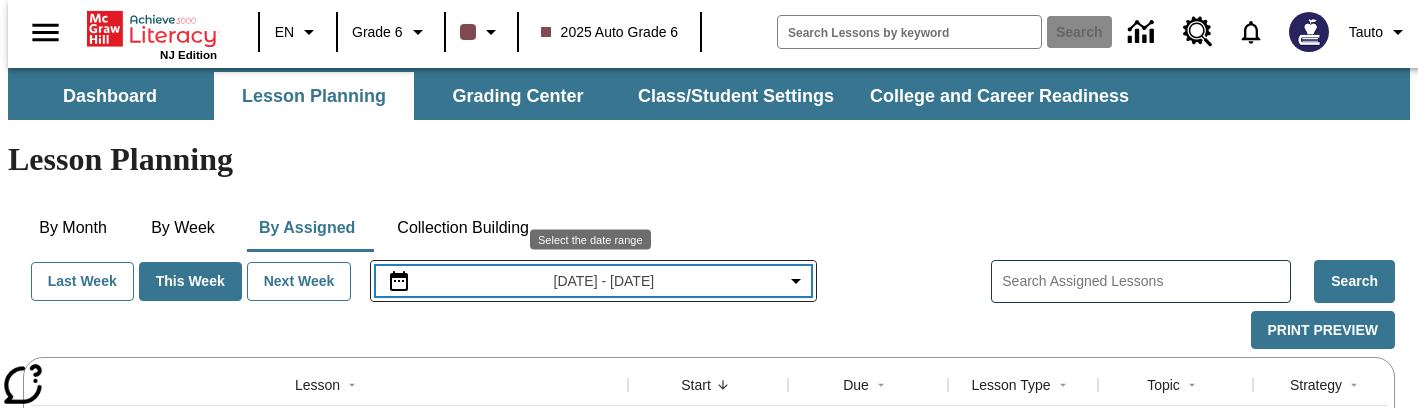 click on "[DATE] - [DATE]" at bounding box center (604, 281) 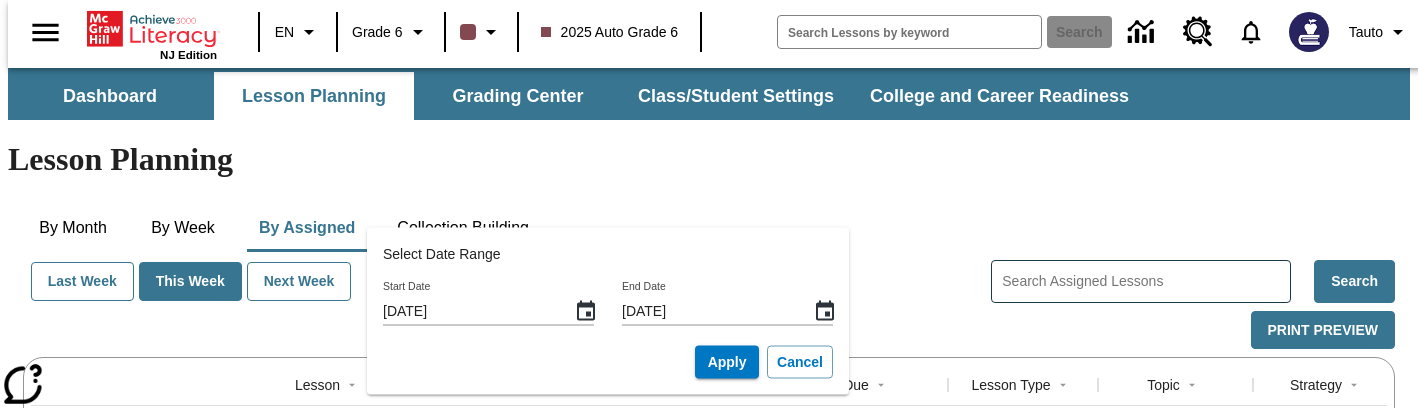 click 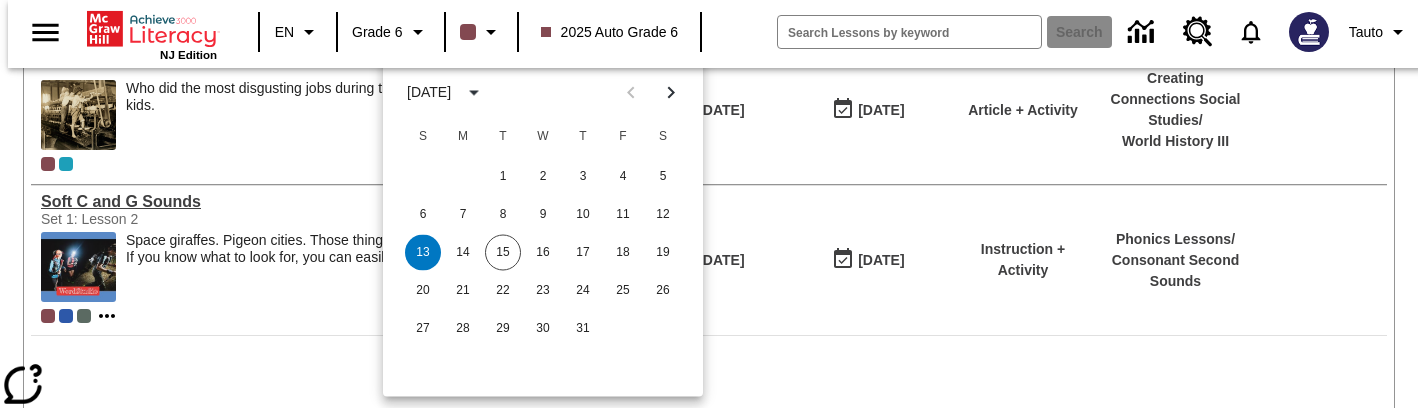 scroll, scrollTop: 0, scrollLeft: 0, axis: both 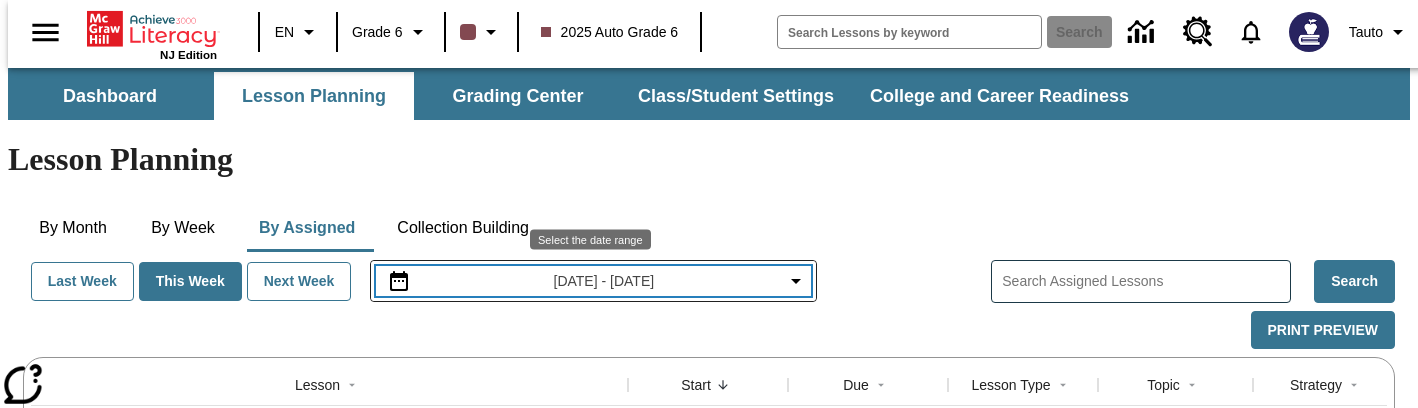click on "[DATE] - [DATE]" at bounding box center [604, 281] 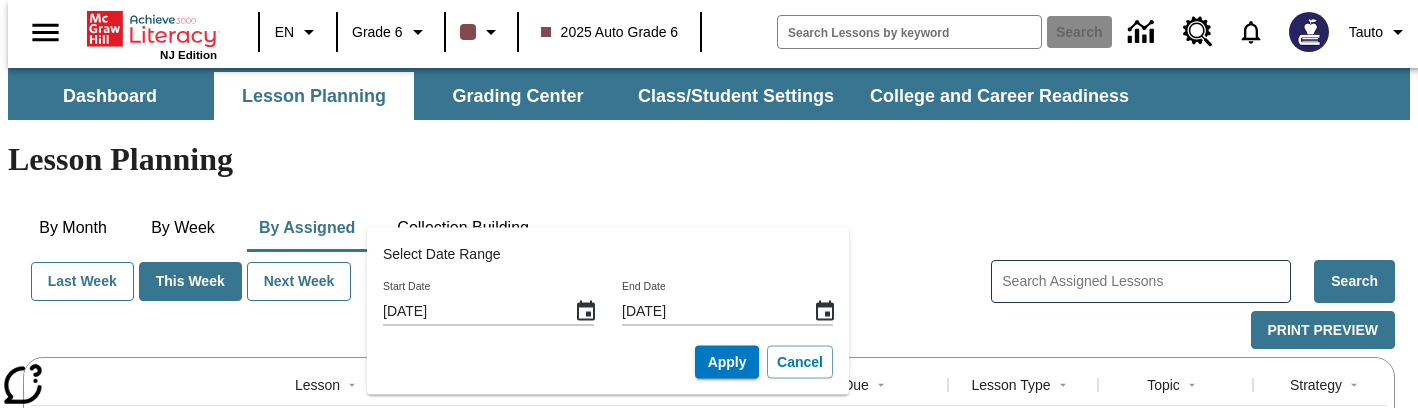 click on "[DATE]" at bounding box center [488, 311] 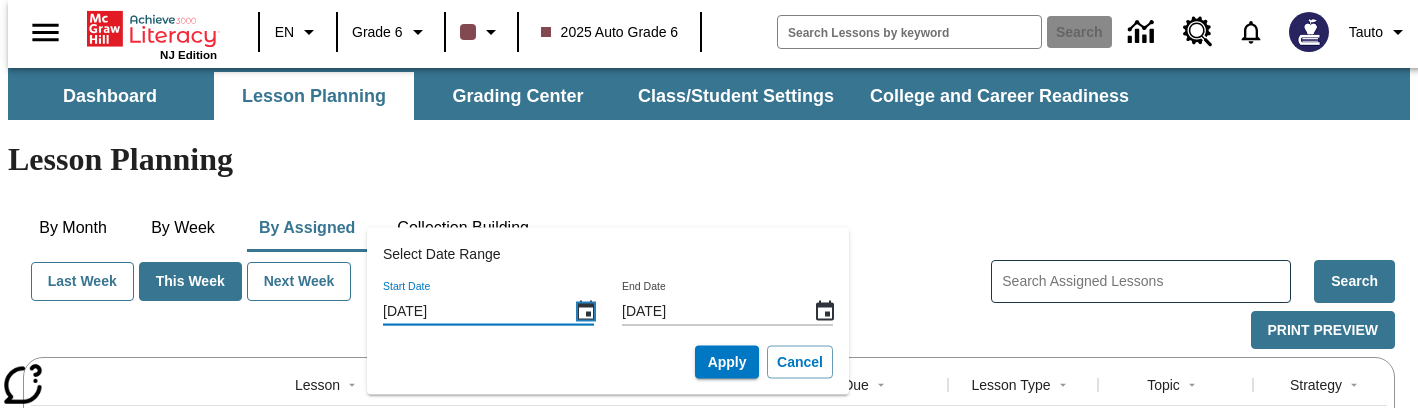 click 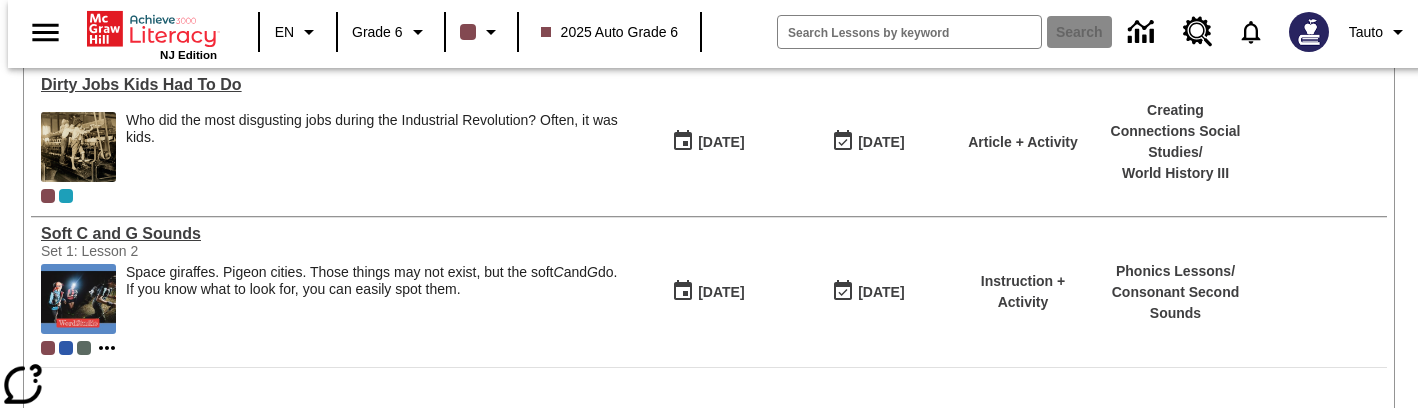 scroll, scrollTop: 0, scrollLeft: 0, axis: both 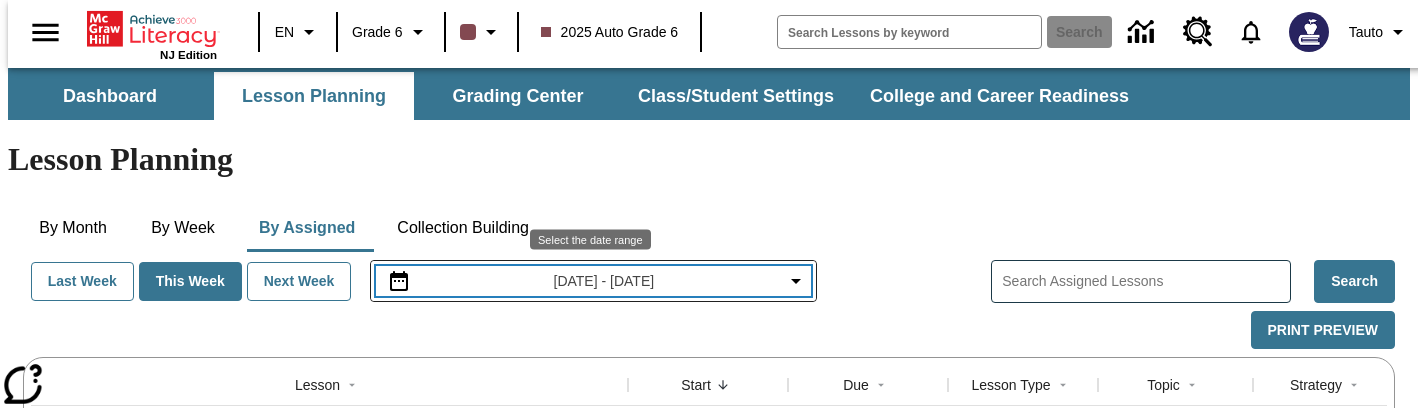 click on "[DATE] - [DATE]" at bounding box center [604, 281] 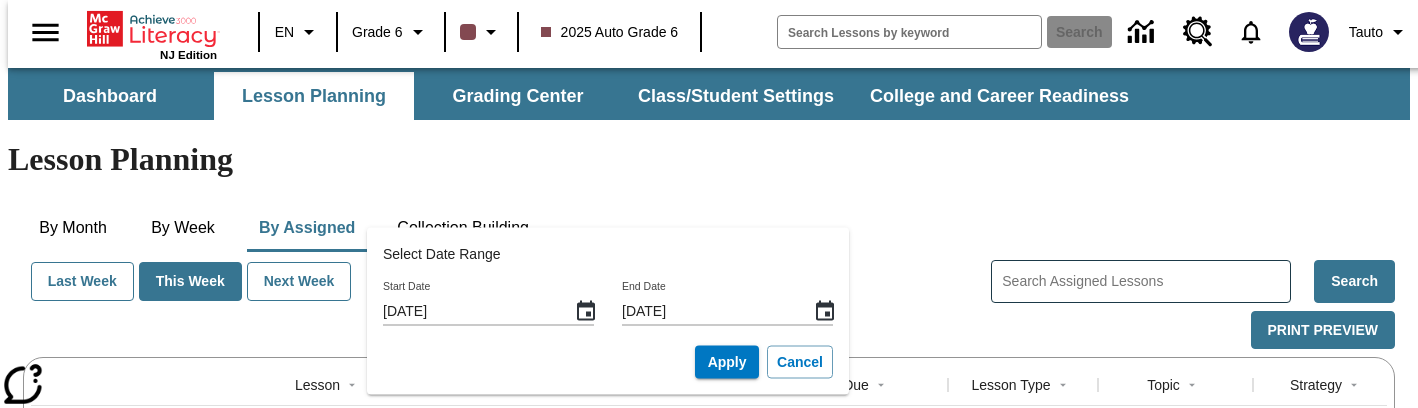 click 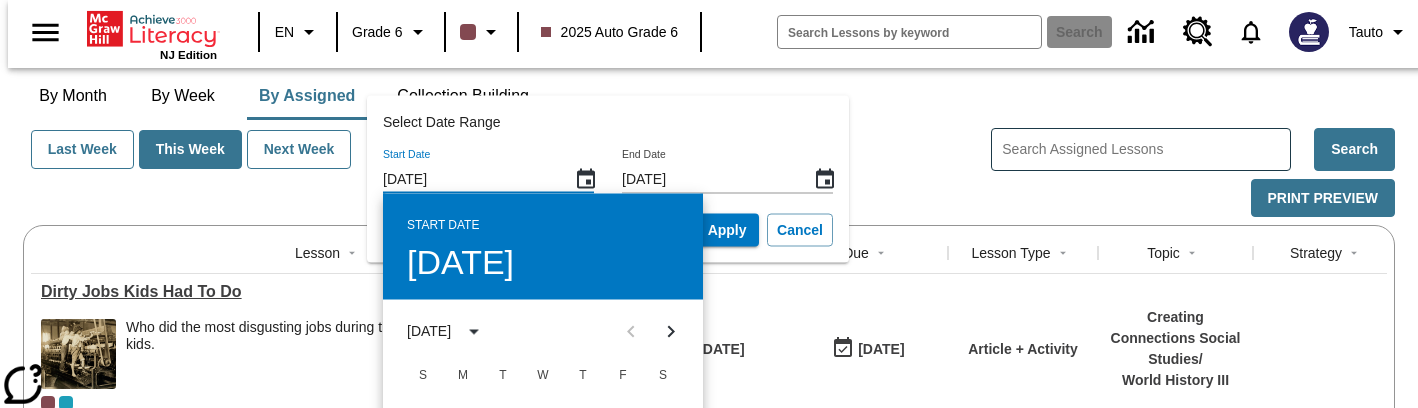 scroll, scrollTop: 136, scrollLeft: 0, axis: vertical 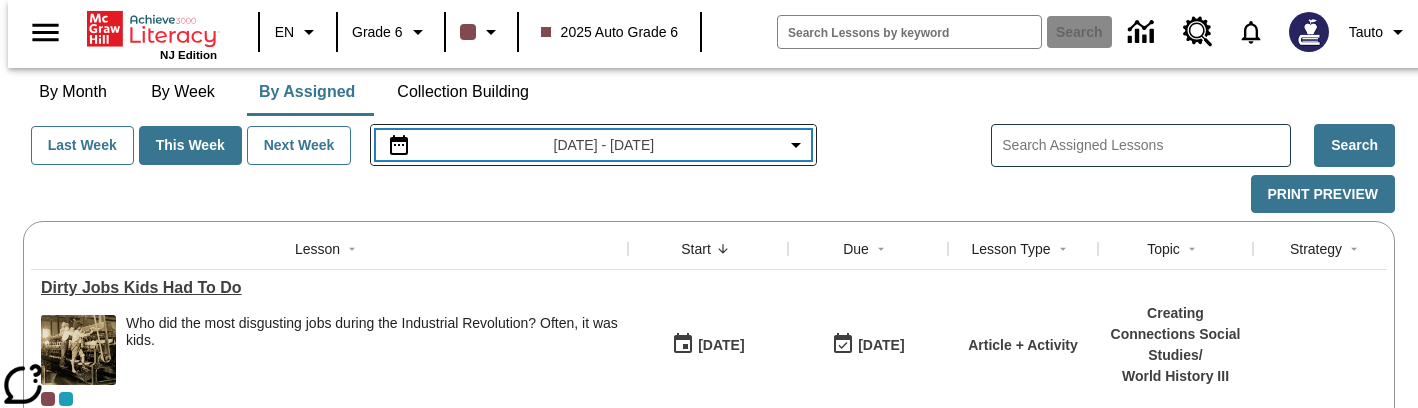 click on "[DATE] - [DATE]" at bounding box center (604, 145) 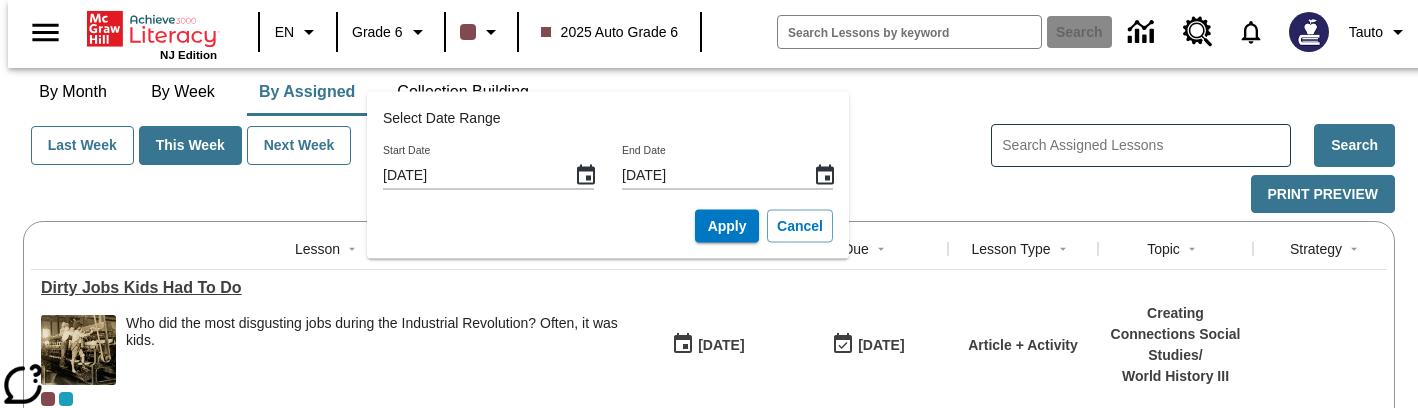click 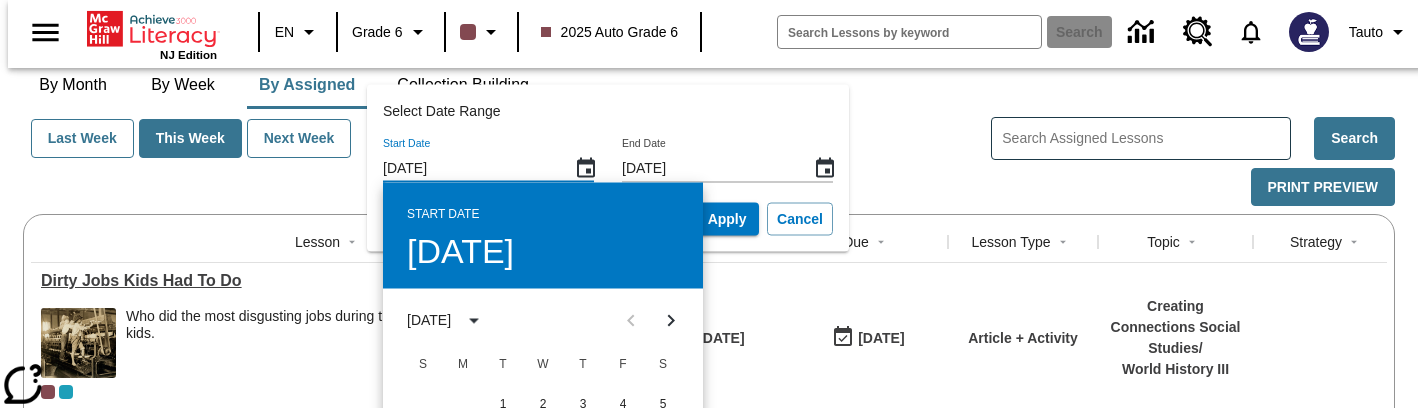 scroll, scrollTop: 142, scrollLeft: 0, axis: vertical 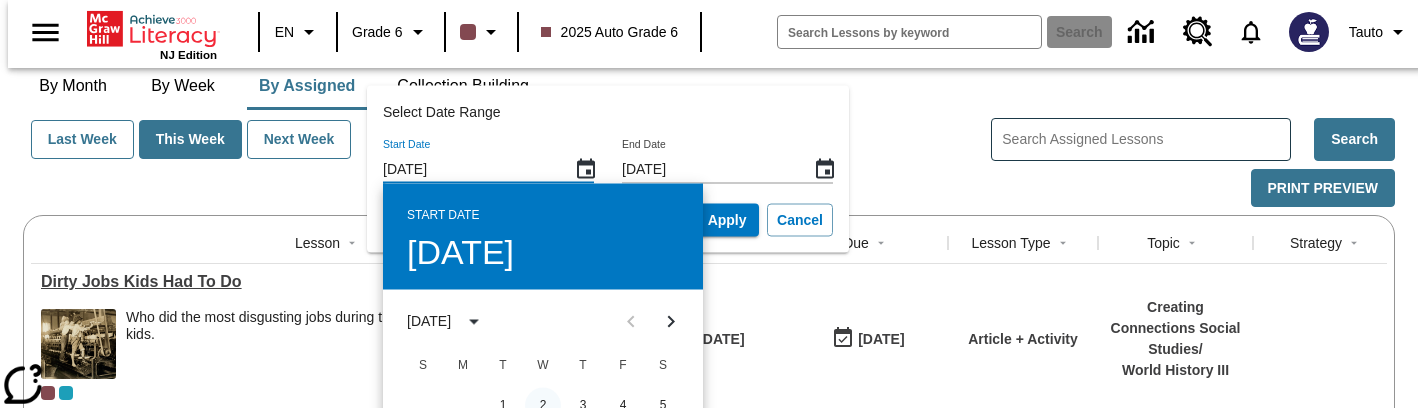 type 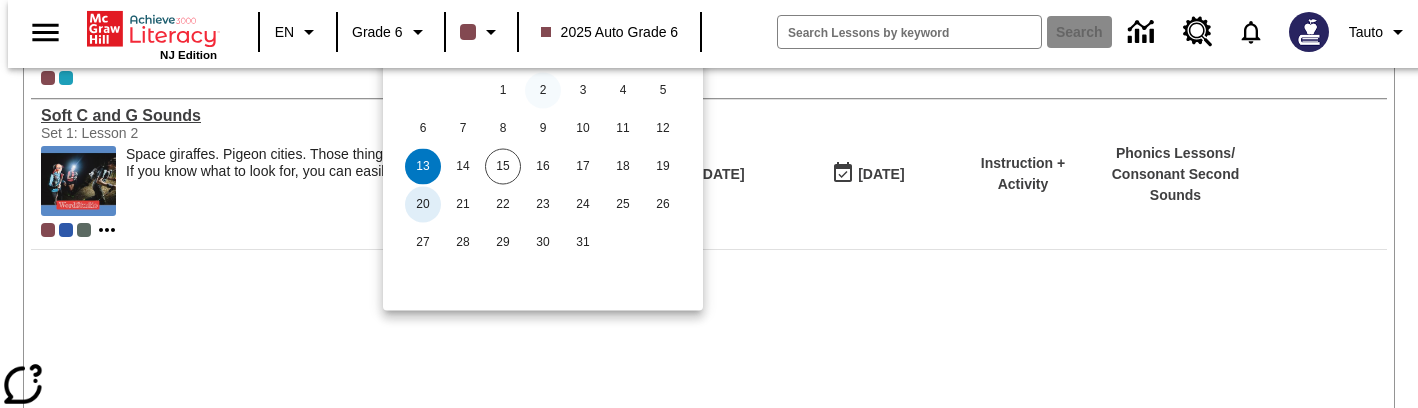 type 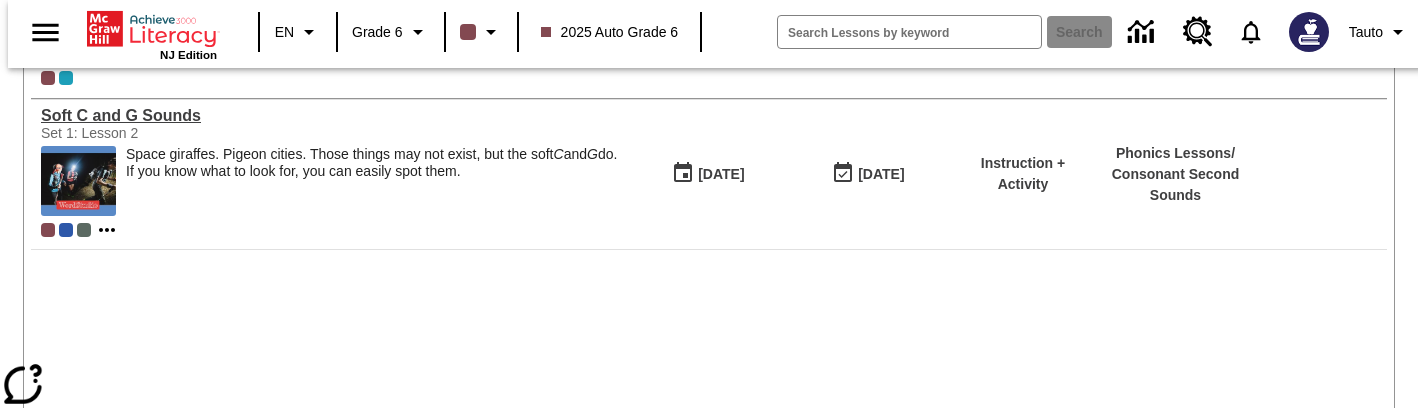 scroll, scrollTop: 0, scrollLeft: 0, axis: both 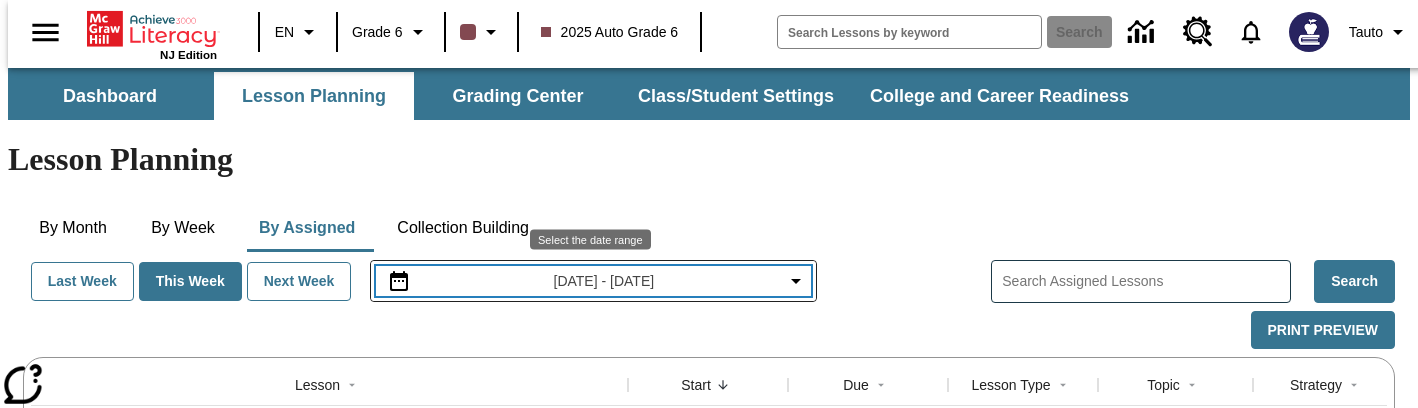 click on "[DATE] - [DATE]" at bounding box center [604, 281] 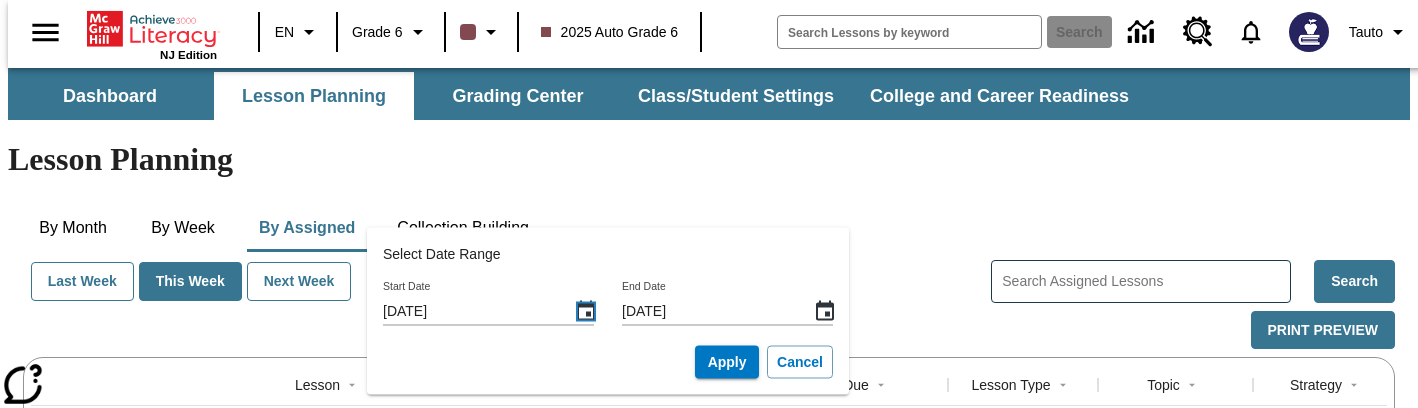 click 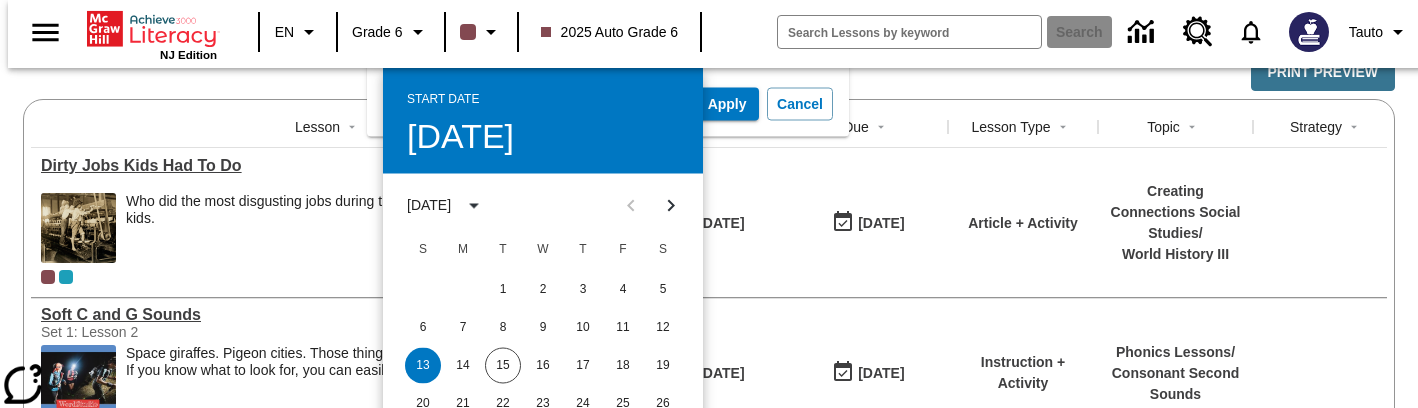 scroll, scrollTop: 276, scrollLeft: 0, axis: vertical 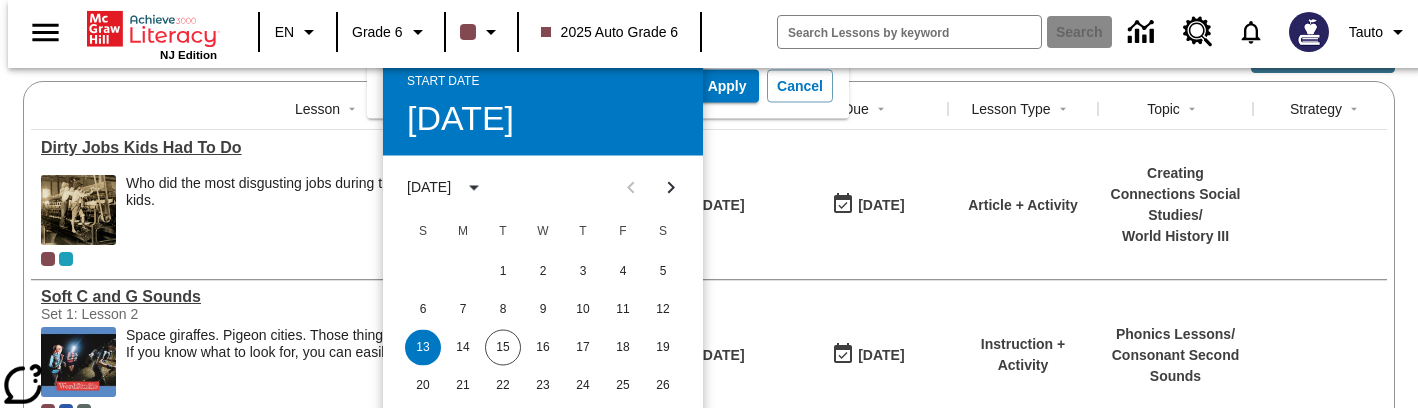 type 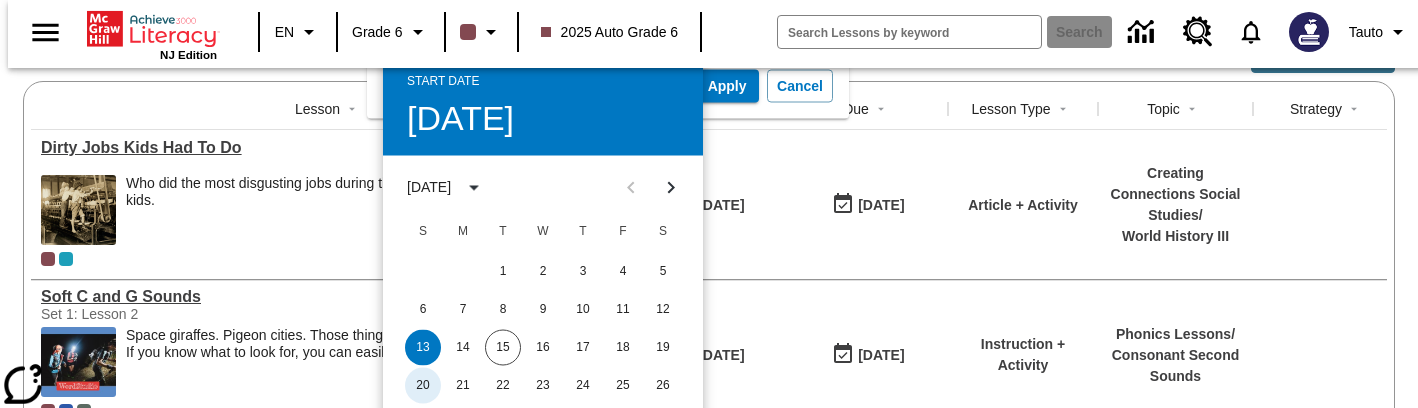 type 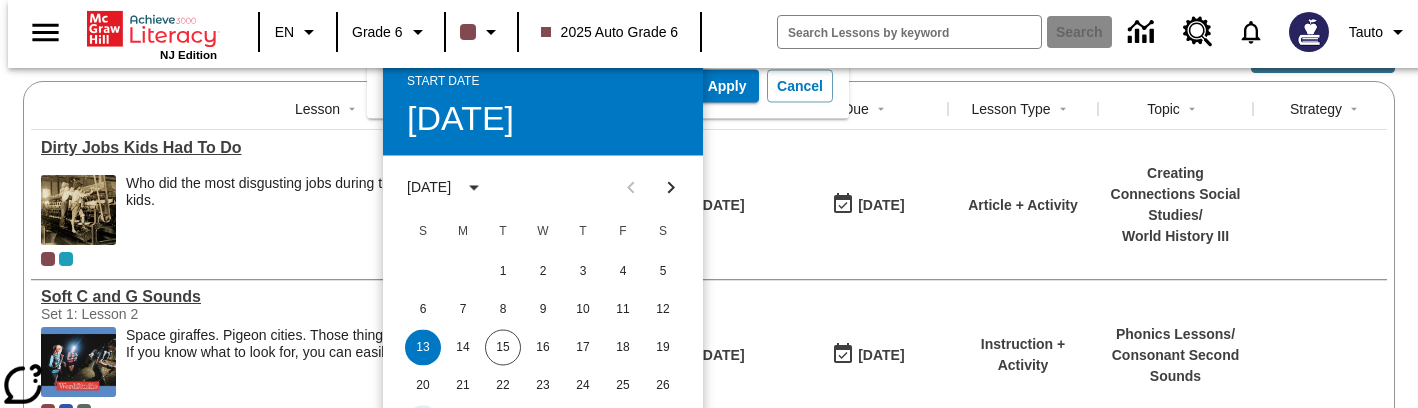 scroll, scrollTop: 309, scrollLeft: 0, axis: vertical 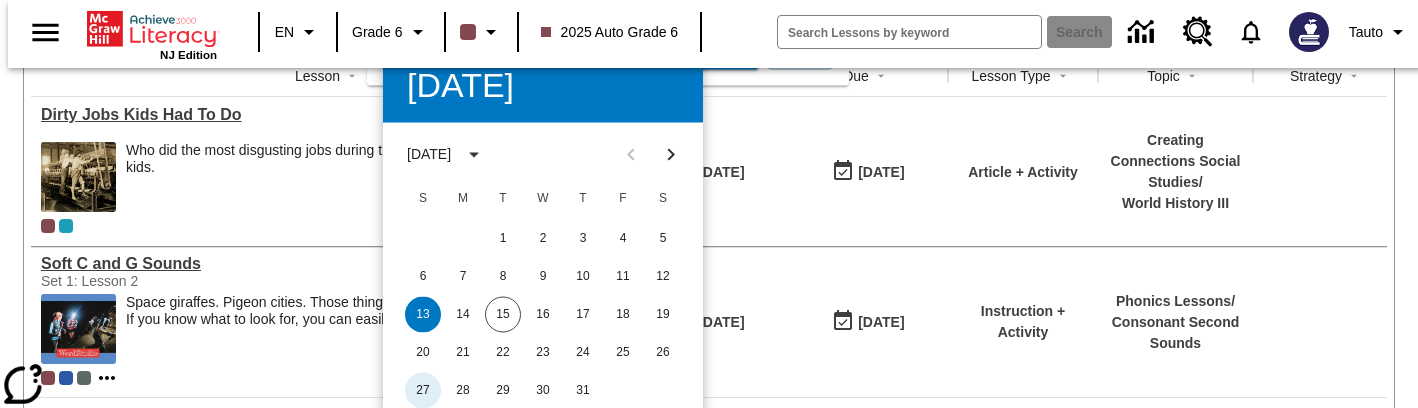 type 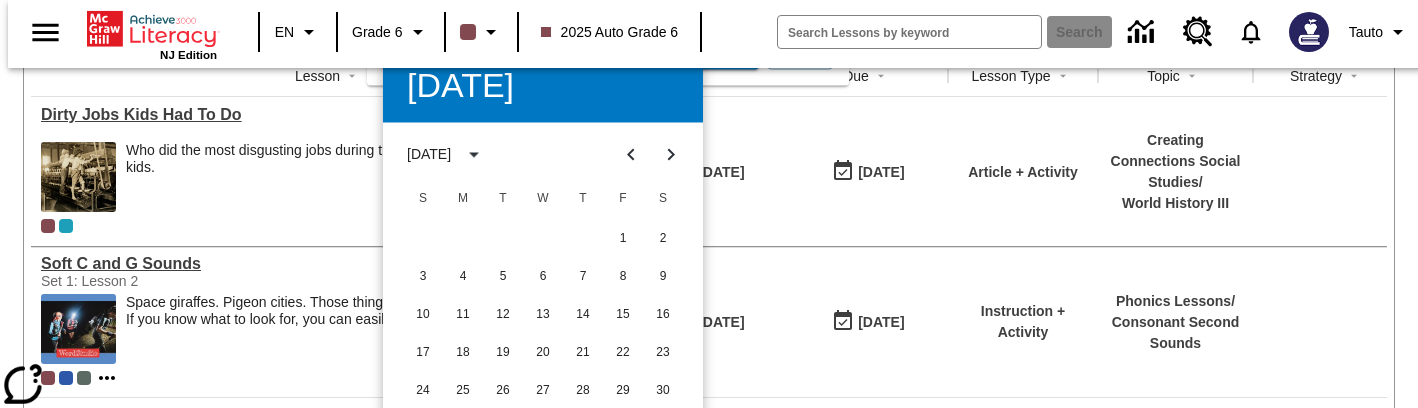 type 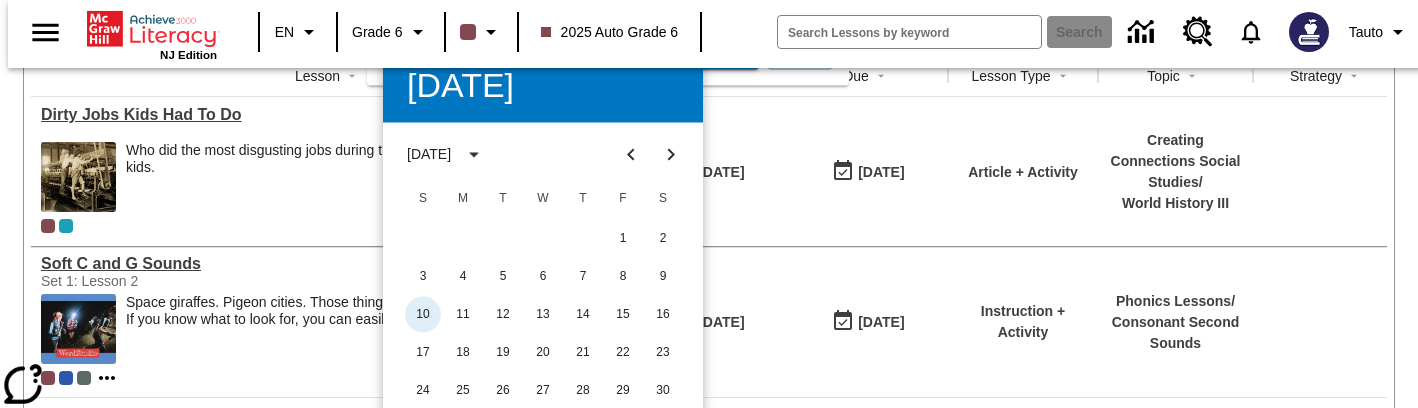 type 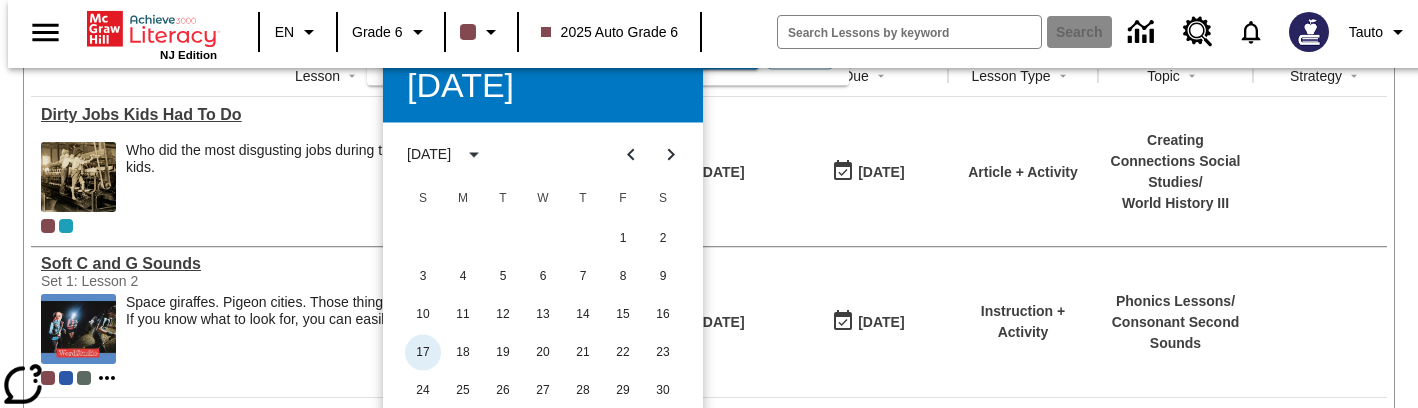 type 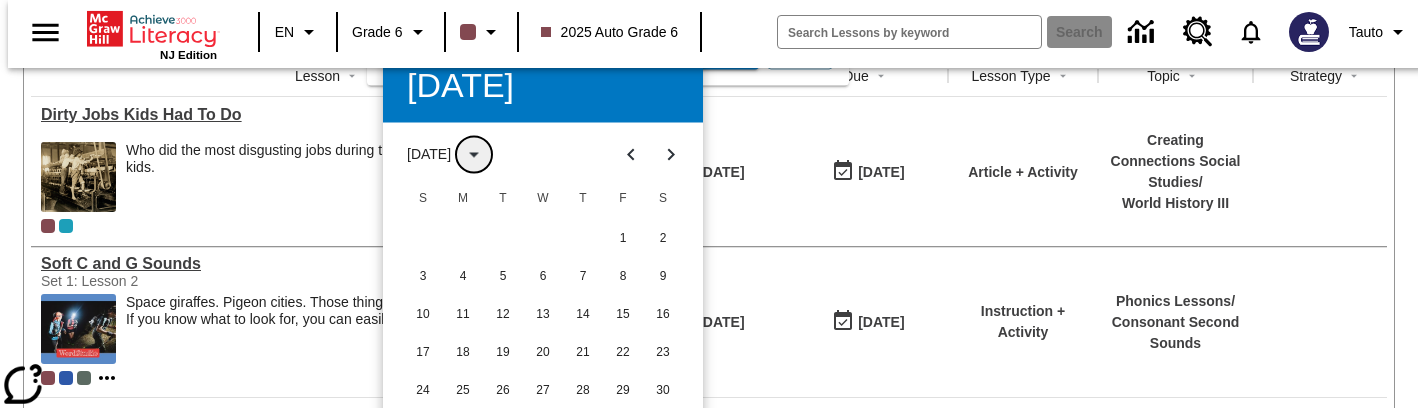 scroll, scrollTop: 259, scrollLeft: 0, axis: vertical 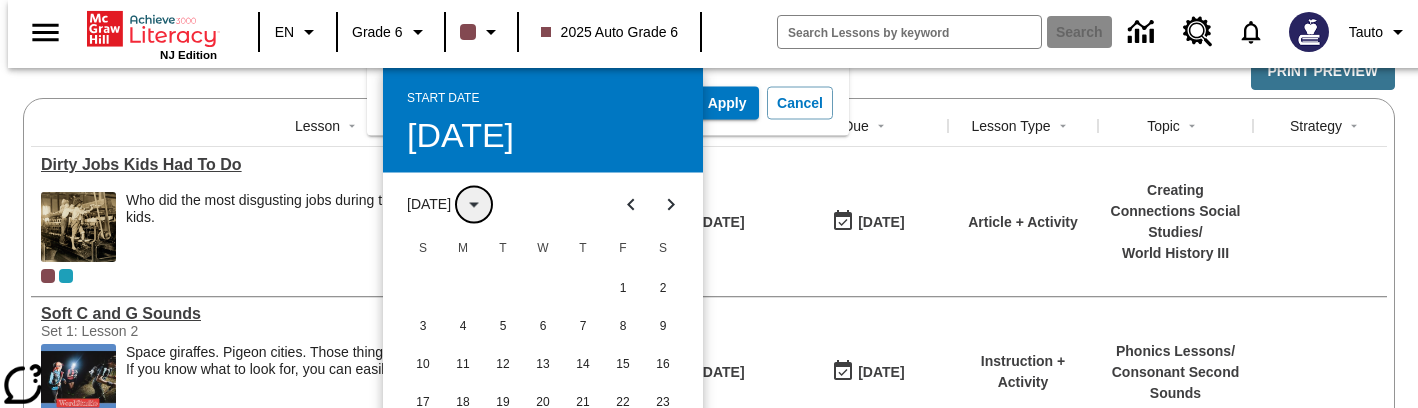 type 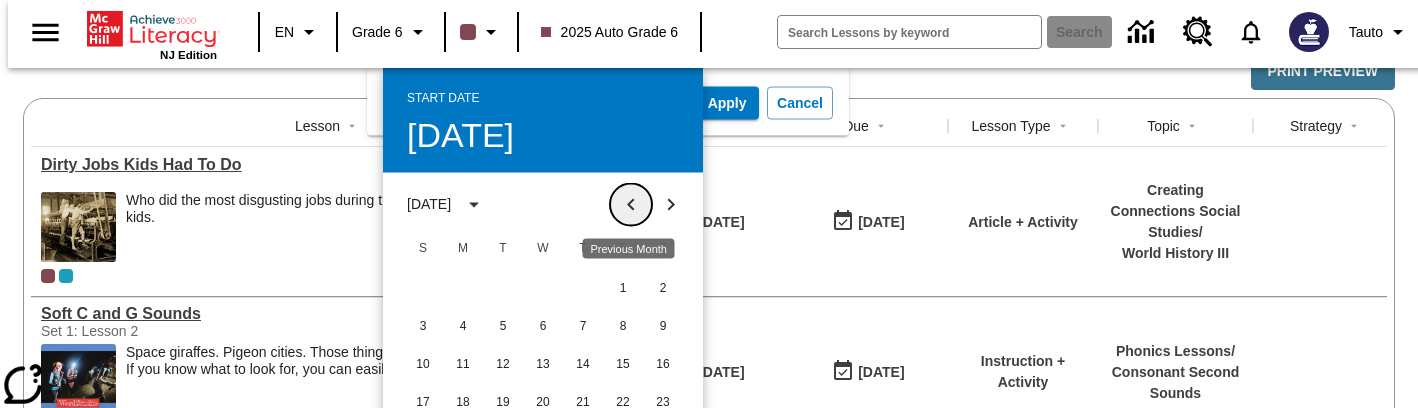 type 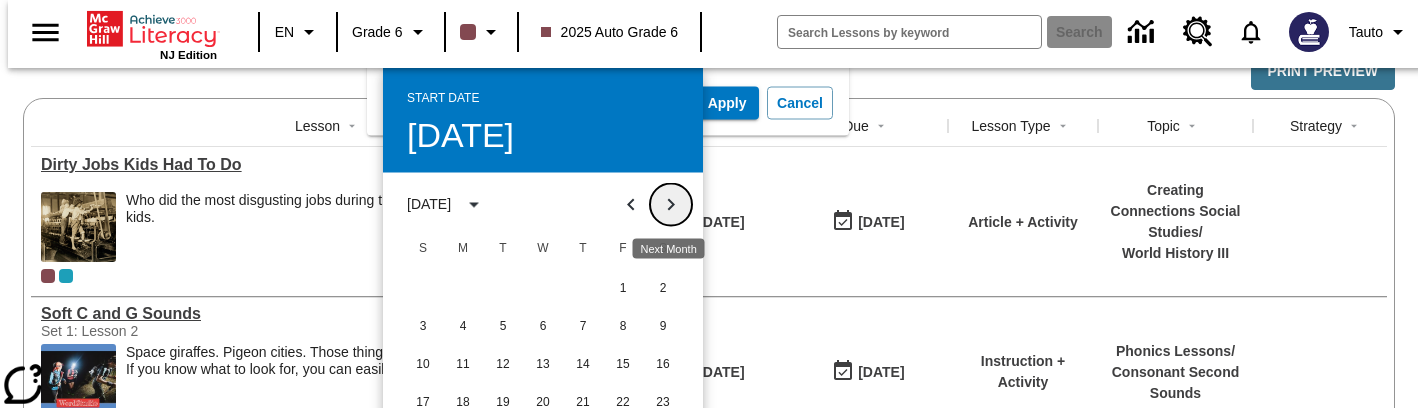 type 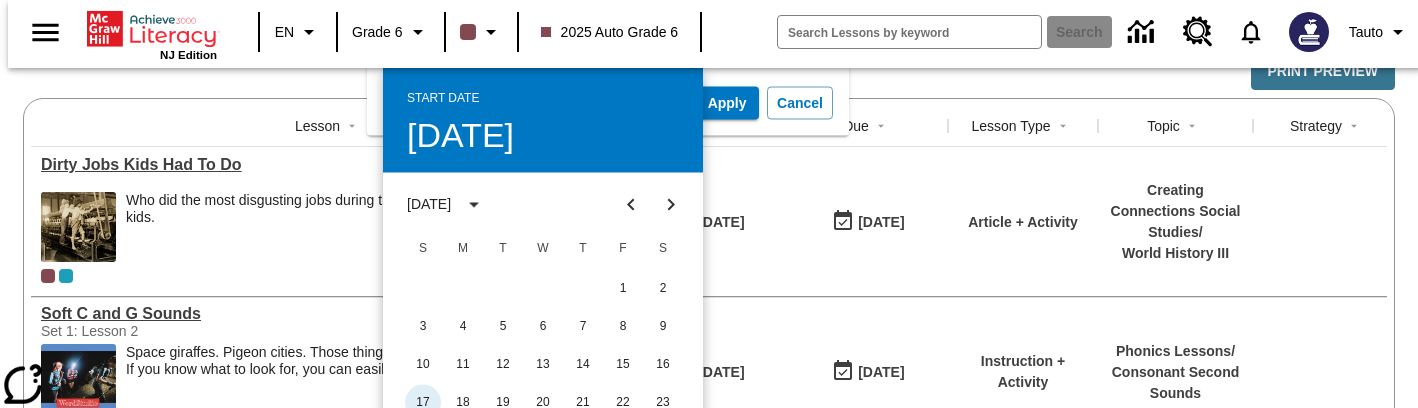 scroll, scrollTop: 271, scrollLeft: 0, axis: vertical 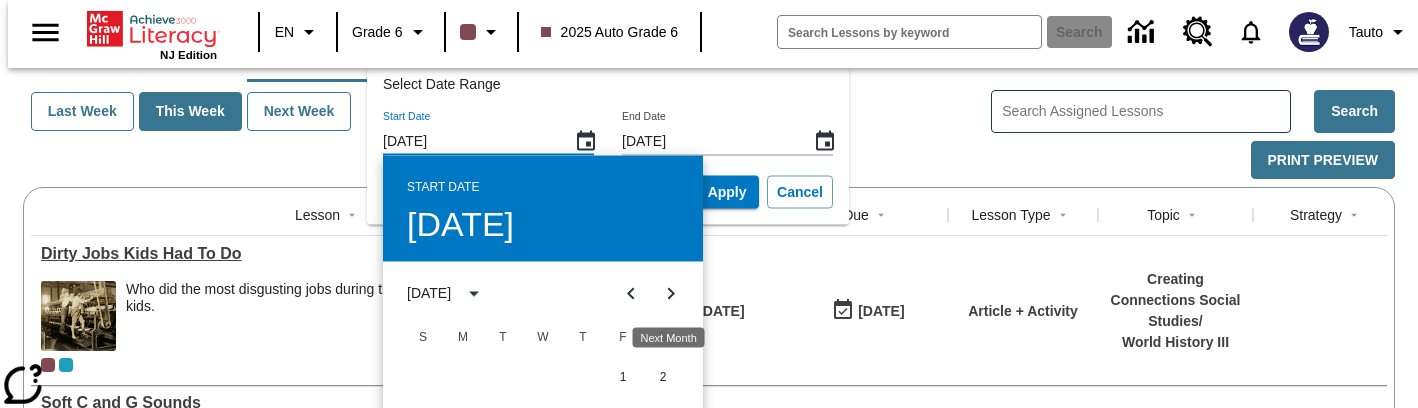 click on "Start Date Jul 13, 2025 Start Date Sun, Jul 13 August 2025 S M T W T F S 1 2 3 4 5 6 7 8 9 10 11 12 13 14 15 16 17 18 19 20 21 22 23 24 25 26 27 28 29 30 31 End Date Jul 19, 2025" at bounding box center (608, 133) 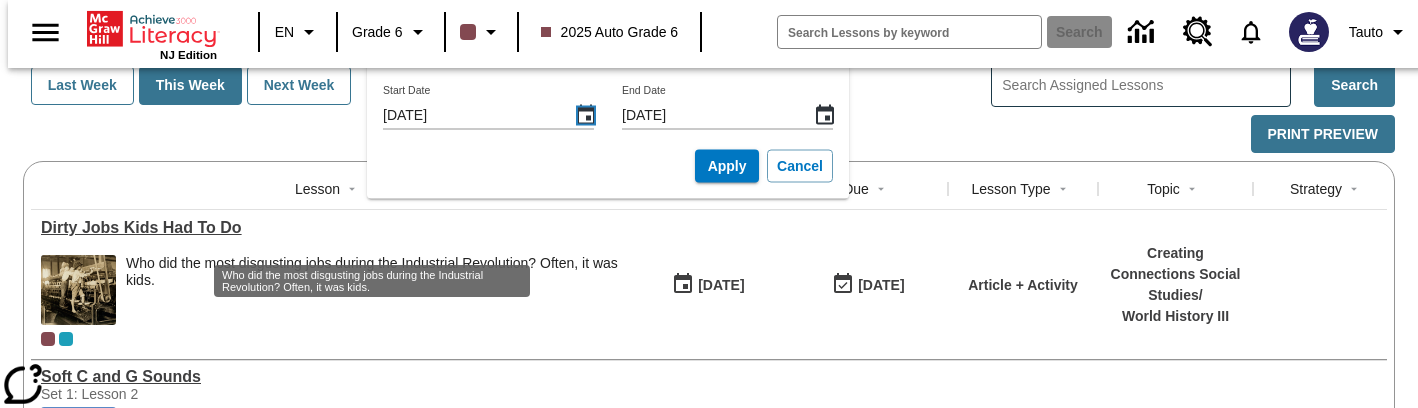 scroll, scrollTop: 195, scrollLeft: 0, axis: vertical 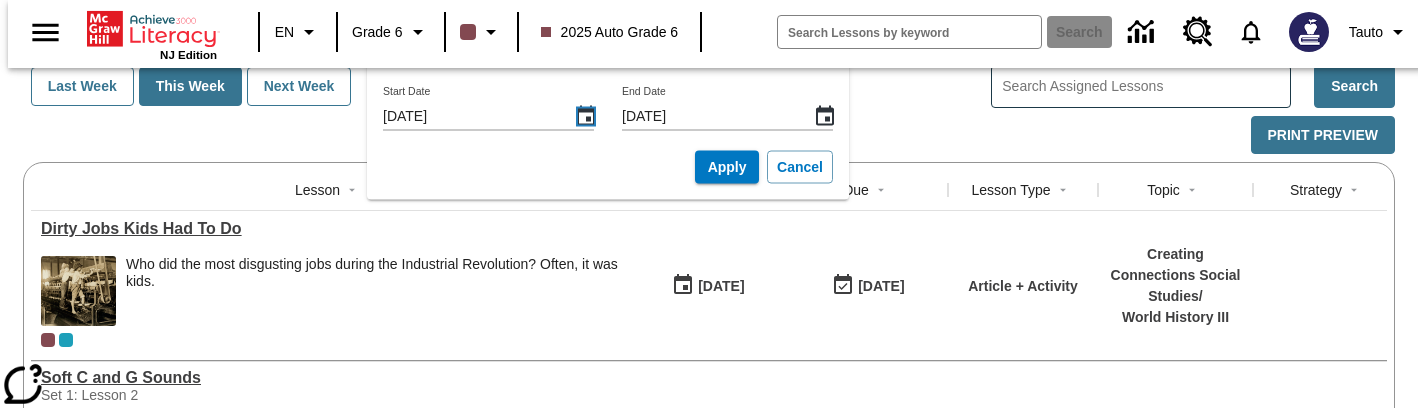 click 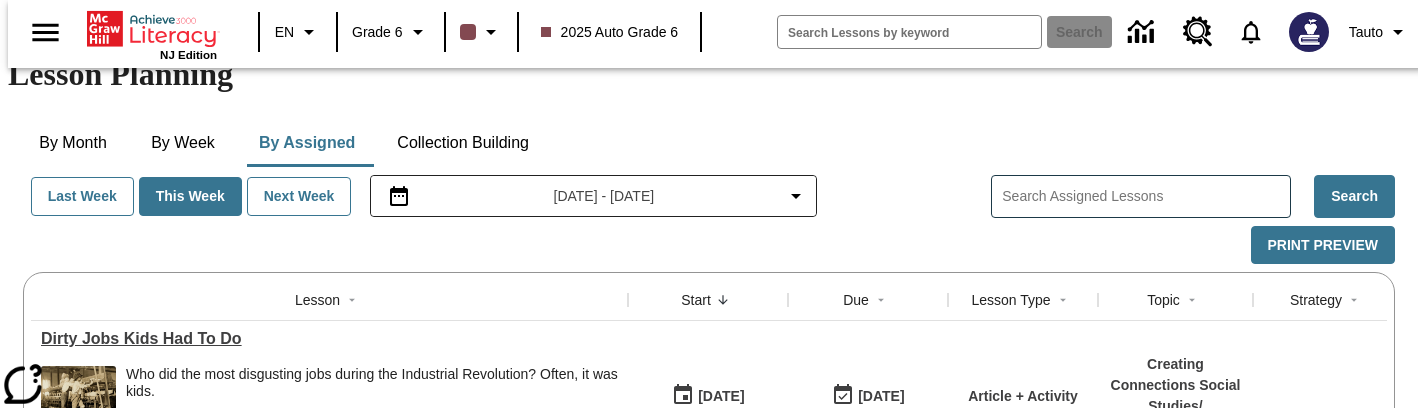 scroll, scrollTop: 74, scrollLeft: 0, axis: vertical 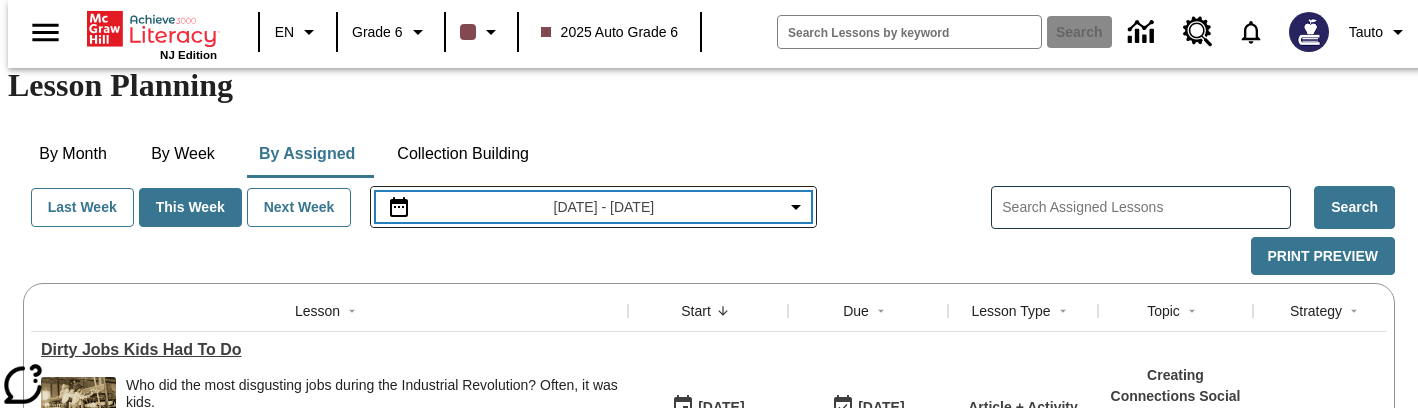 click on "Jul 13, 2025 - Jul 19, 2025" at bounding box center (593, 207) 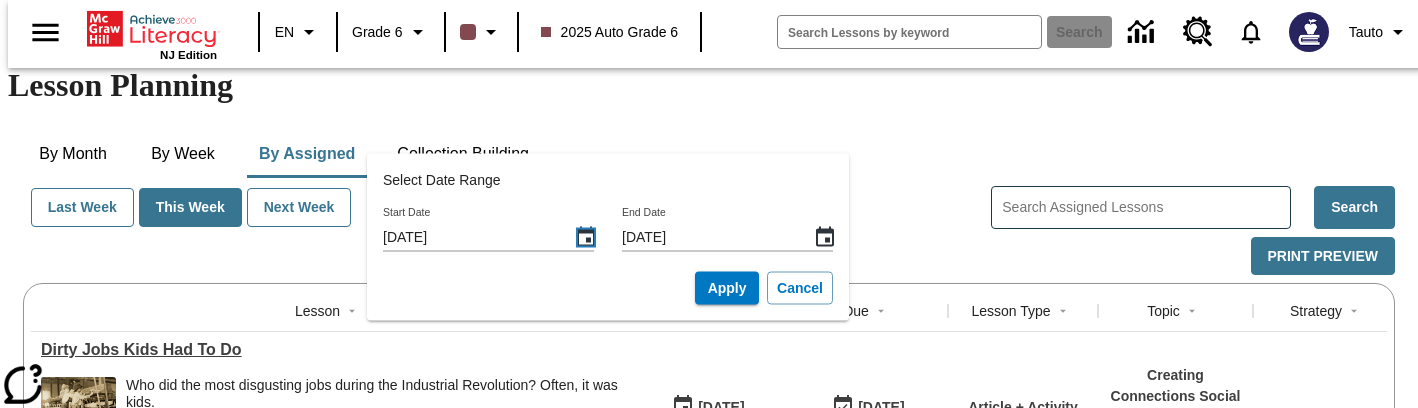click 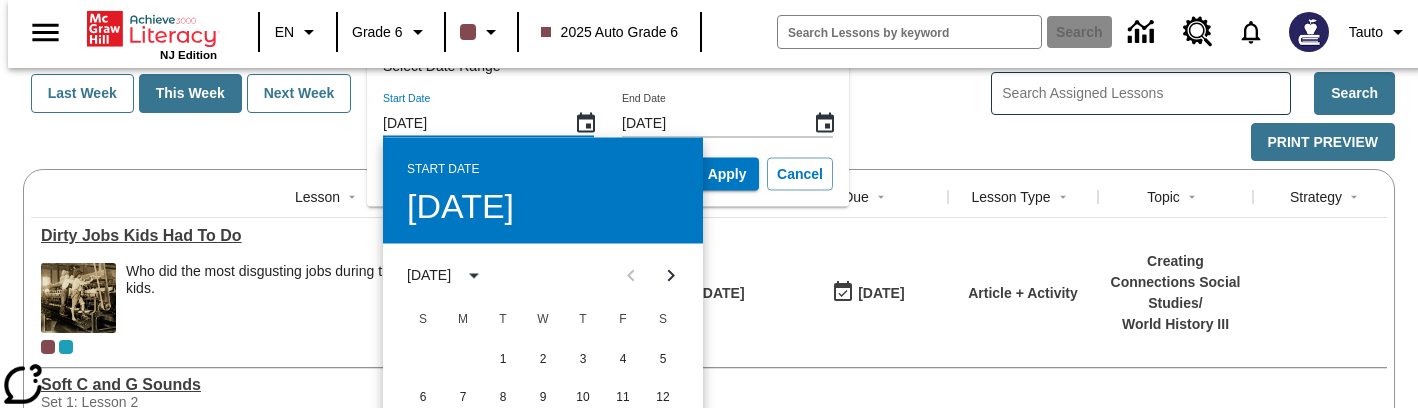 scroll, scrollTop: 203, scrollLeft: 0, axis: vertical 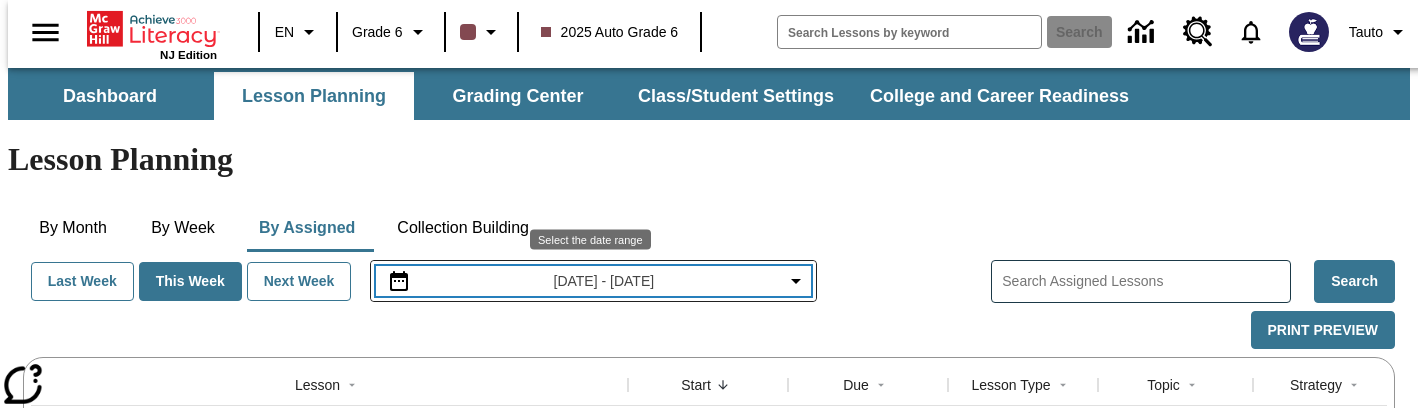 click on "Jul 13, 2025 - Jul 19, 2025" at bounding box center (604, 281) 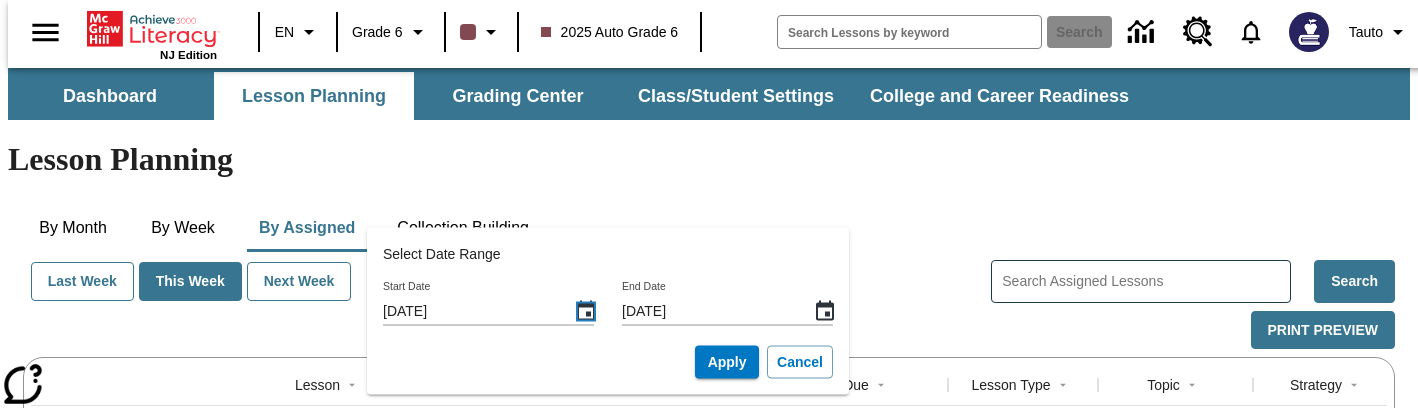 click 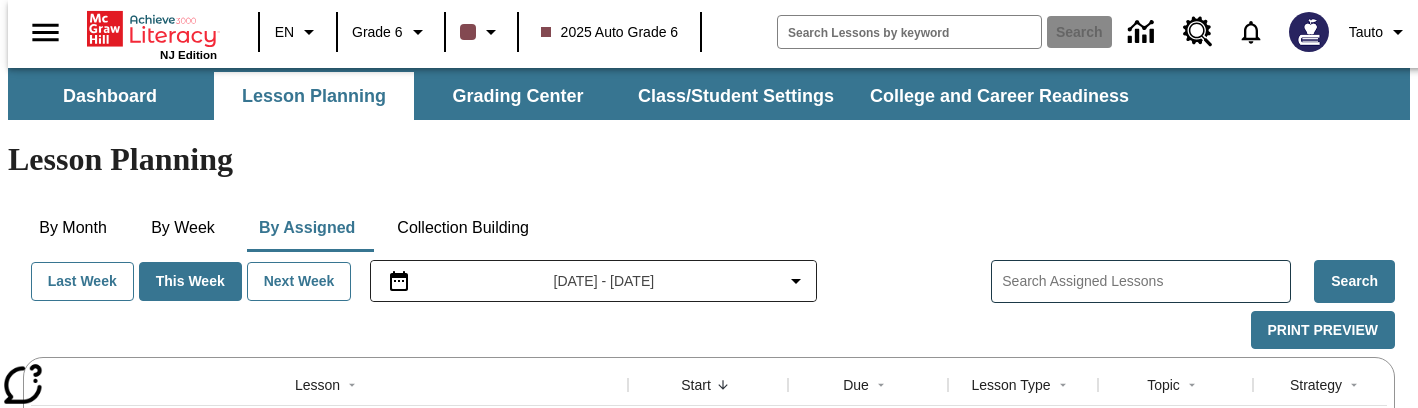 scroll, scrollTop: 1, scrollLeft: 0, axis: vertical 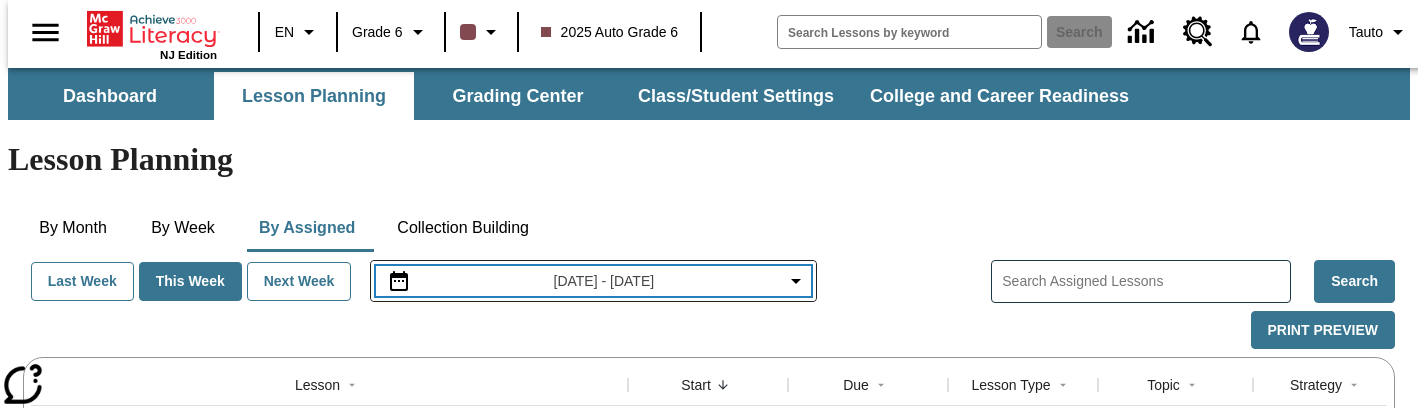click on "Jul 13, 2025 - Jul 19, 2025" at bounding box center (593, 281) 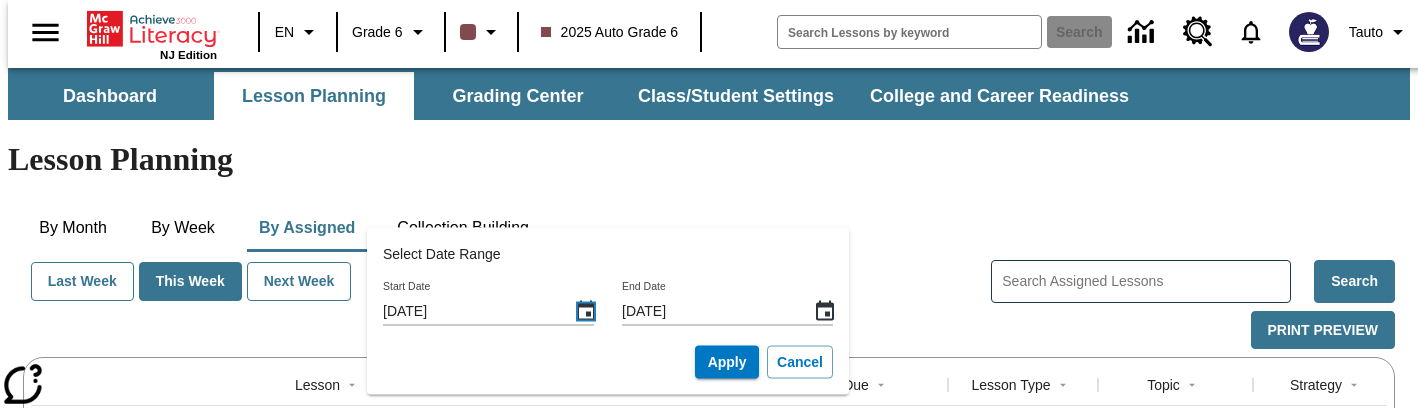 click 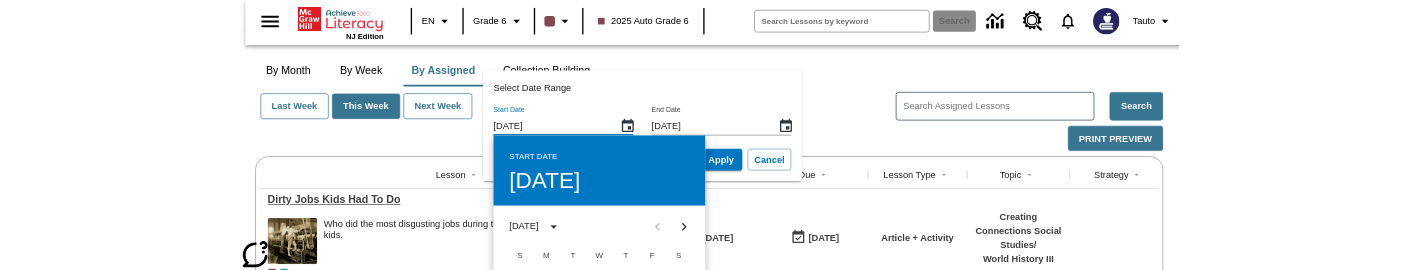 scroll, scrollTop: 135, scrollLeft: 0, axis: vertical 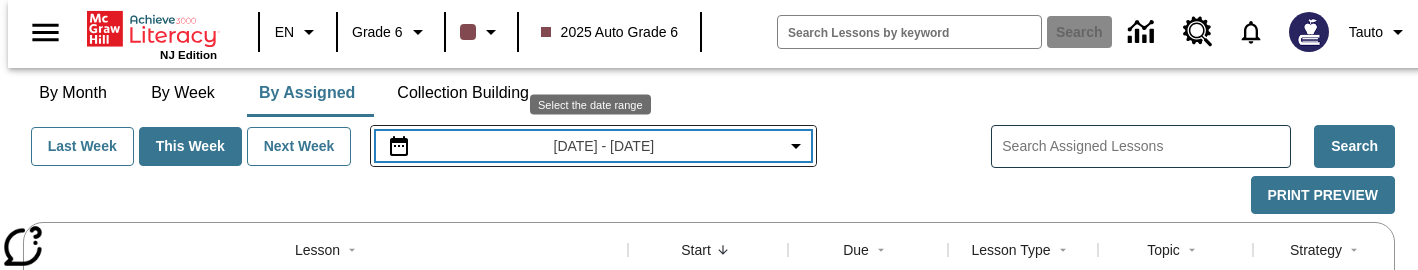click on "Jul 13, 2025 - Jul 19, 2025" at bounding box center (593, 146) 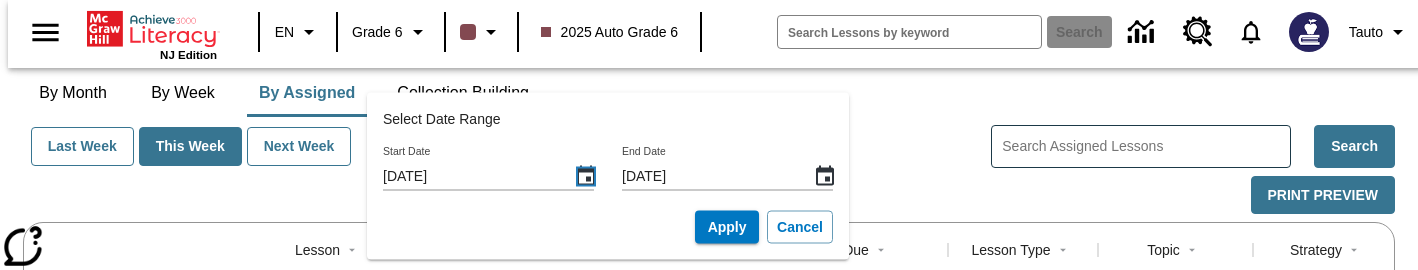 click 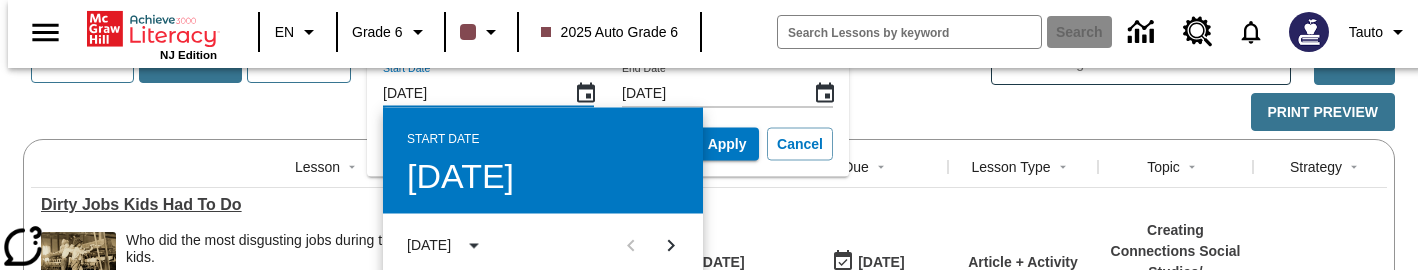 scroll, scrollTop: 68, scrollLeft: 0, axis: vertical 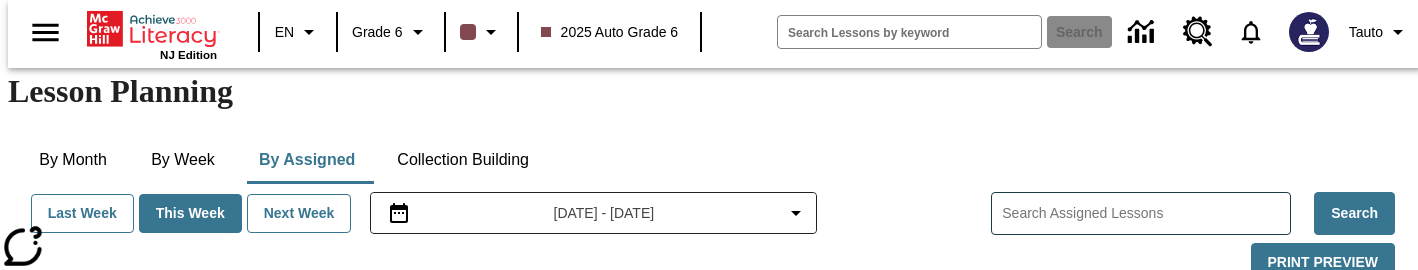 click on "By Month By Week By Assigned Collection Building" at bounding box center [709, 160] 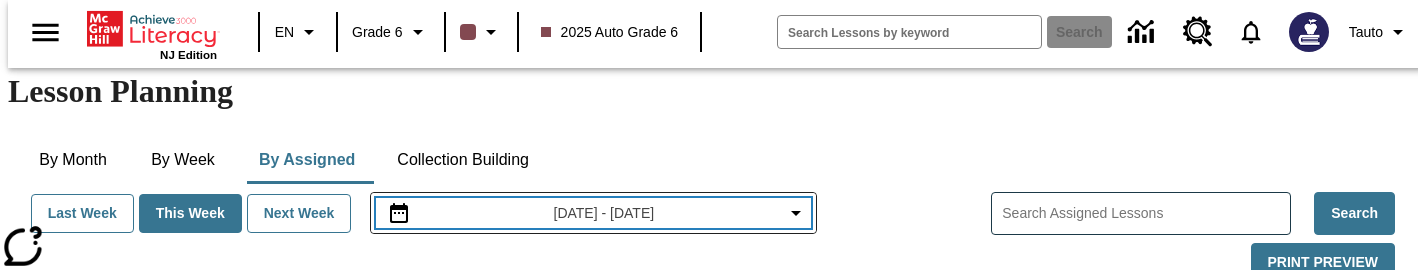 click on "Jul 13, 2025 - Jul 19, 2025" at bounding box center [604, 213] 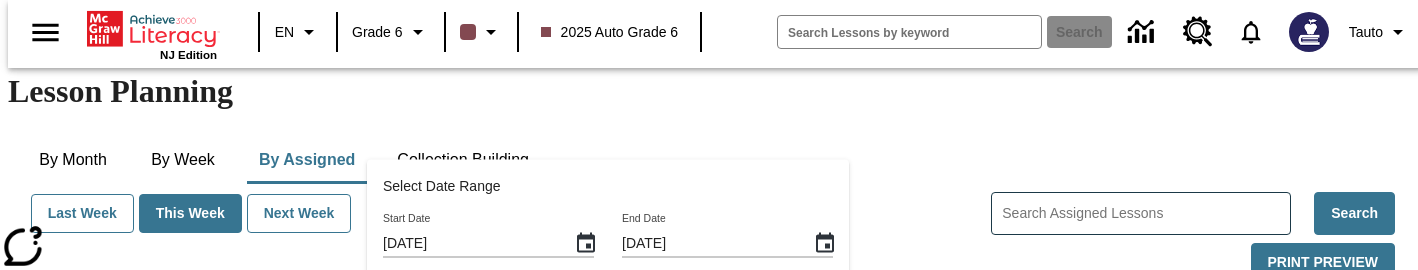 click 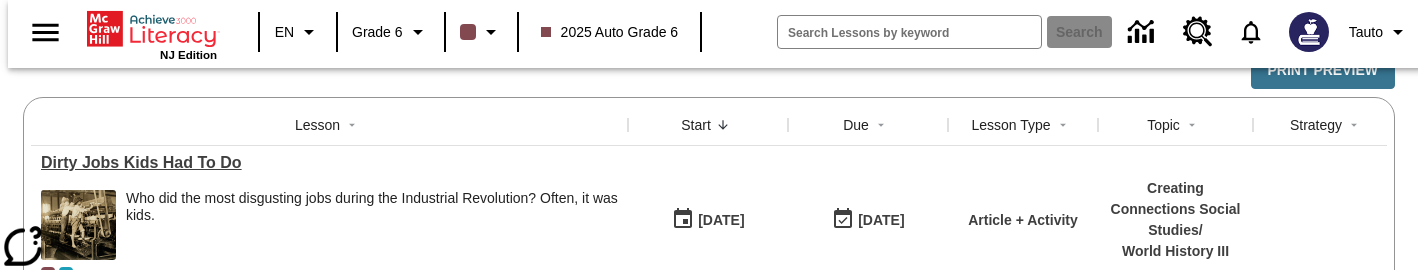 scroll, scrollTop: 68, scrollLeft: 0, axis: vertical 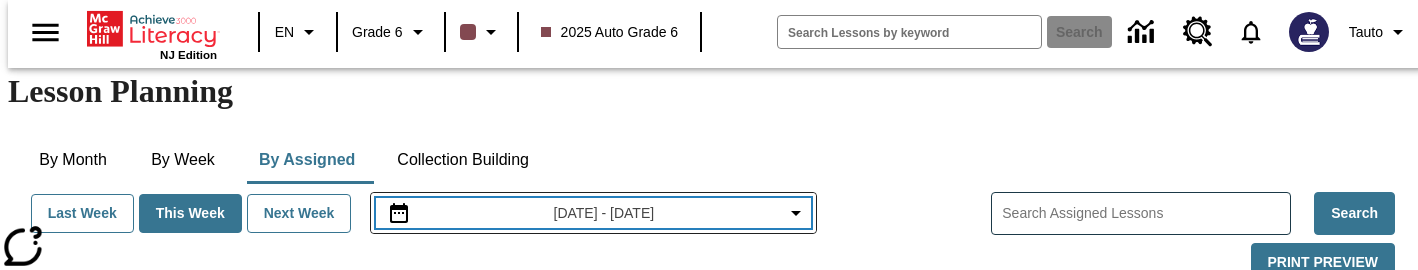 click on "Jul 13, 2025 - Jul 19, 2025" at bounding box center (604, 213) 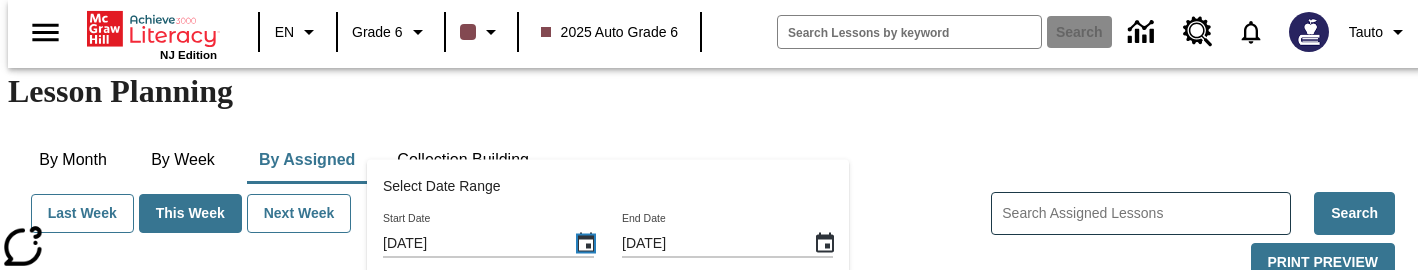 click 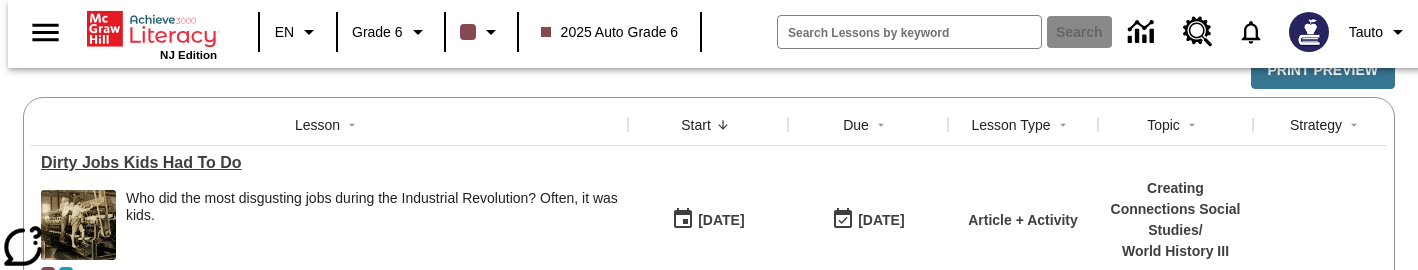 scroll, scrollTop: 68, scrollLeft: 0, axis: vertical 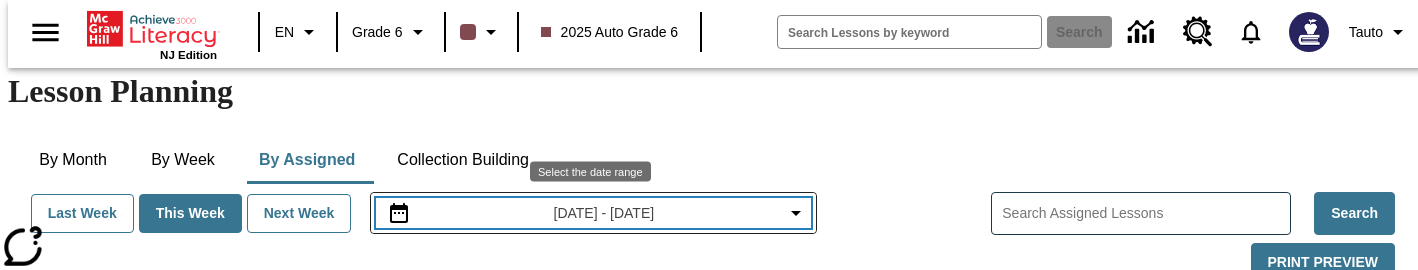 click on "Jul 13, 2025 - Jul 19, 2025" at bounding box center (593, 213) 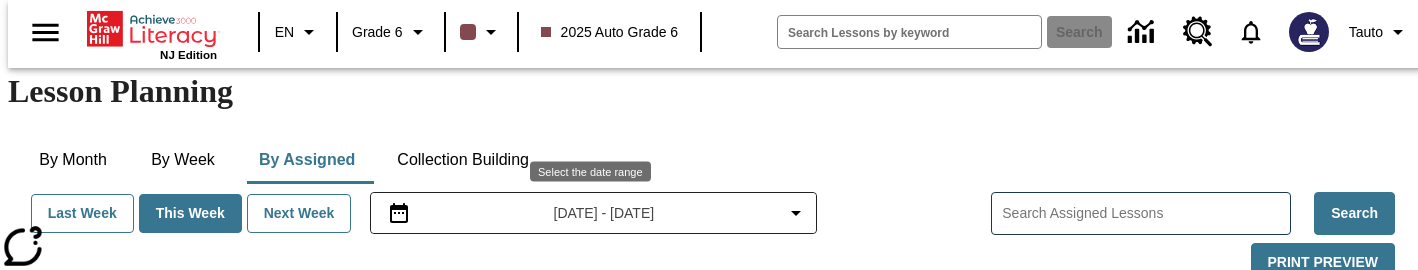 click on "Jul 13, 2025 - Jul 19, 2025" at bounding box center [593, 213] 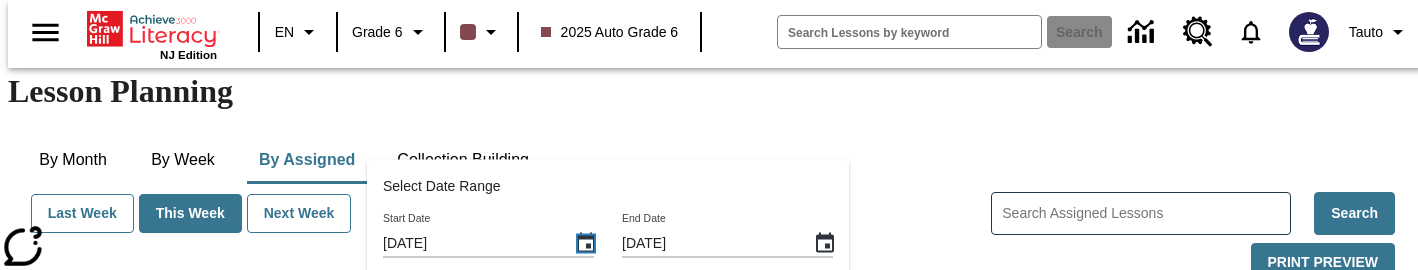 scroll, scrollTop: 191, scrollLeft: 0, axis: vertical 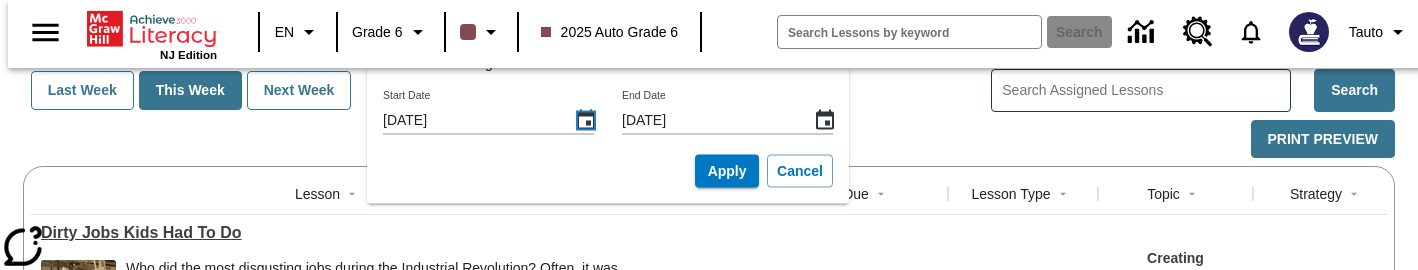 click 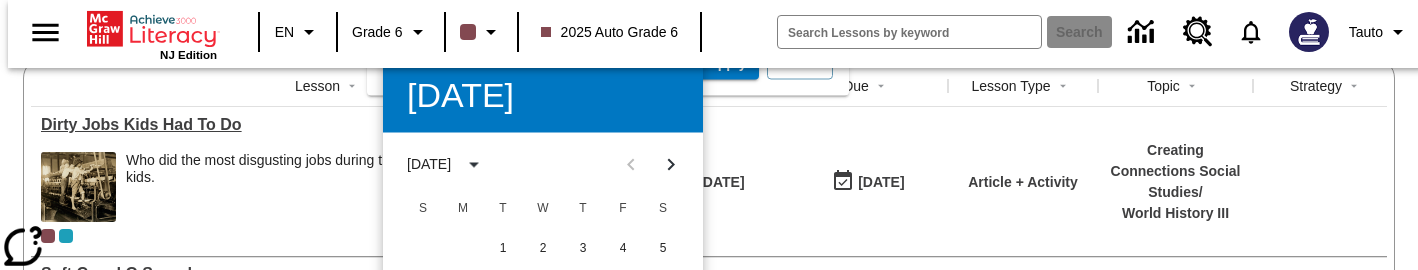 scroll, scrollTop: 321, scrollLeft: 0, axis: vertical 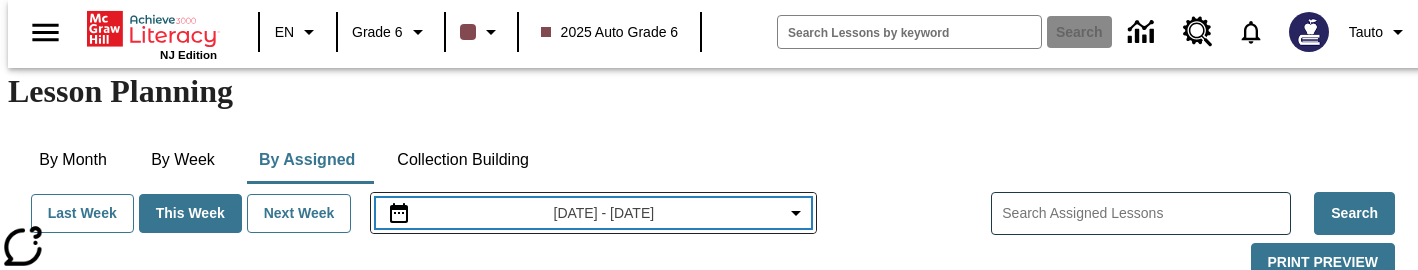 click on "Jul 13, 2025 - Jul 19, 2025" at bounding box center [604, 213] 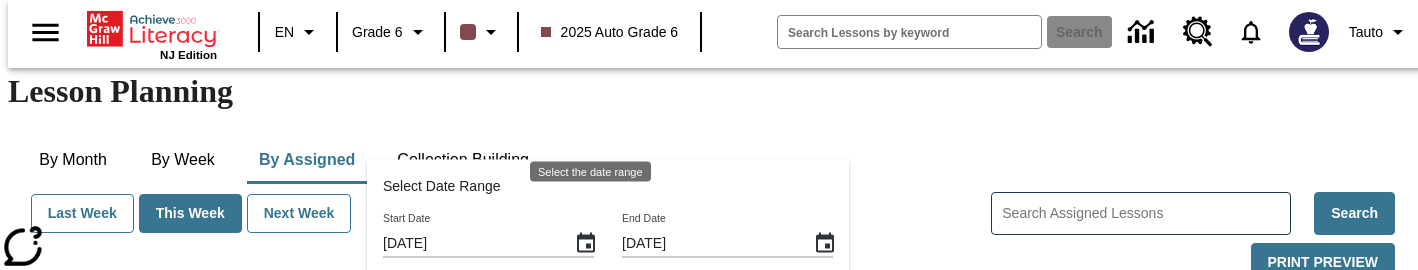 click on "NJ Edition EN Grade 6 2025 Auto Grade 6 Search 0 Tauto" at bounding box center (717, 32) 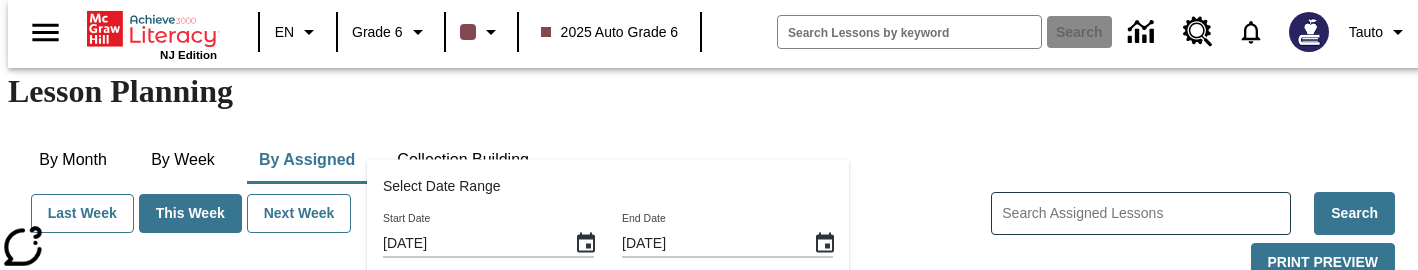 scroll, scrollTop: 217, scrollLeft: 0, axis: vertical 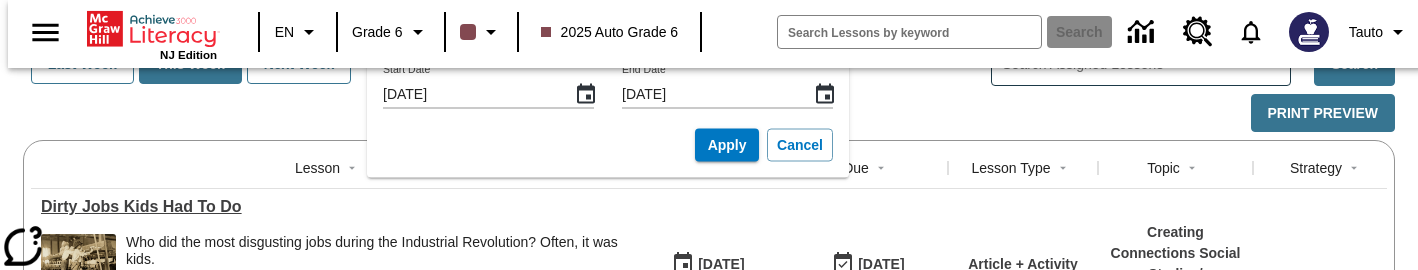 click on "NJ Edition EN Grade 6 2025 Auto Grade 6 Search 0 Tauto" at bounding box center [717, 32] 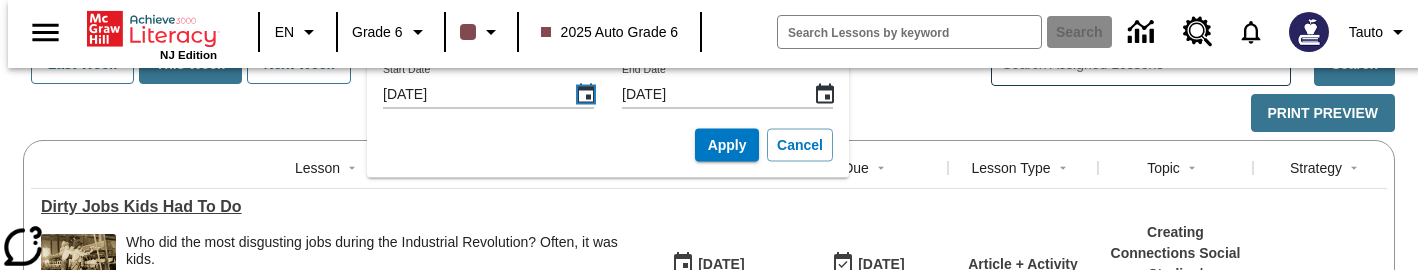 click 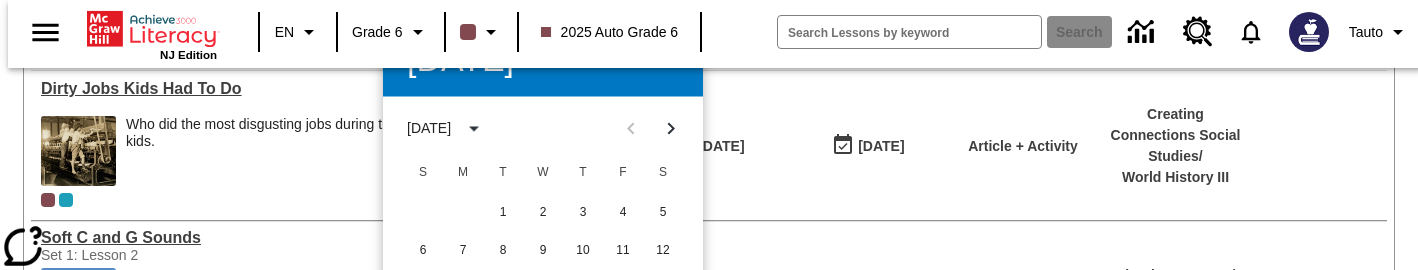 scroll, scrollTop: 338, scrollLeft: 0, axis: vertical 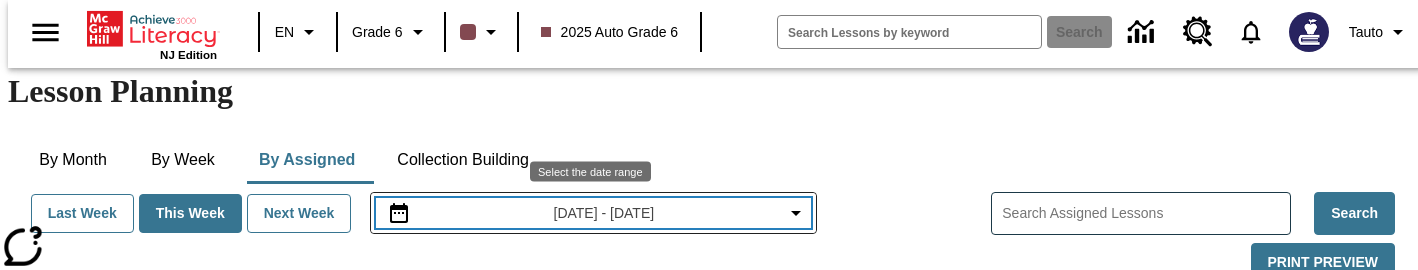 click on "Jul 13, 2025 - Jul 19, 2025" at bounding box center [604, 213] 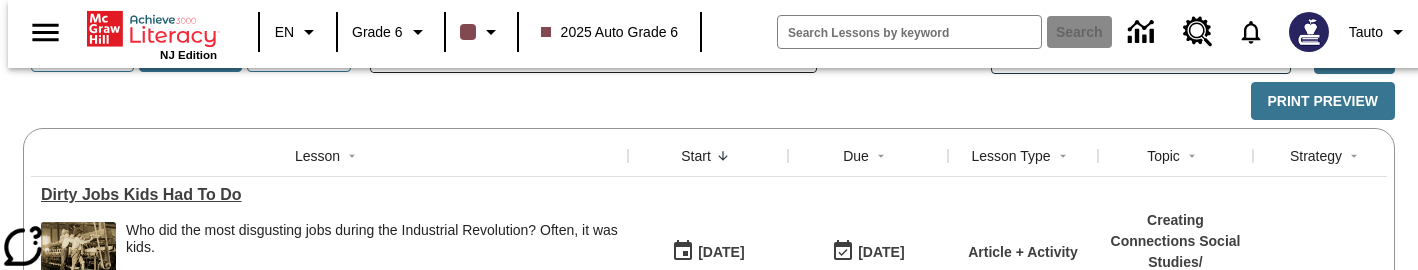 scroll, scrollTop: 68, scrollLeft: 0, axis: vertical 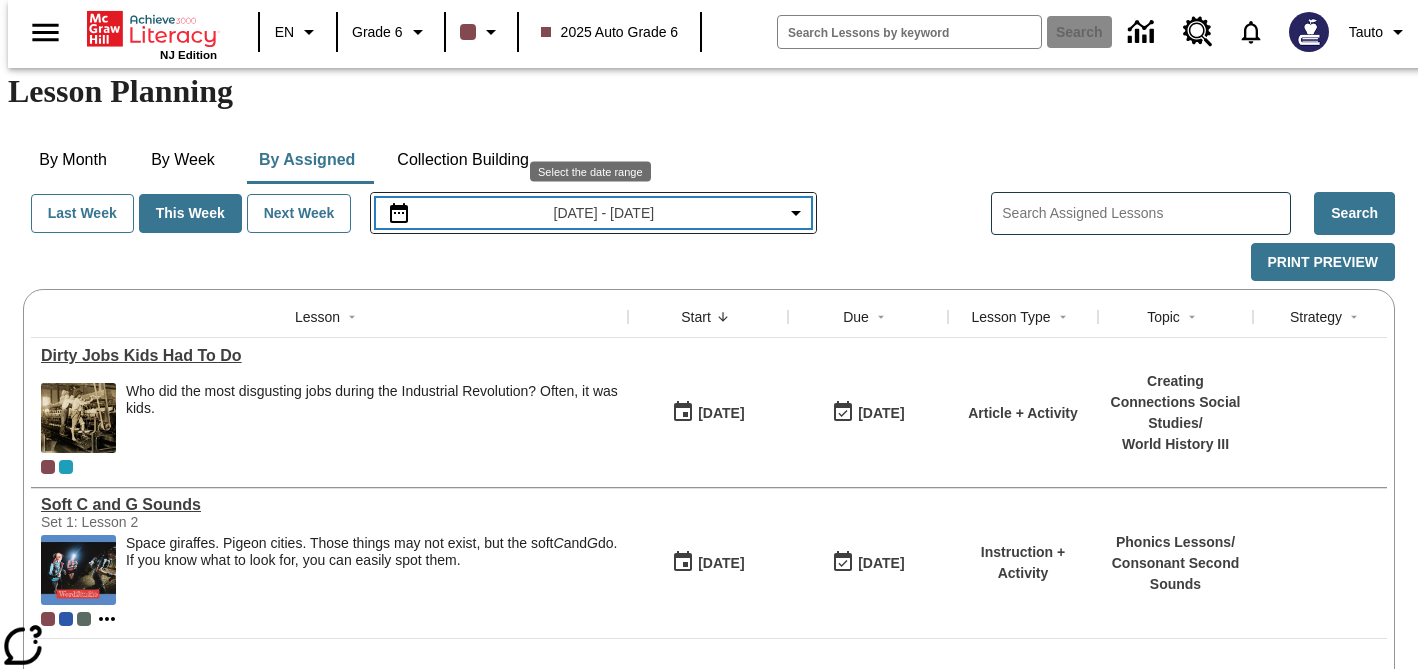 click on "Jul 13, 2025 - Jul 19, 2025" at bounding box center [593, 213] 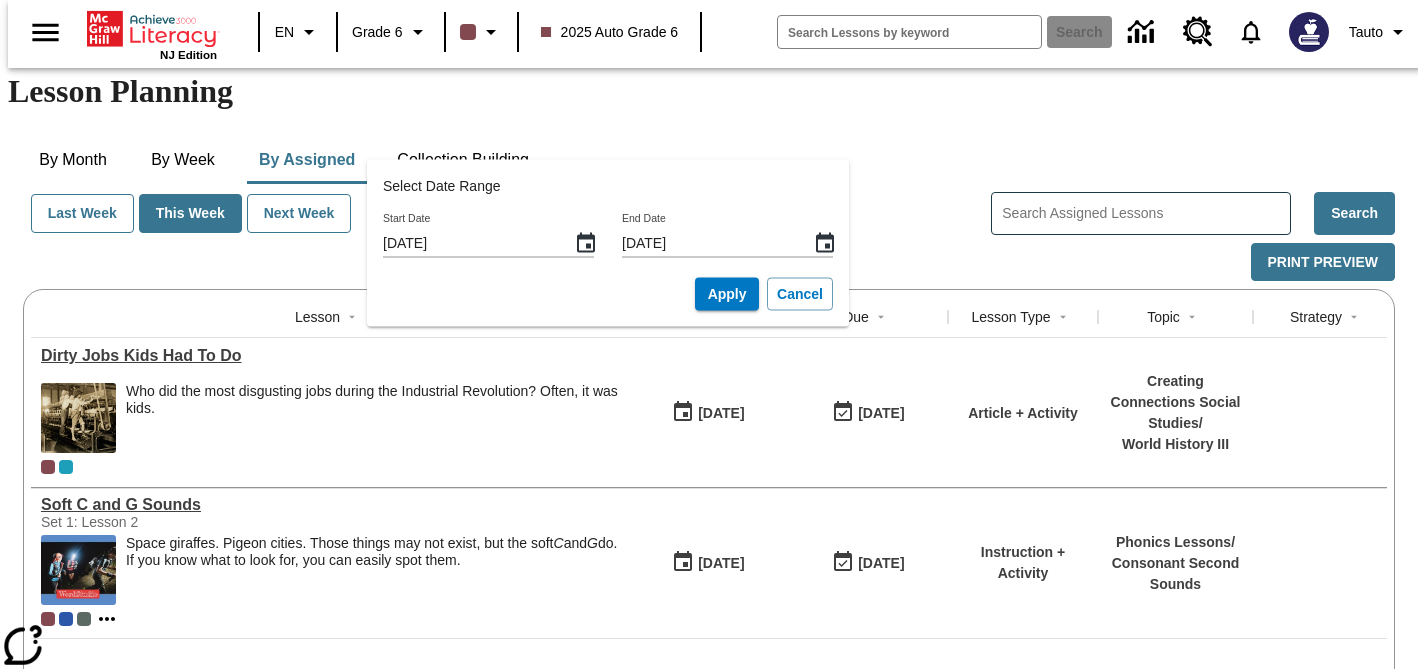 click 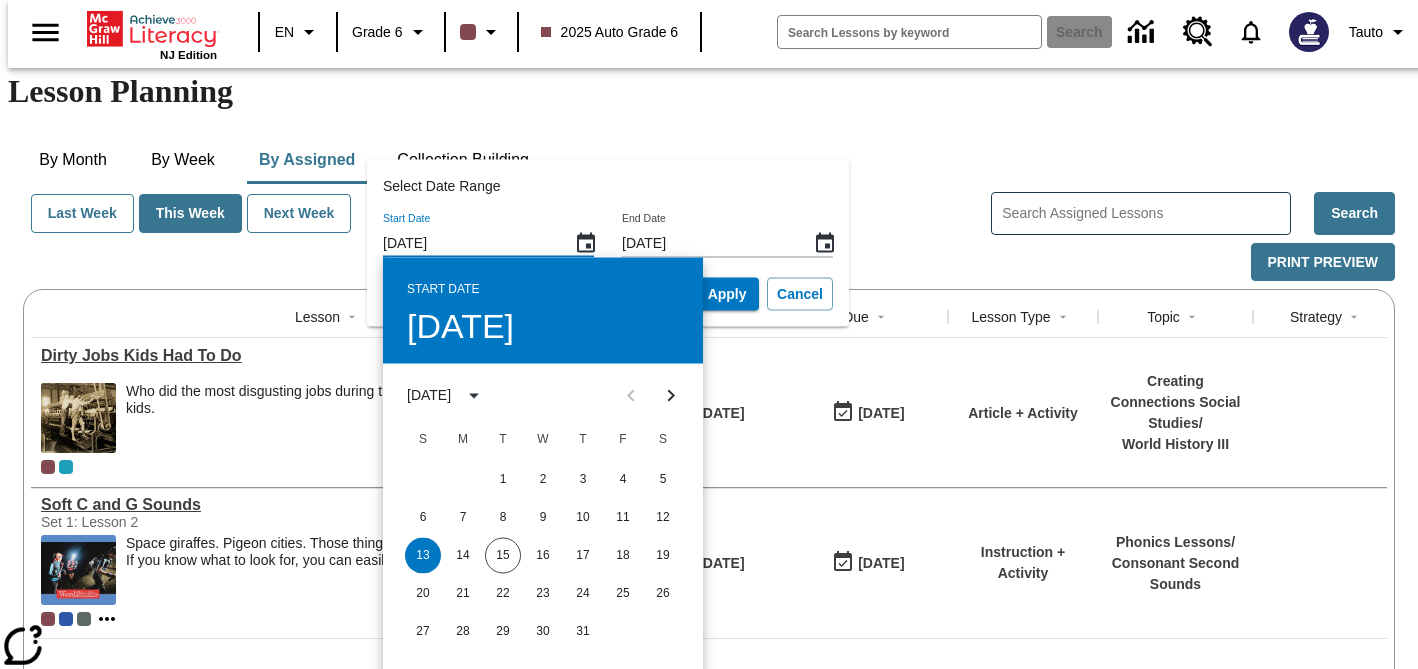 type 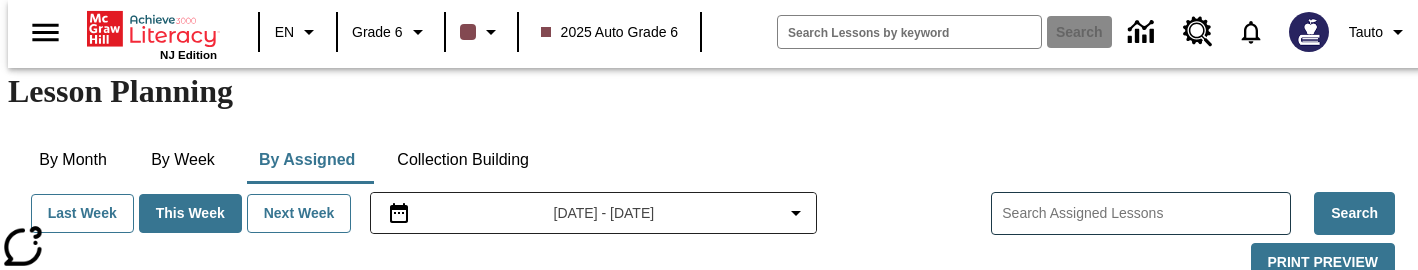 scroll, scrollTop: 1, scrollLeft: 0, axis: vertical 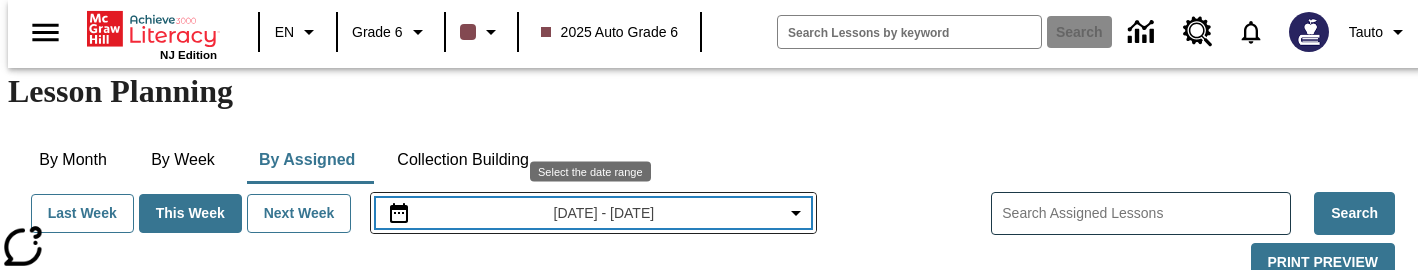 click on "Jul 13, 2025 - Jul 19, 2025" at bounding box center (604, 213) 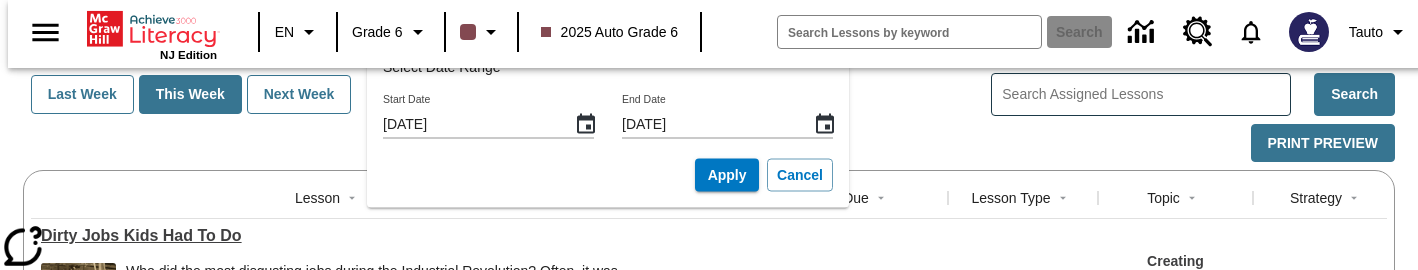 scroll, scrollTop: 188, scrollLeft: 0, axis: vertical 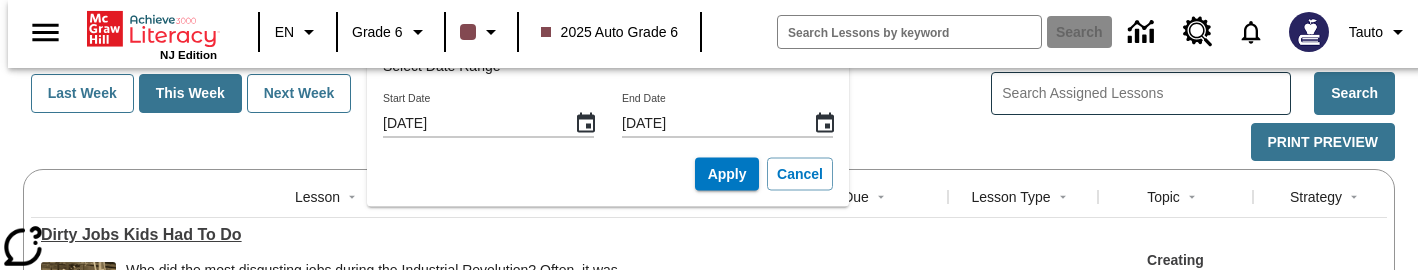 click 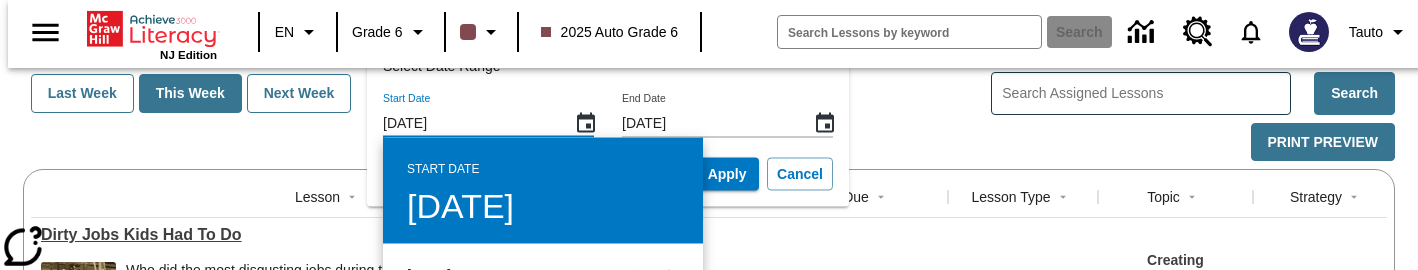 type 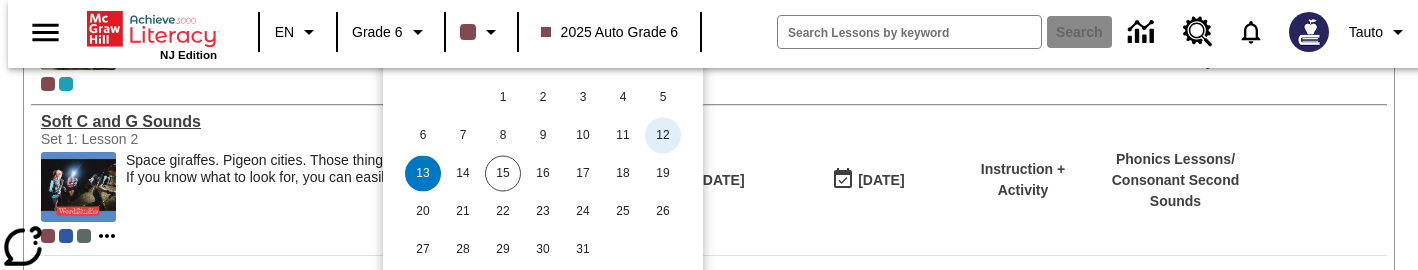 type 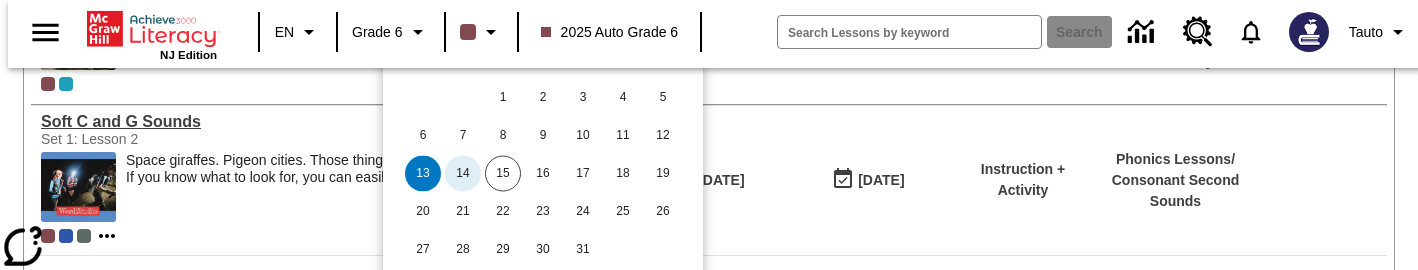 type 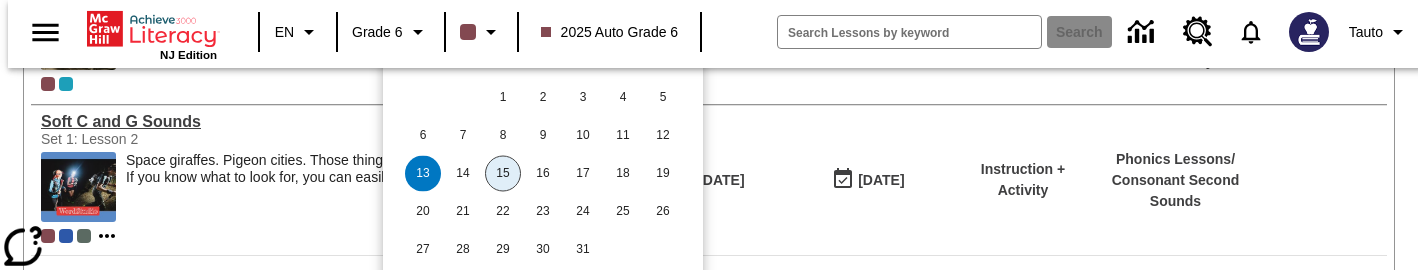 type 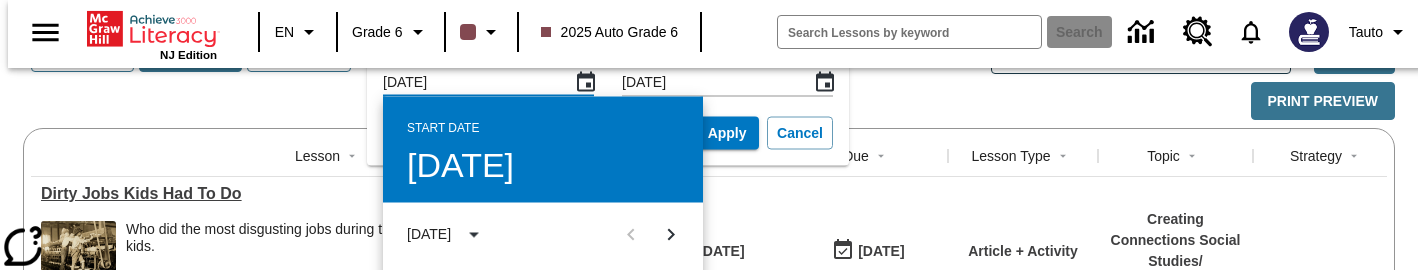 scroll, scrollTop: 171, scrollLeft: 0, axis: vertical 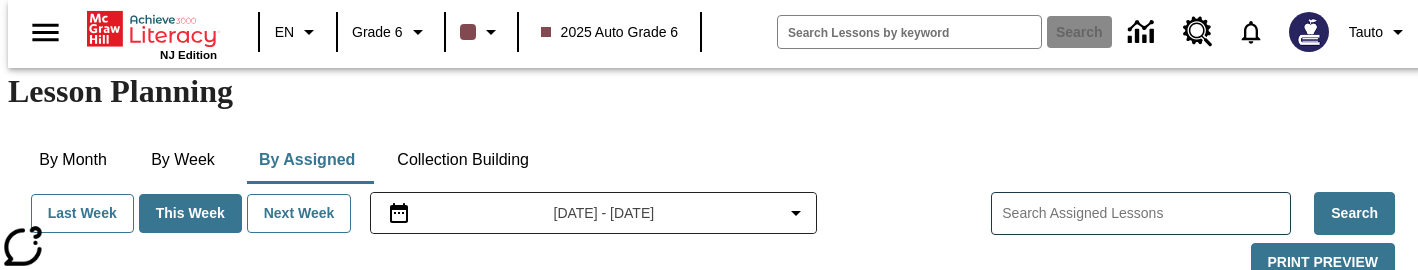 click on "Print Preview" at bounding box center (709, 258) 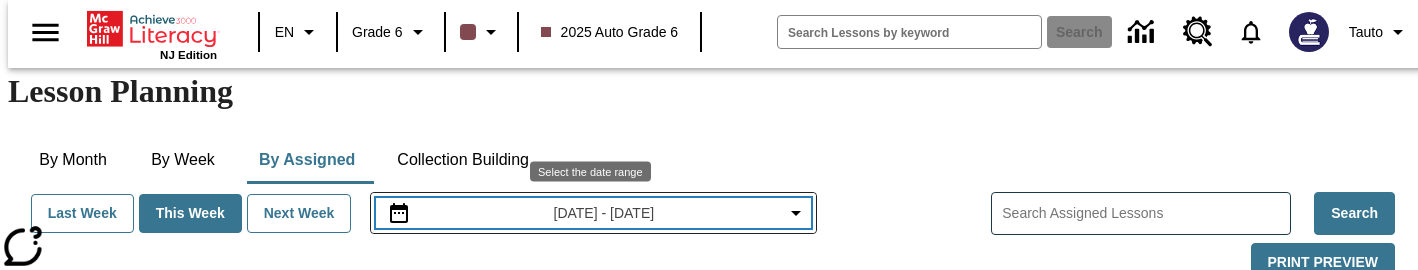 click on "Jul 13, 2025 - Jul 19, 2025" at bounding box center [593, 213] 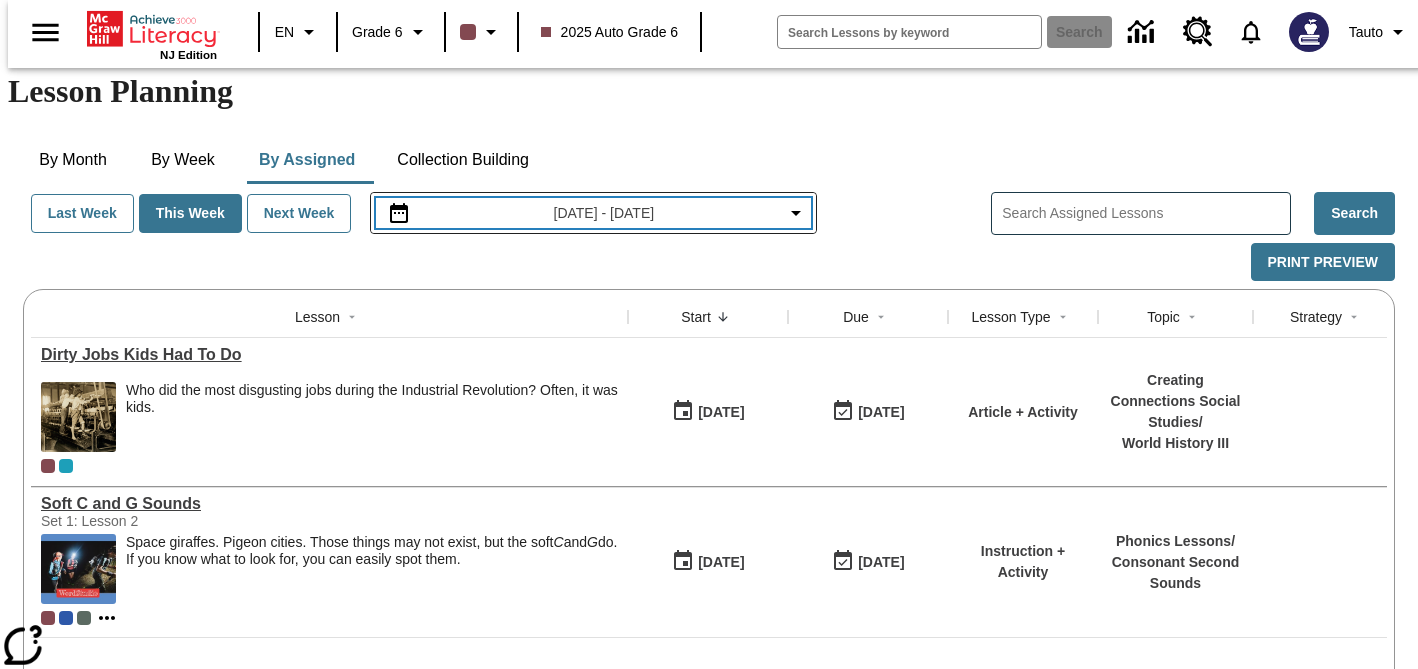 click on "Jul 13, 2025 - Jul 19, 2025" at bounding box center (593, 213) 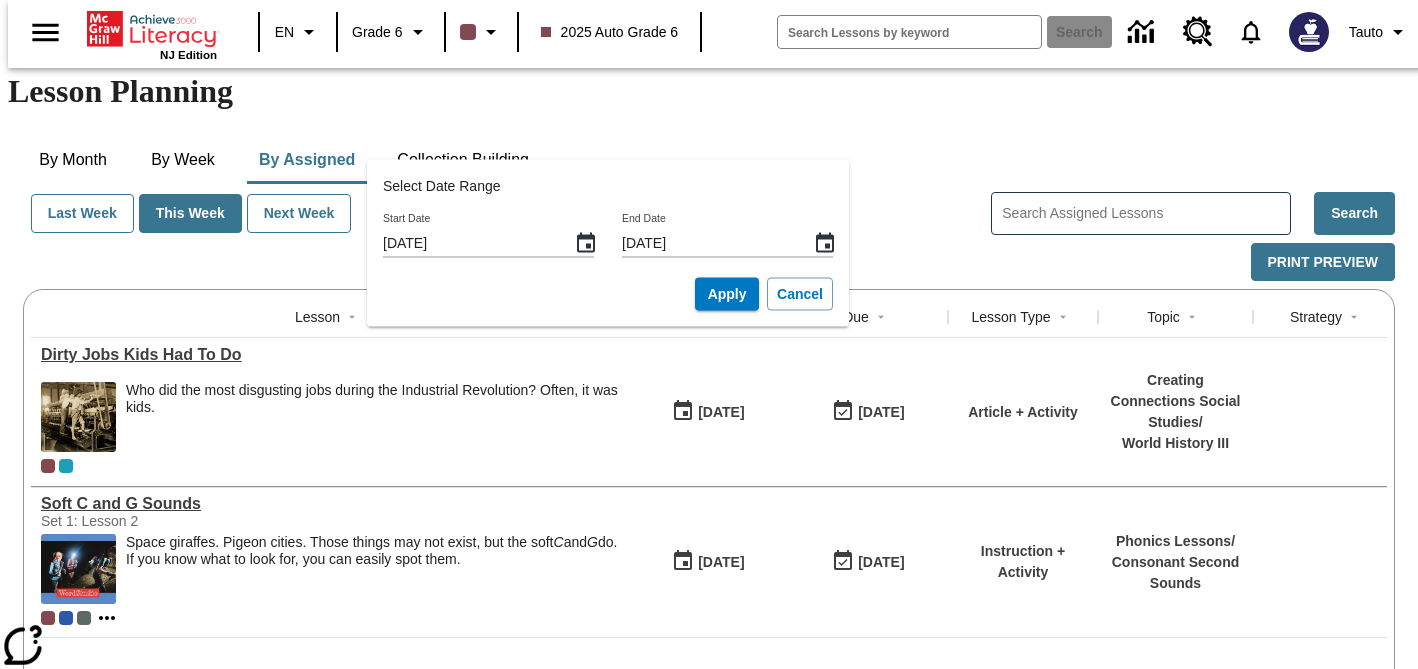 click 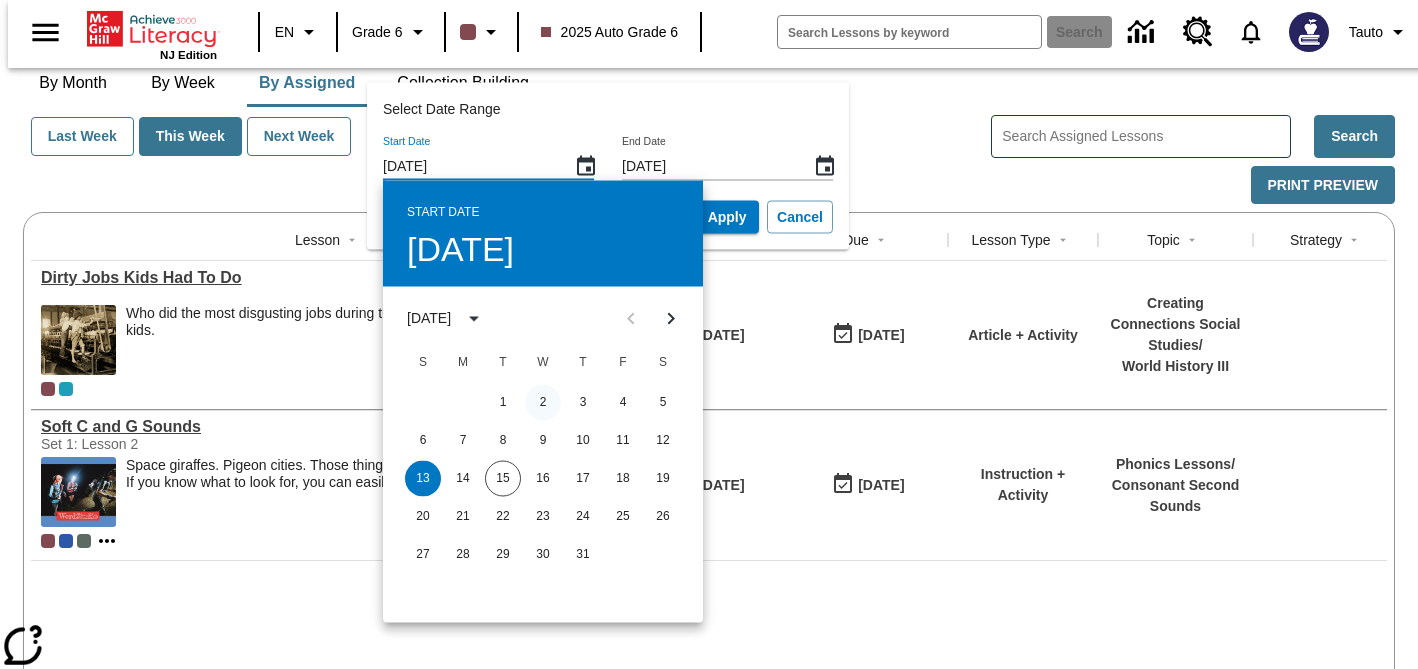 scroll, scrollTop: 156, scrollLeft: 0, axis: vertical 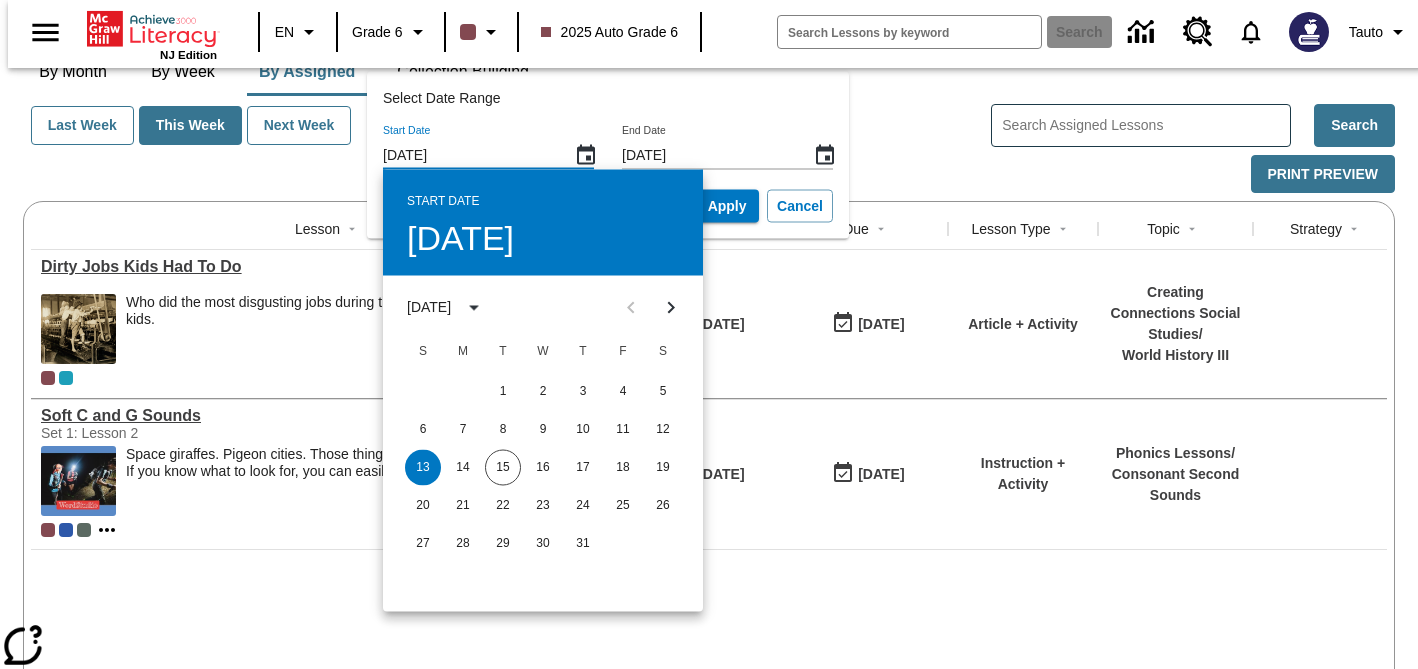 click at bounding box center (717, 671) 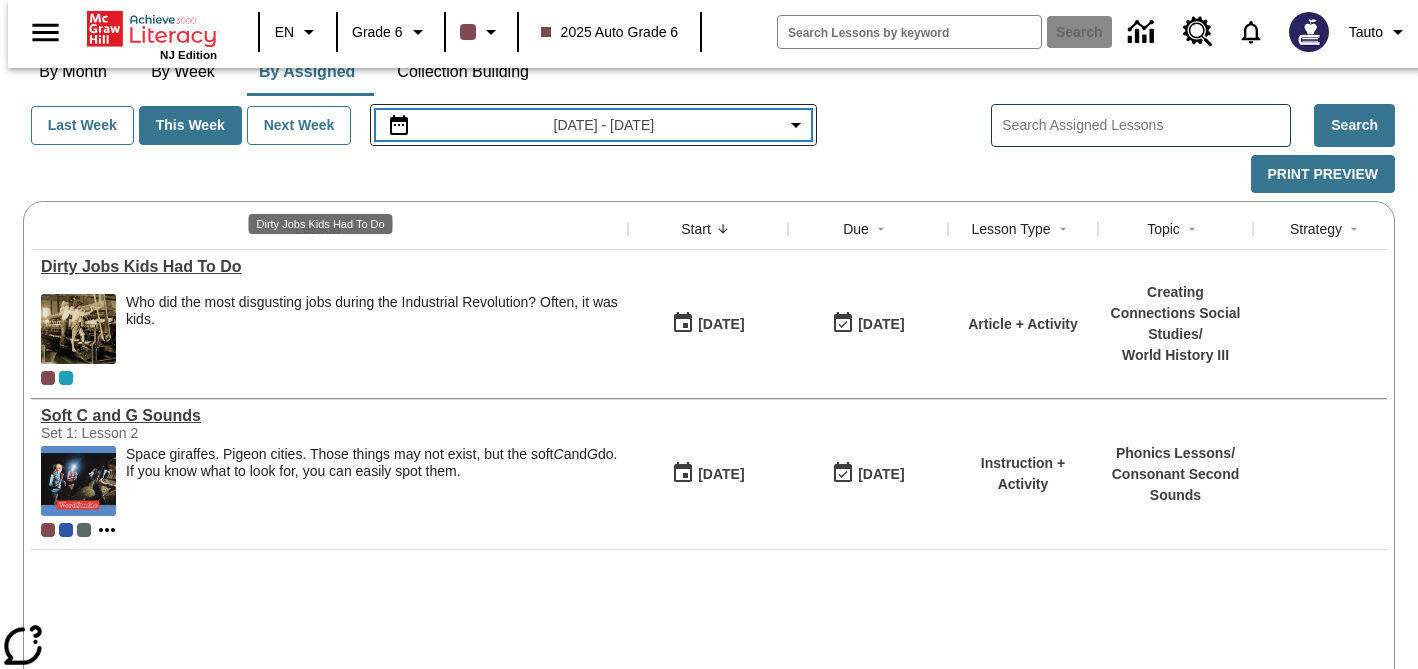 scroll, scrollTop: 0, scrollLeft: 0, axis: both 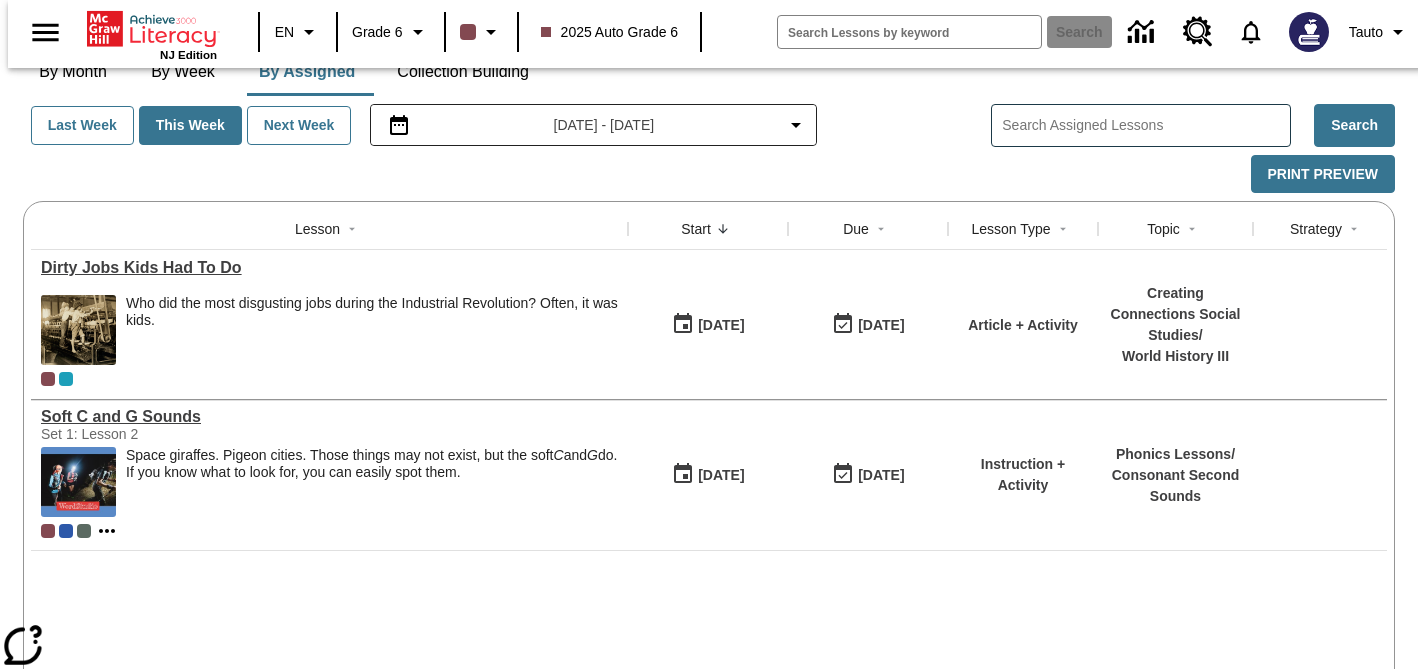 click at bounding box center (594, 174) 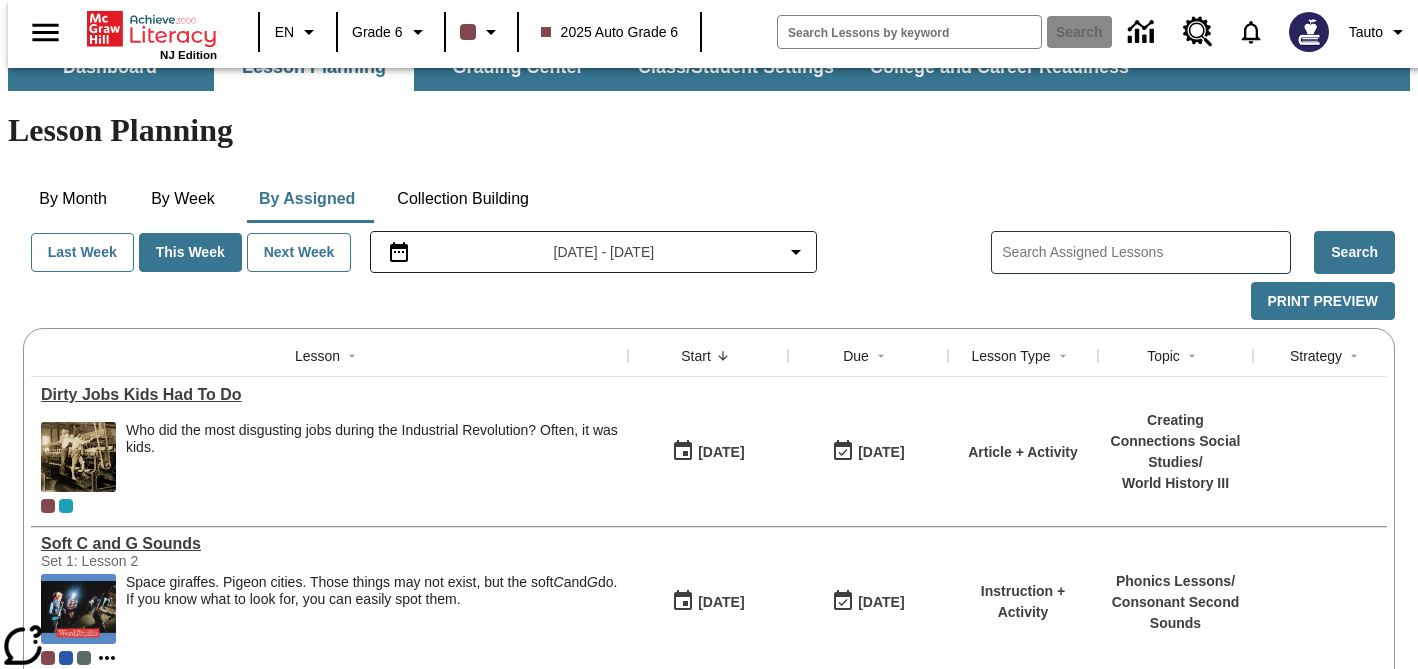 scroll, scrollTop: 0, scrollLeft: 0, axis: both 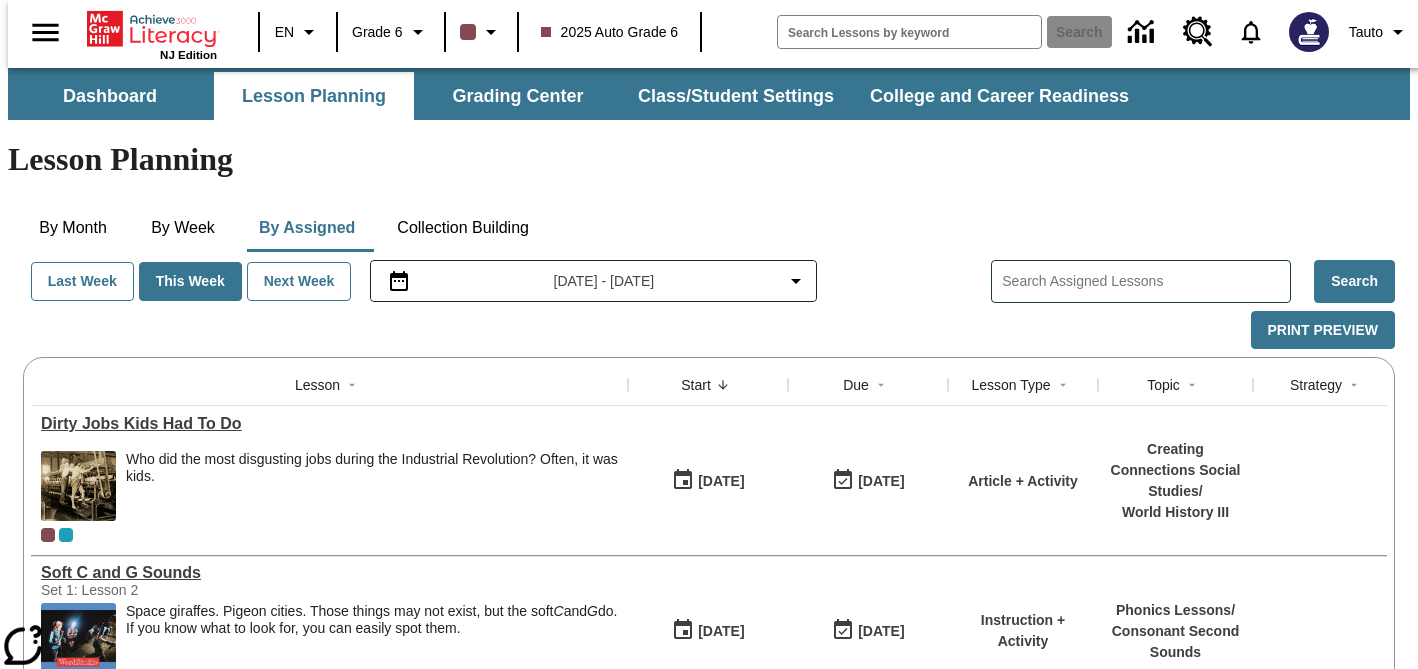 click at bounding box center [594, 330] 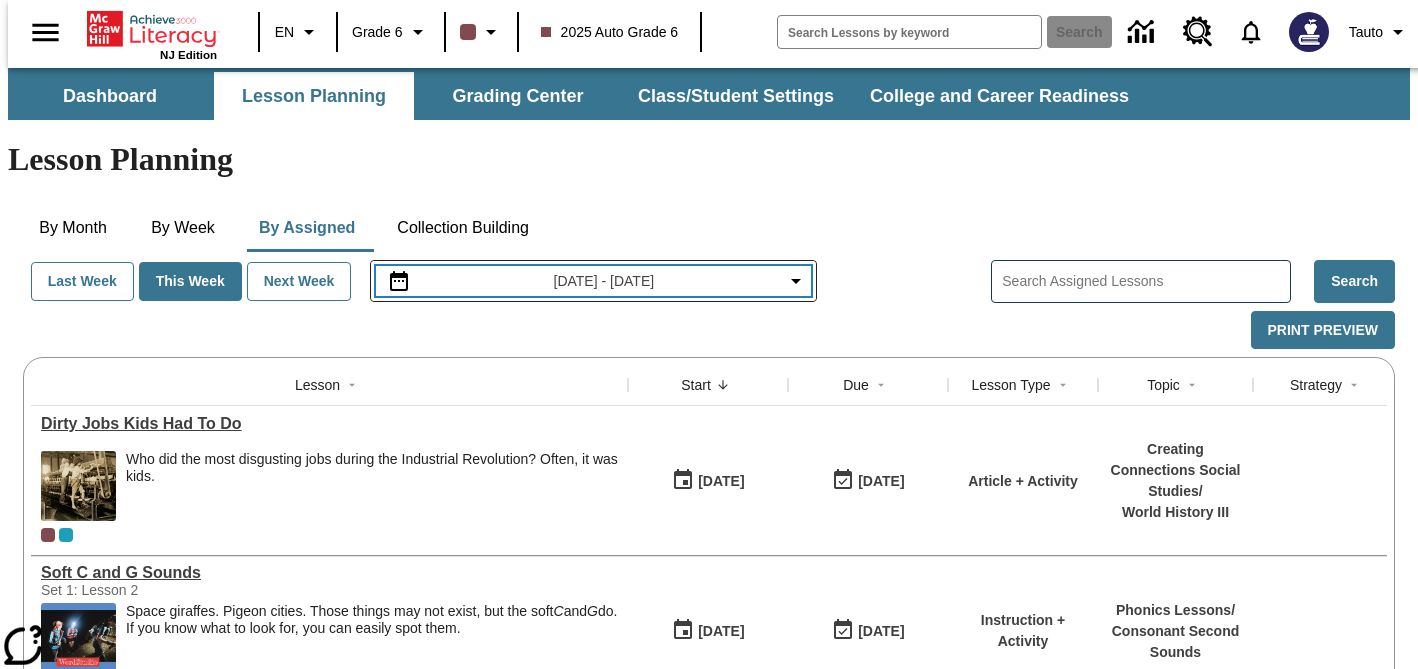 click on "Jul 13, 2025 - Jul 19, 2025" at bounding box center (604, 281) 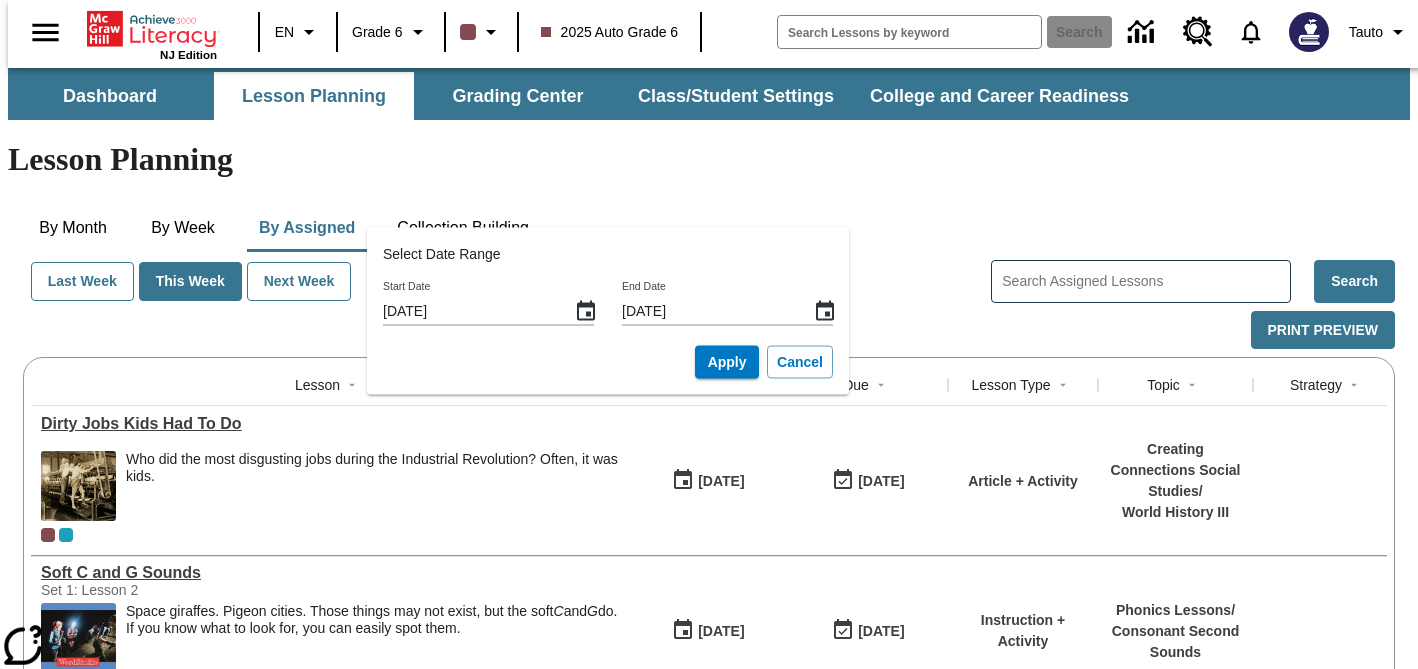 click 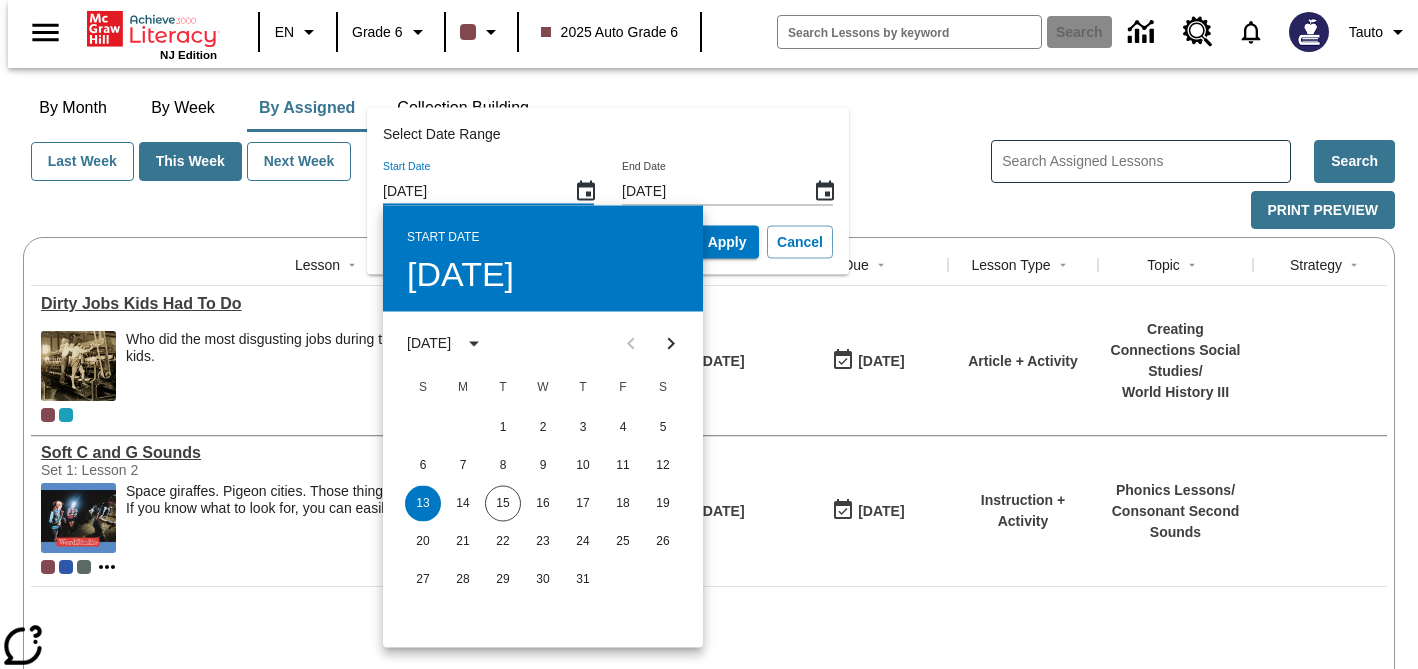 scroll, scrollTop: 113, scrollLeft: 0, axis: vertical 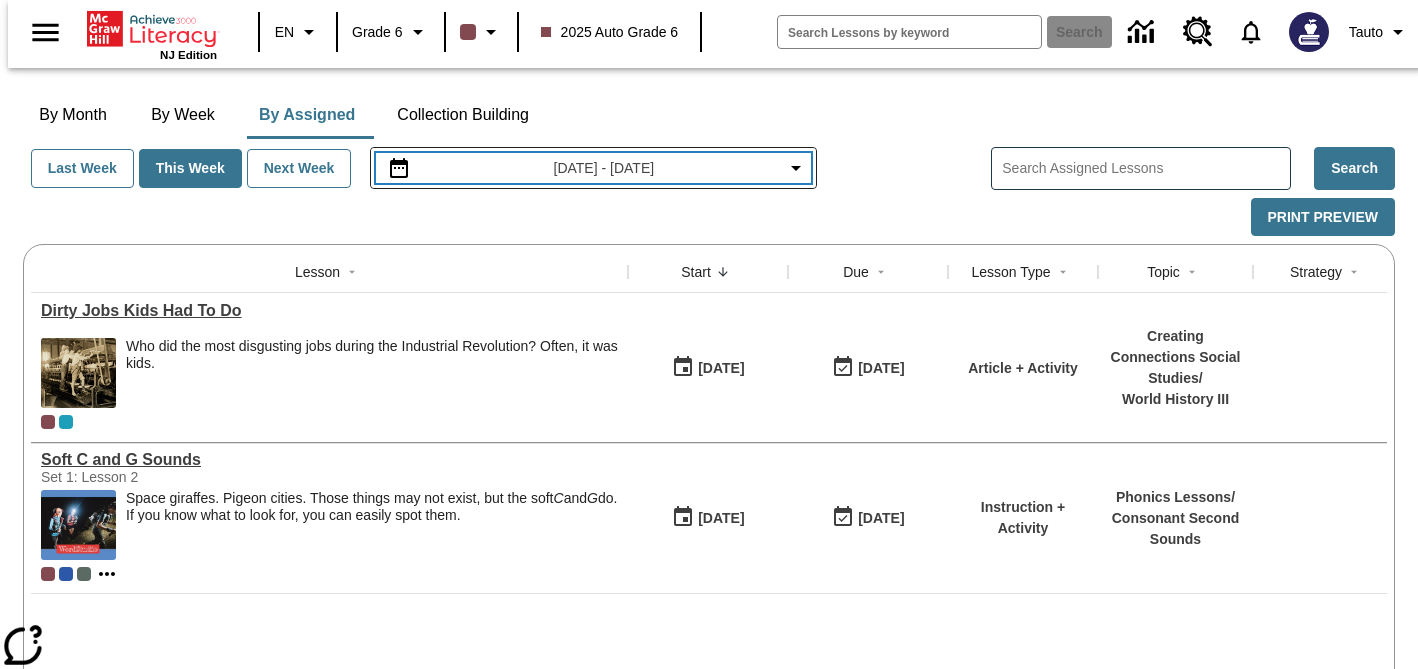 type 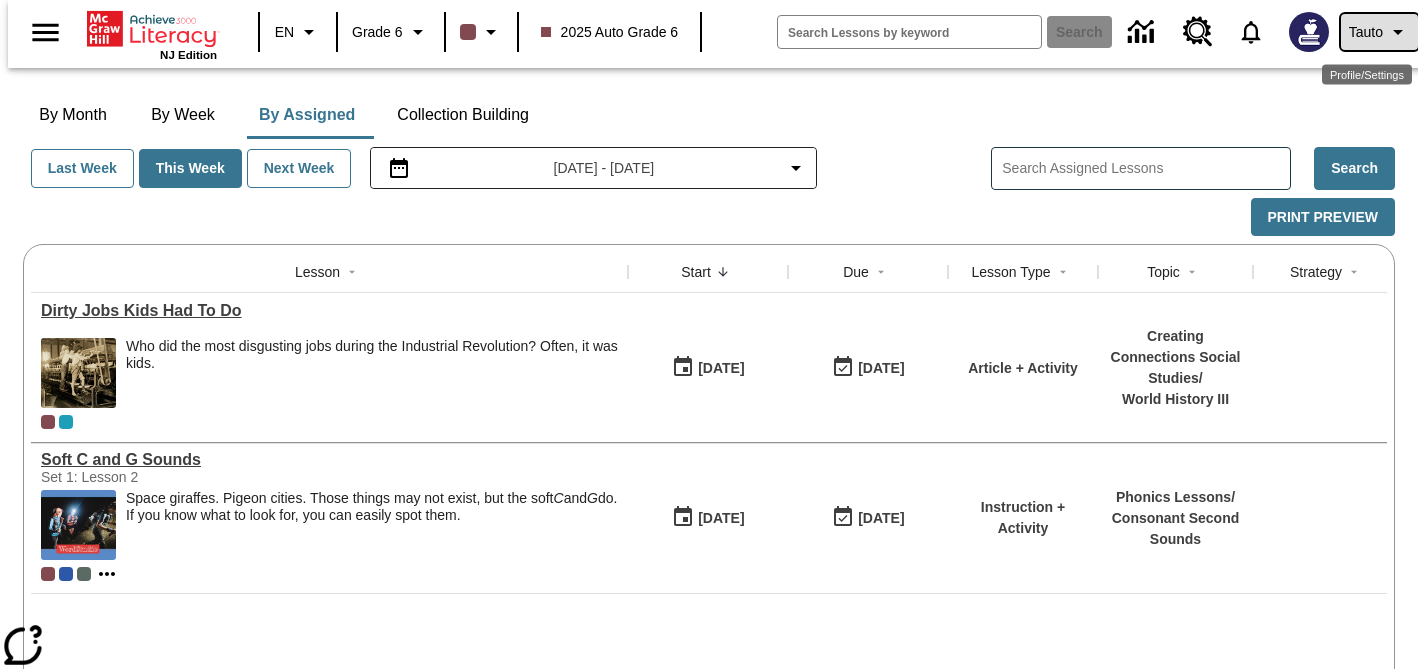 click on "Tauto" at bounding box center [1379, 32] 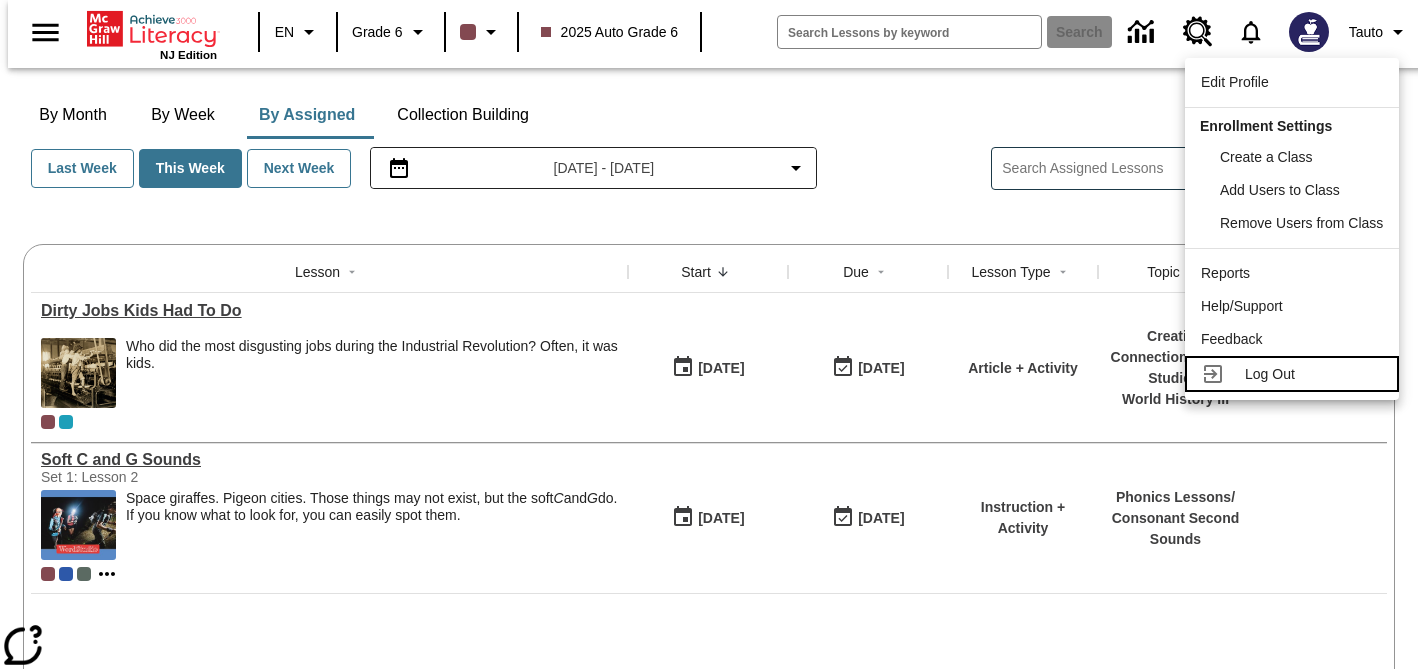 click on "Log Out" at bounding box center (1270, 374) 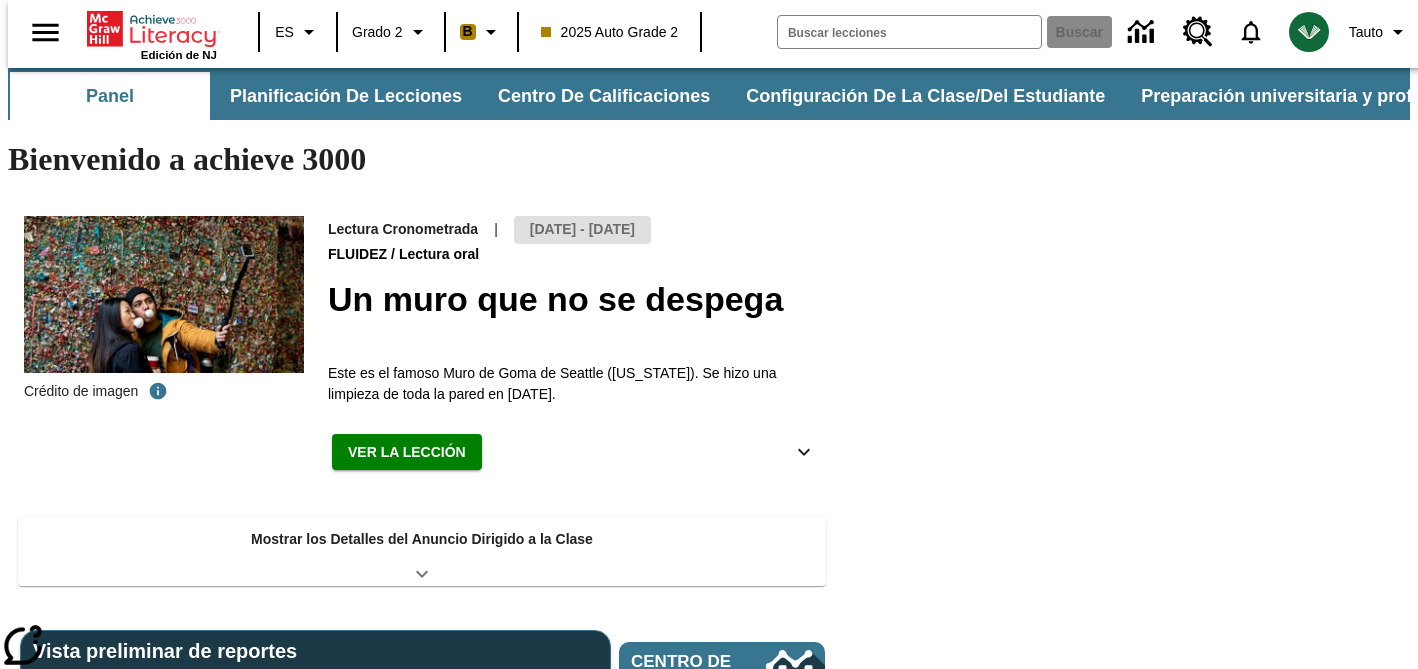 scroll, scrollTop: 0, scrollLeft: 0, axis: both 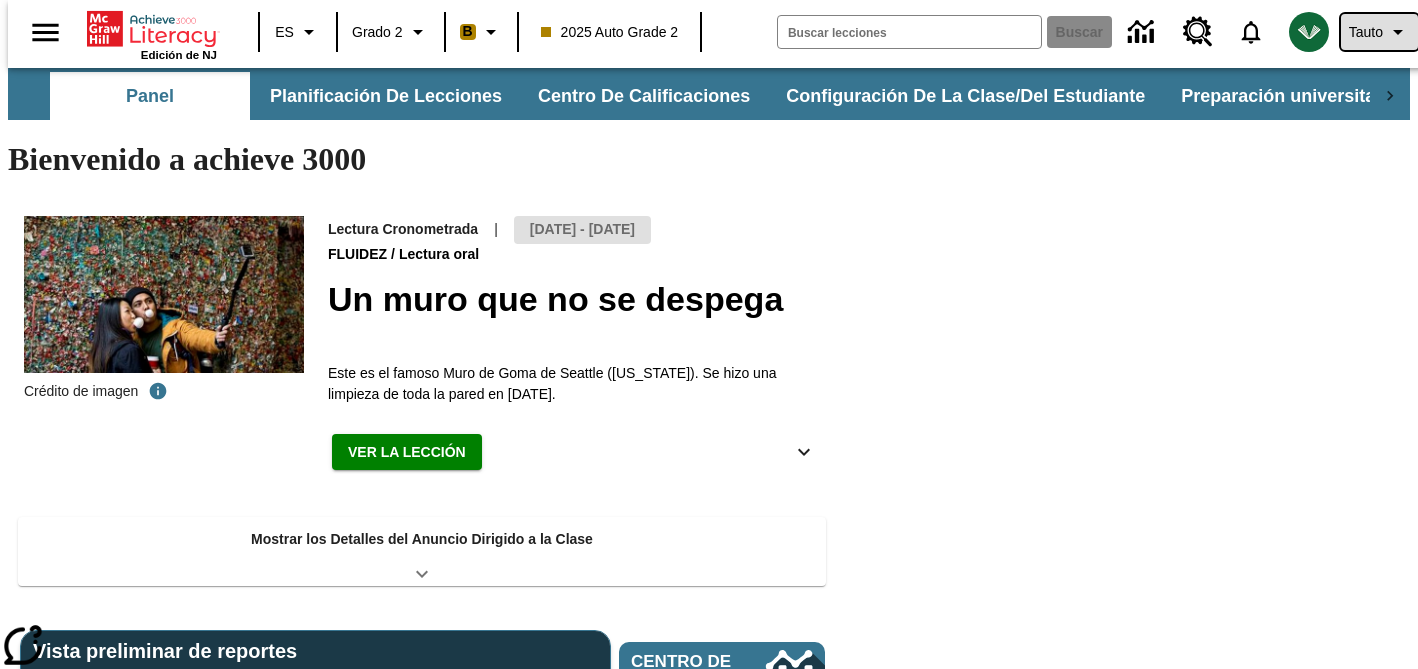 click 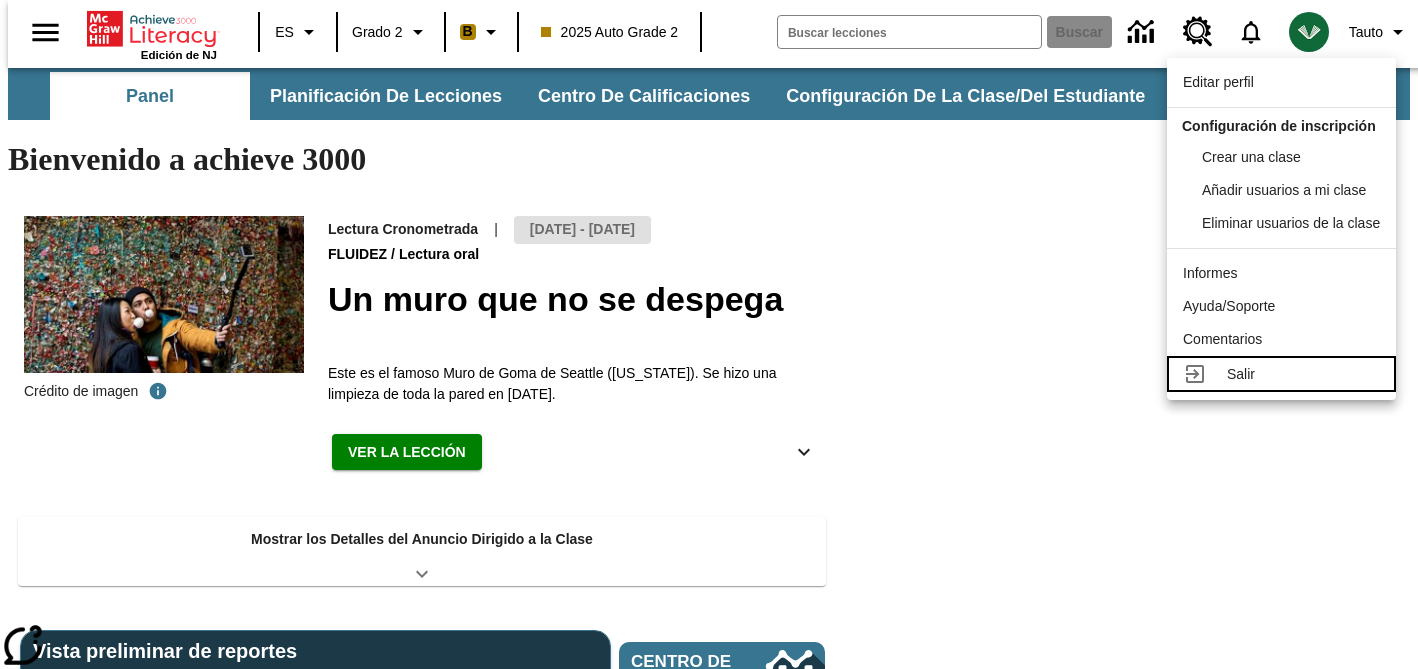 click on "Salir" at bounding box center (1281, 374) 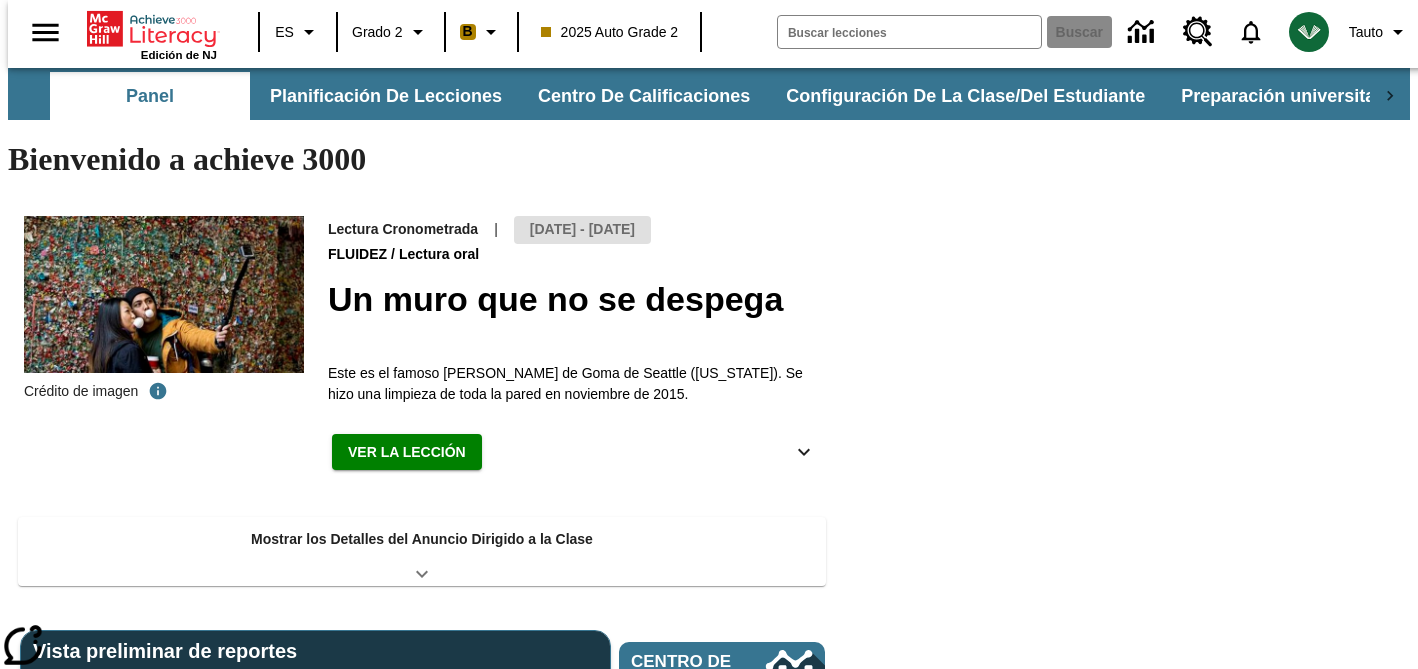 scroll, scrollTop: 0, scrollLeft: 0, axis: both 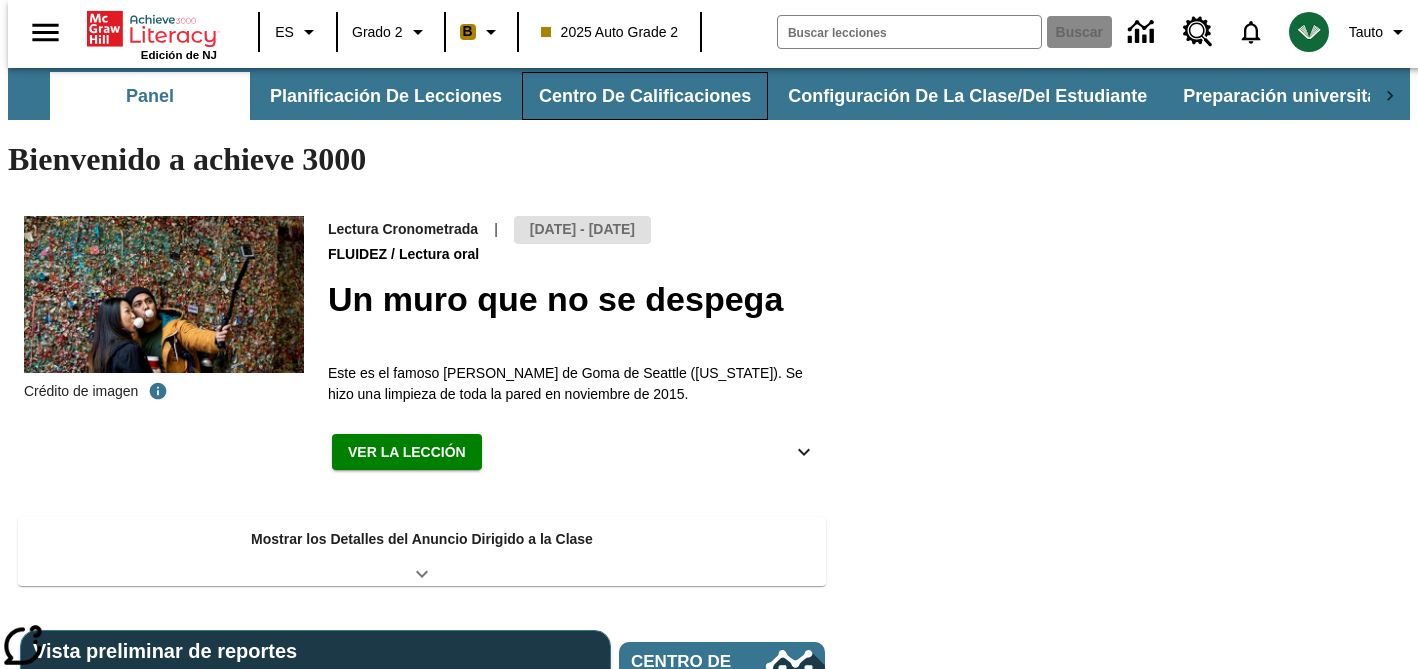 click on "Centro de calificaciones" at bounding box center (645, 96) 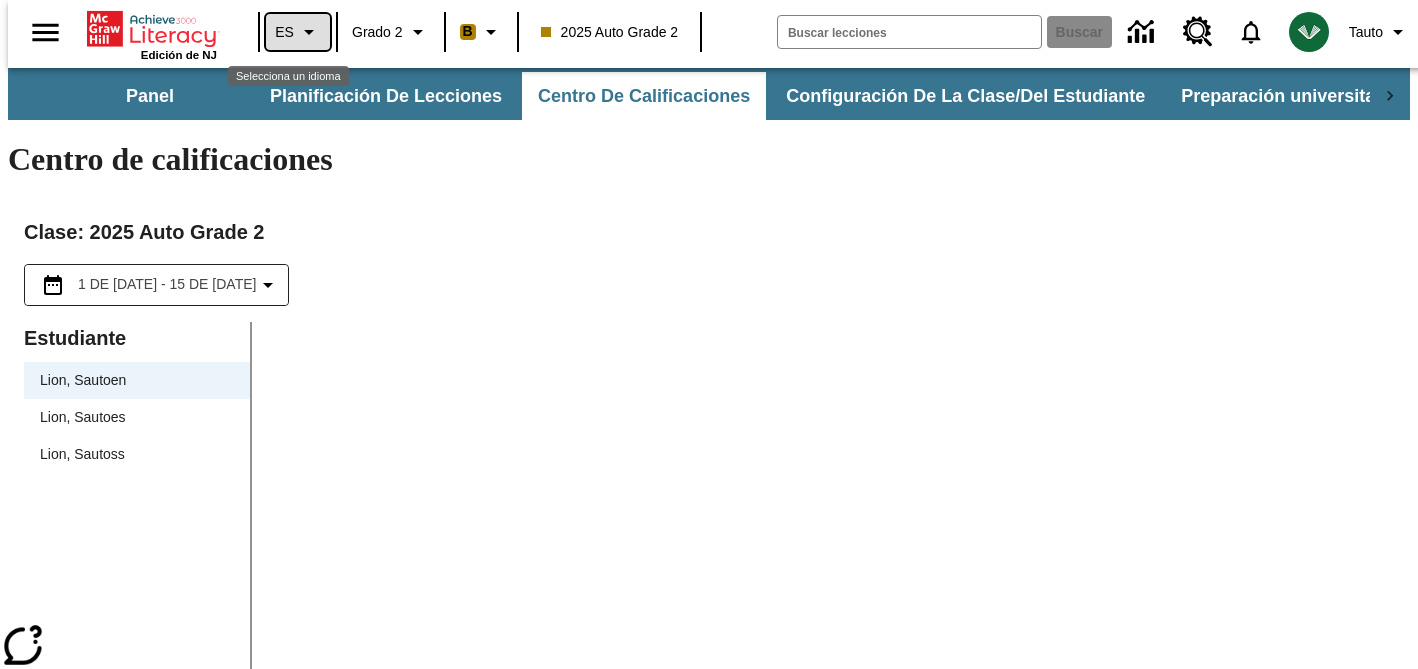 click 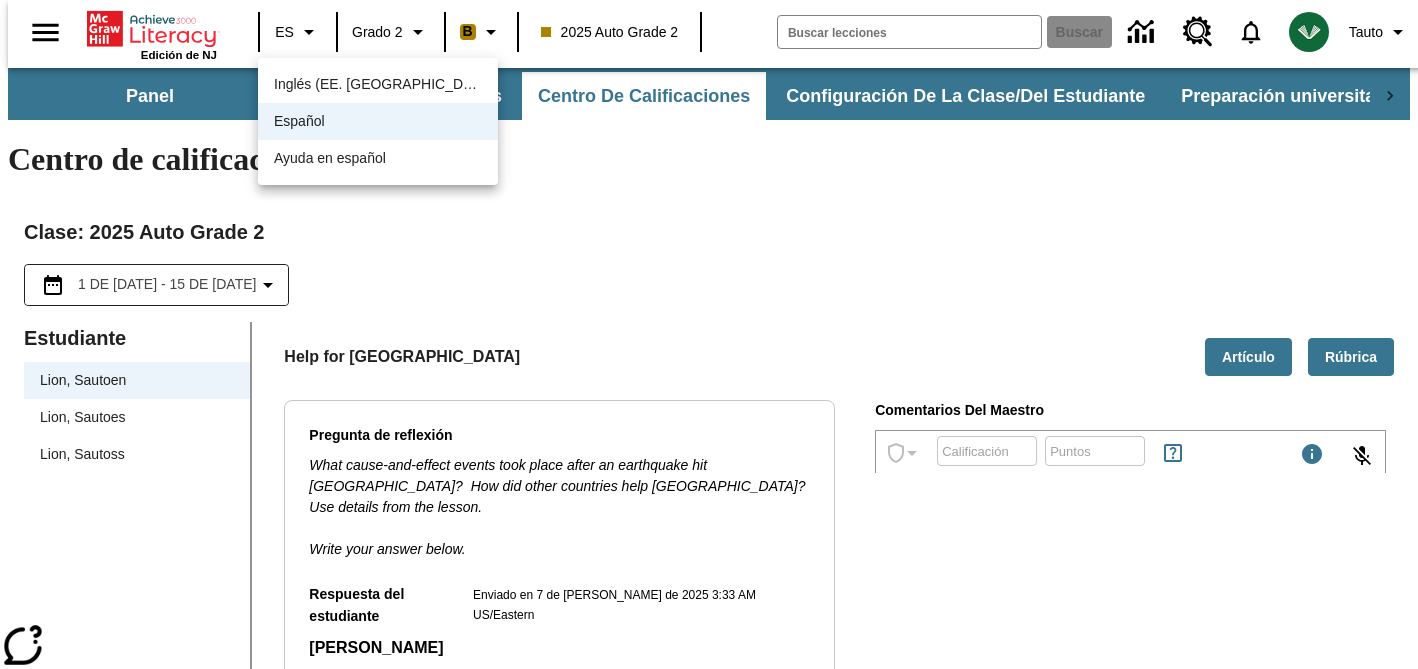 scroll, scrollTop: 0, scrollLeft: 0, axis: both 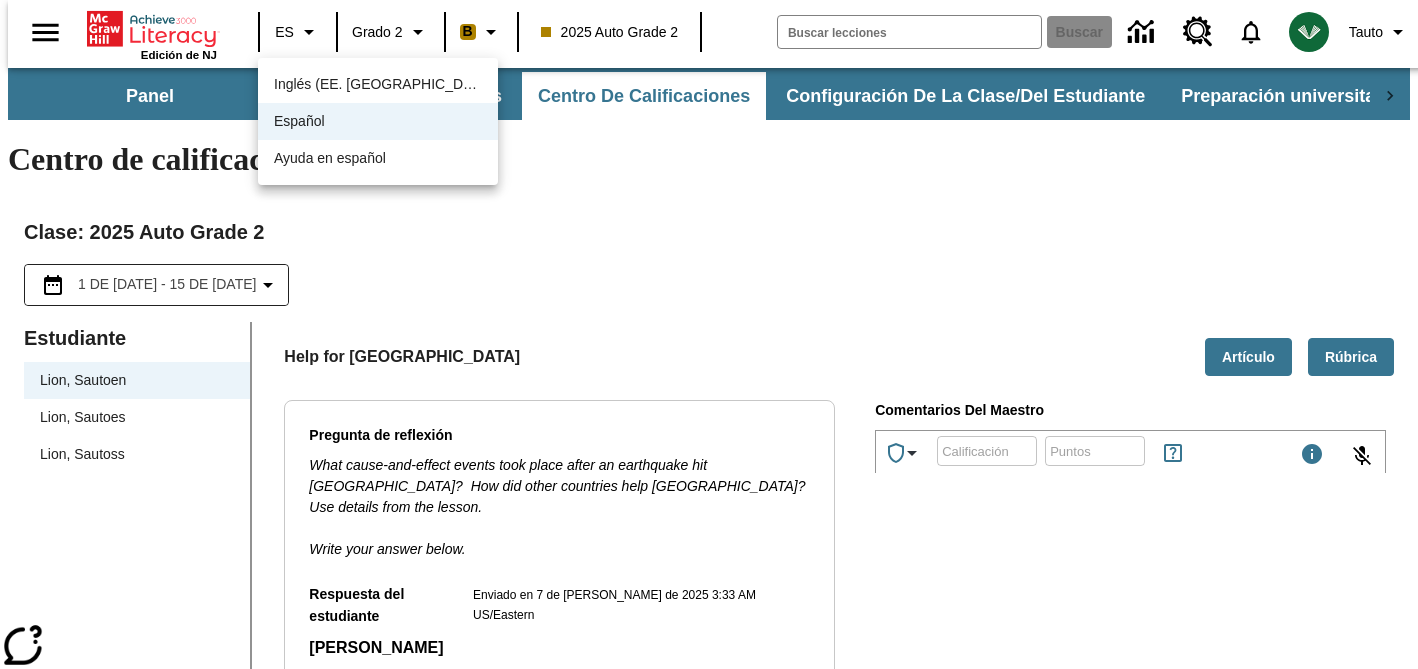 click at bounding box center (709, 334) 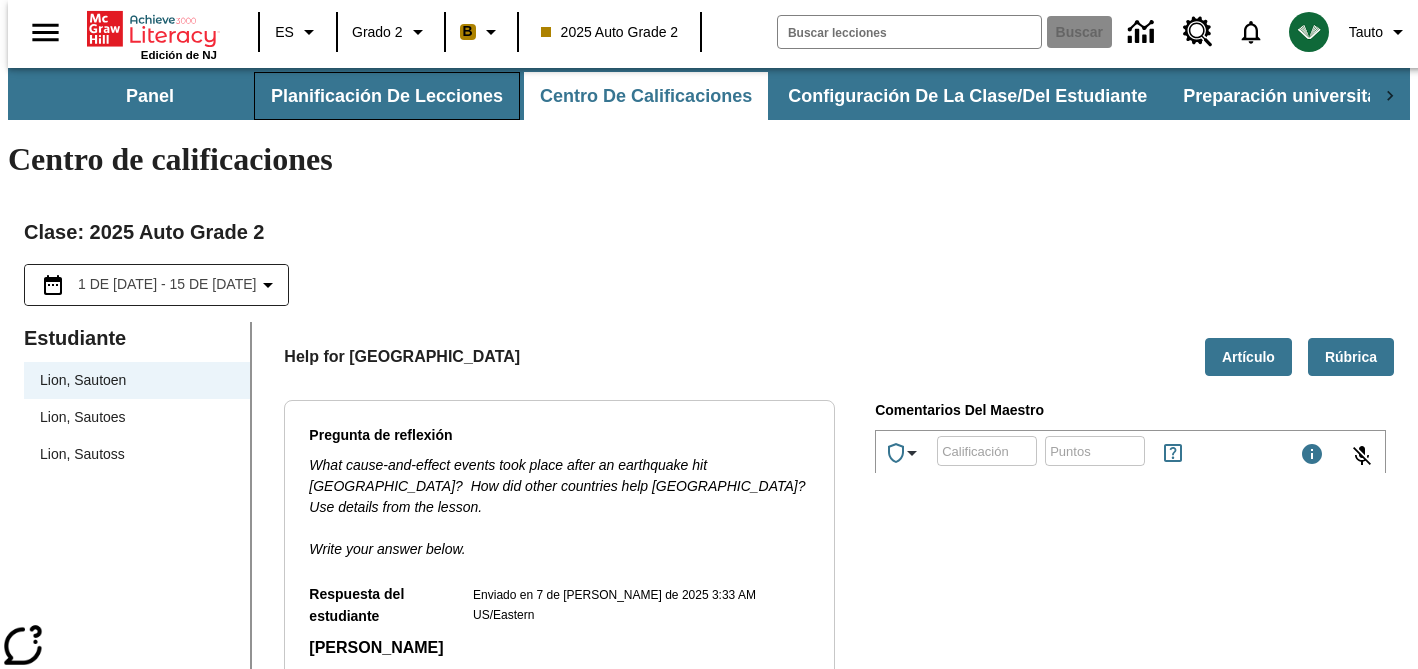 click on "Planificación de lecciones" at bounding box center (387, 96) 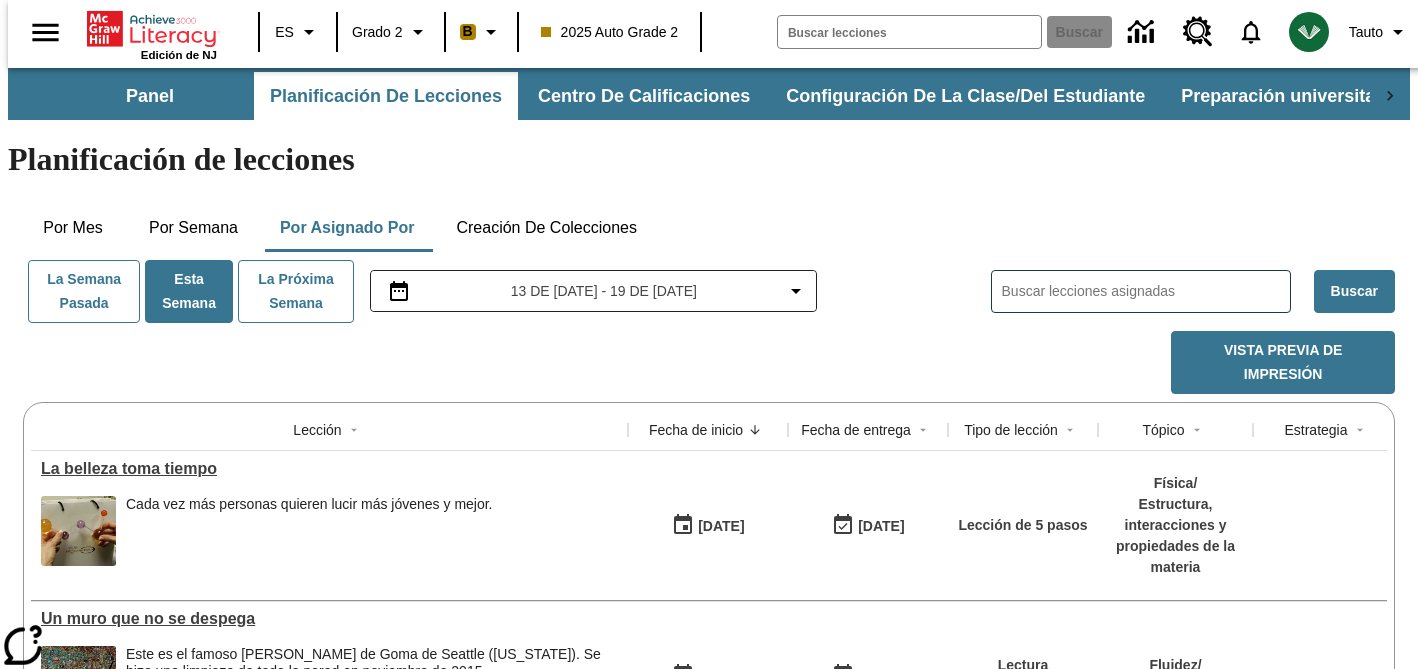 click on "13 de [DATE] - 19 de [DATE]" at bounding box center [593, 291] 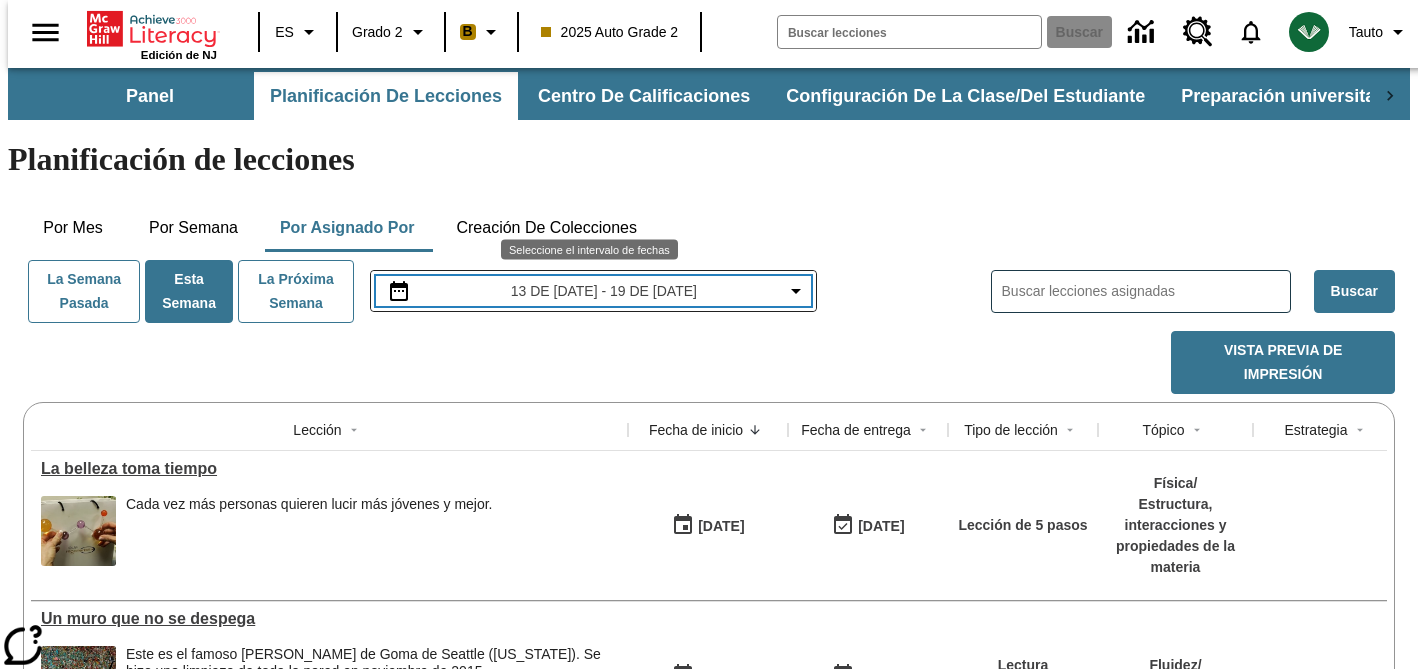 click on "13 de [DATE] - 19 de [DATE]" at bounding box center (604, 291) 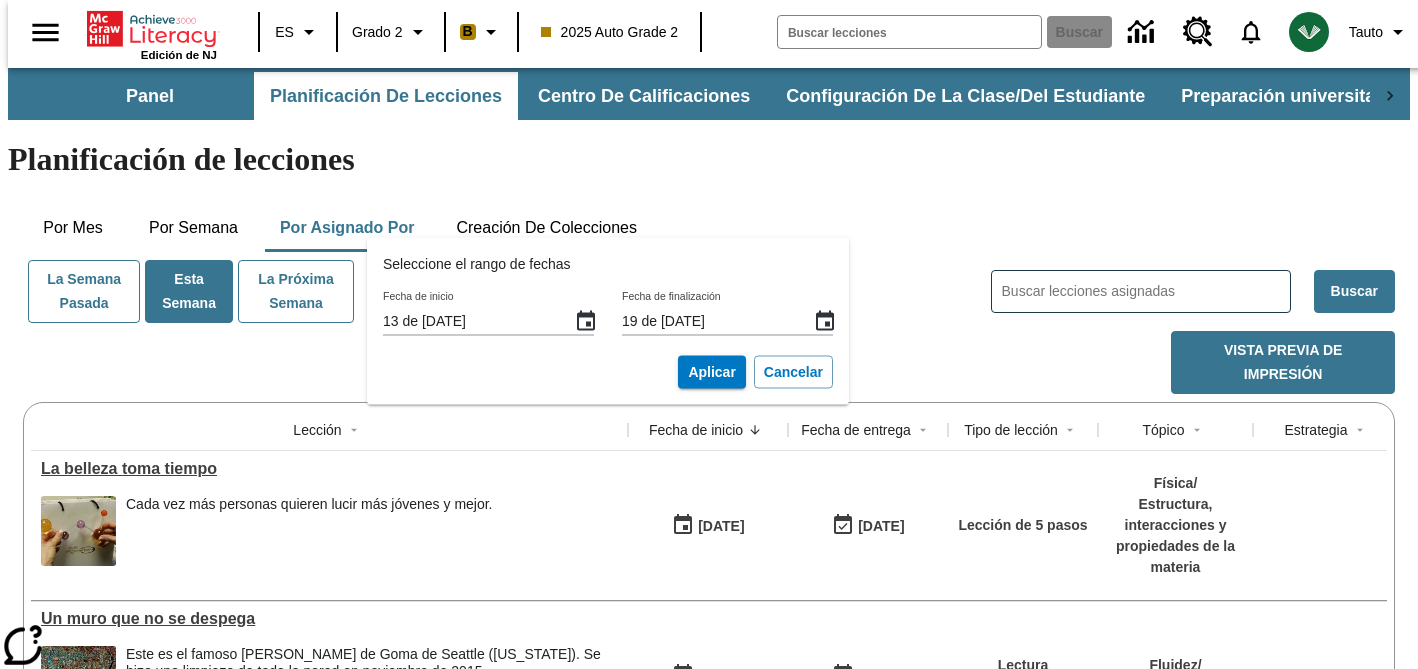 click at bounding box center (586, 321) 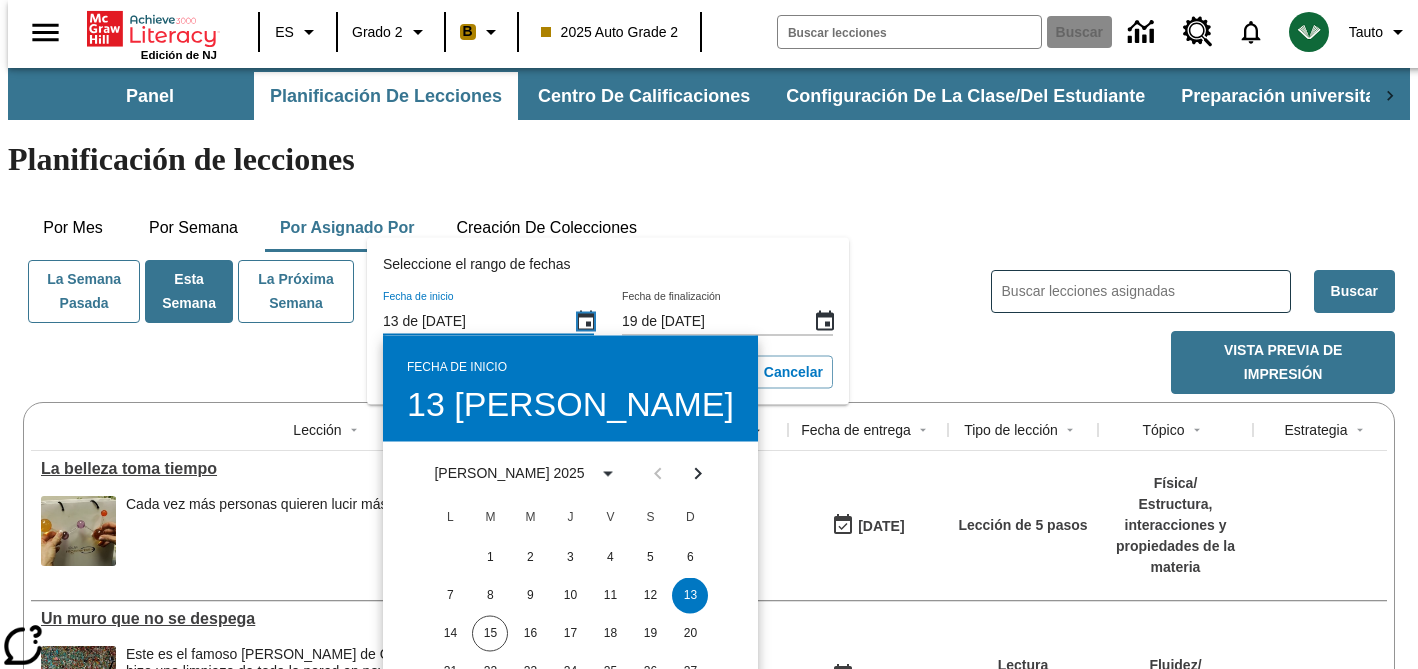 click 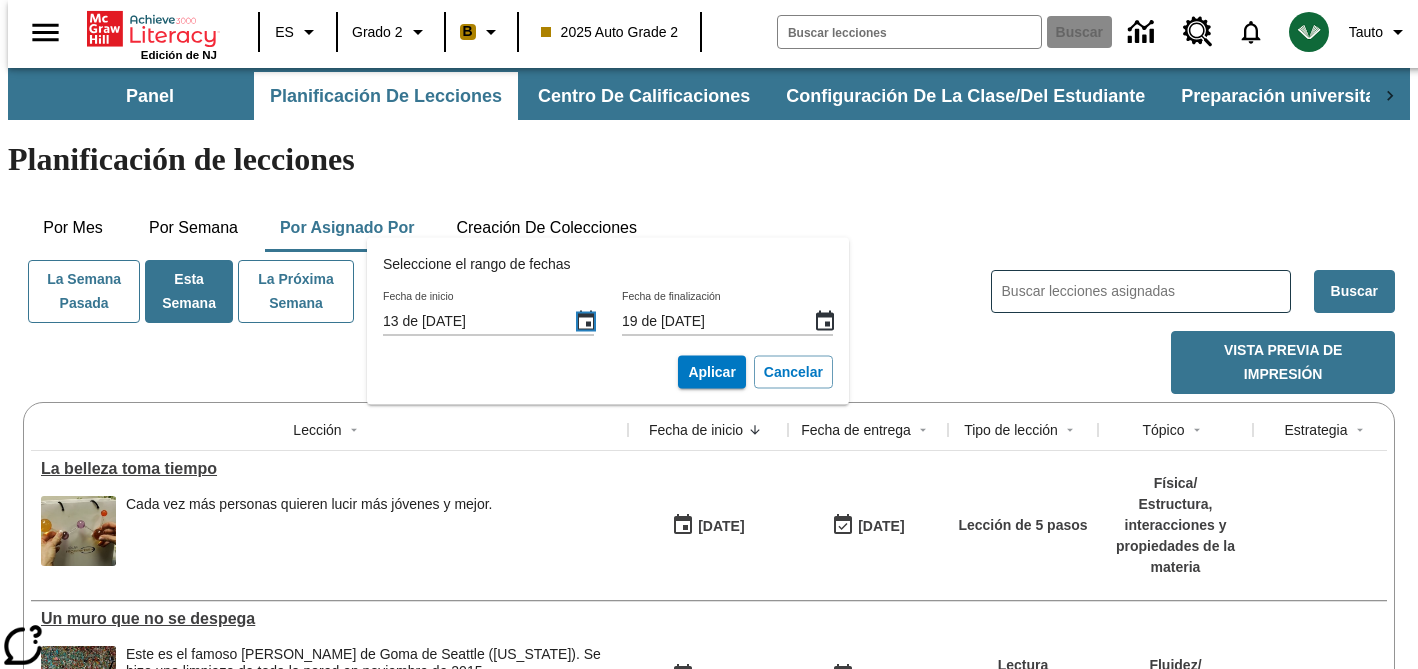 click 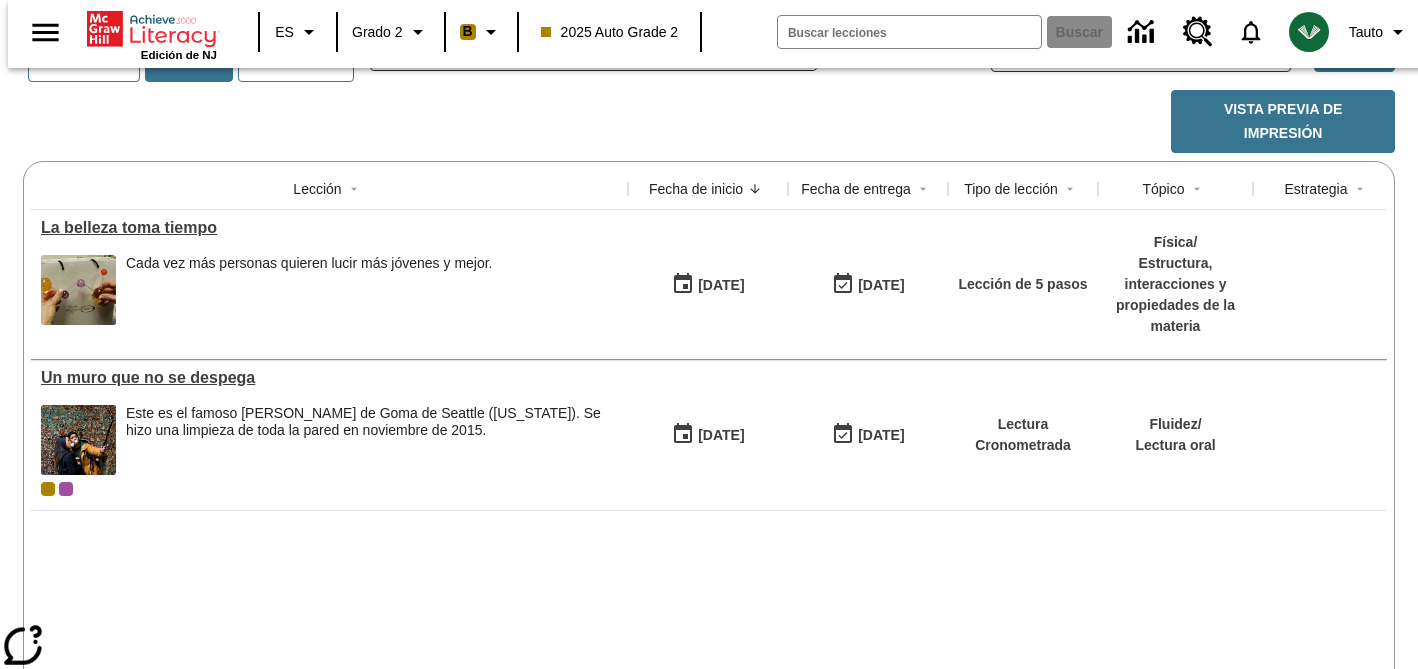 scroll, scrollTop: 0, scrollLeft: 0, axis: both 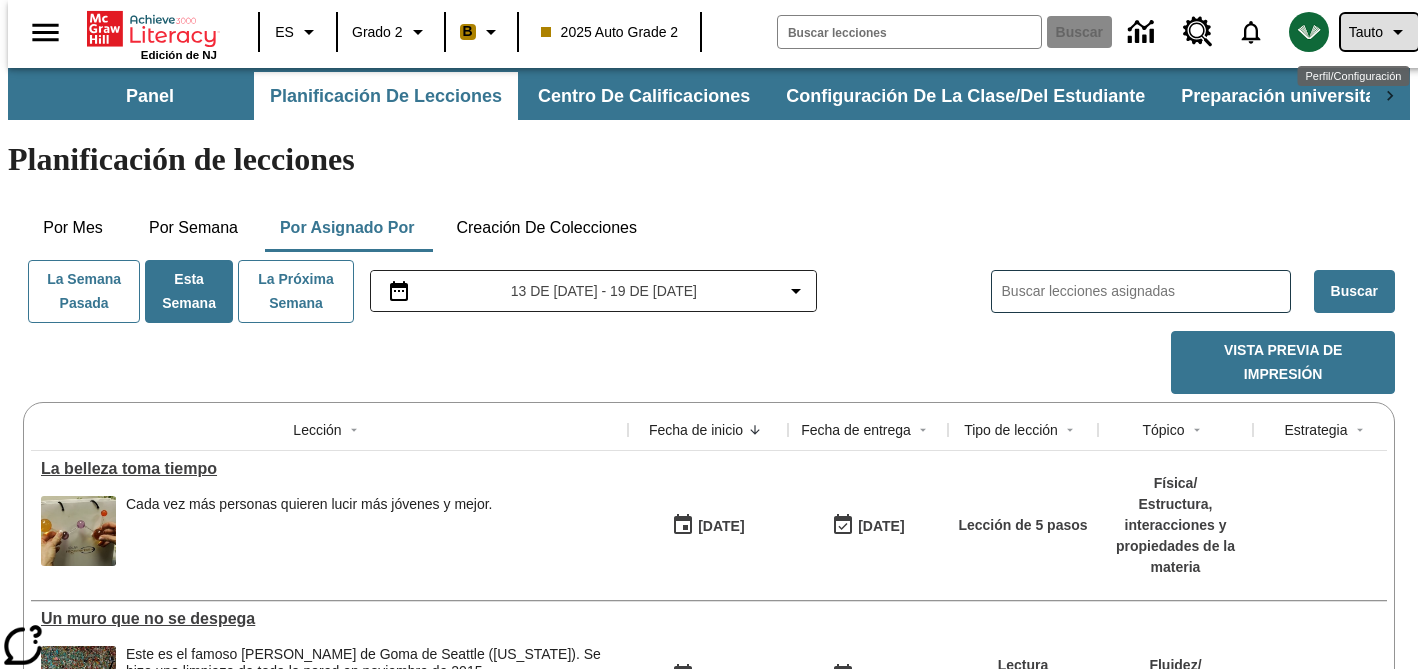 click on "Tauto" at bounding box center (1366, 32) 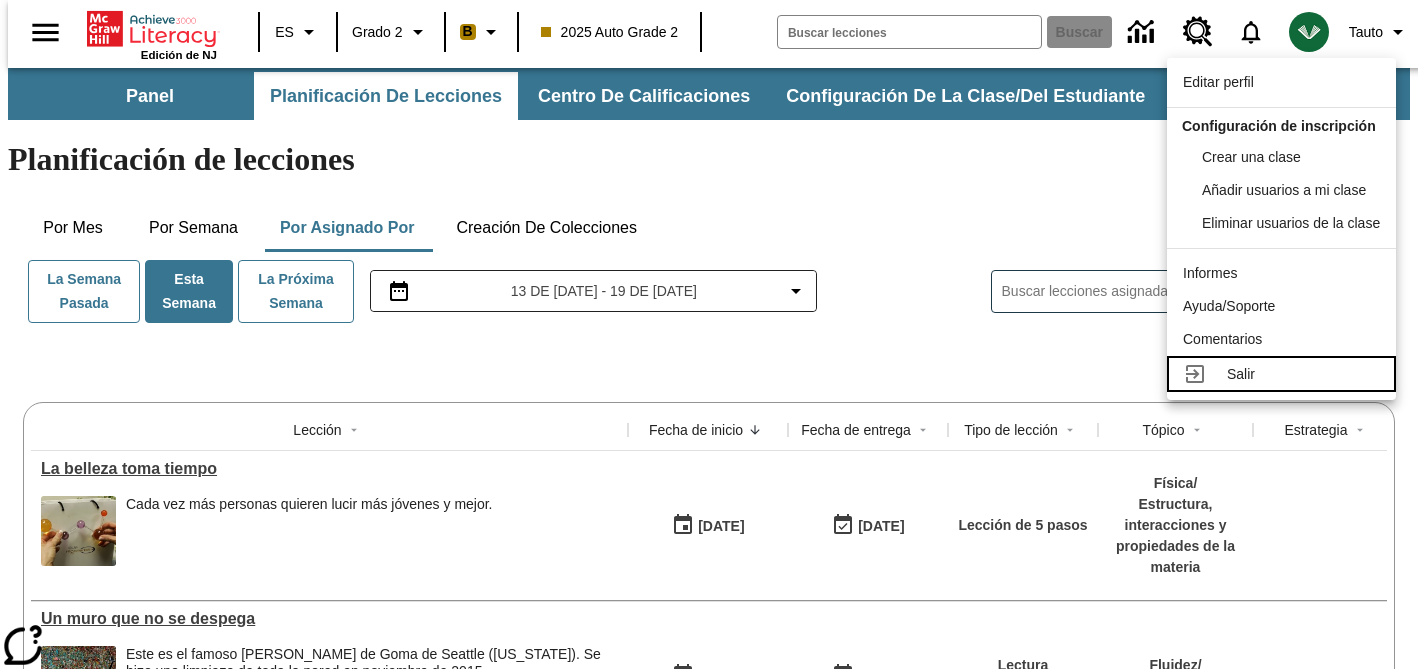 click on "Salir" at bounding box center (1241, 374) 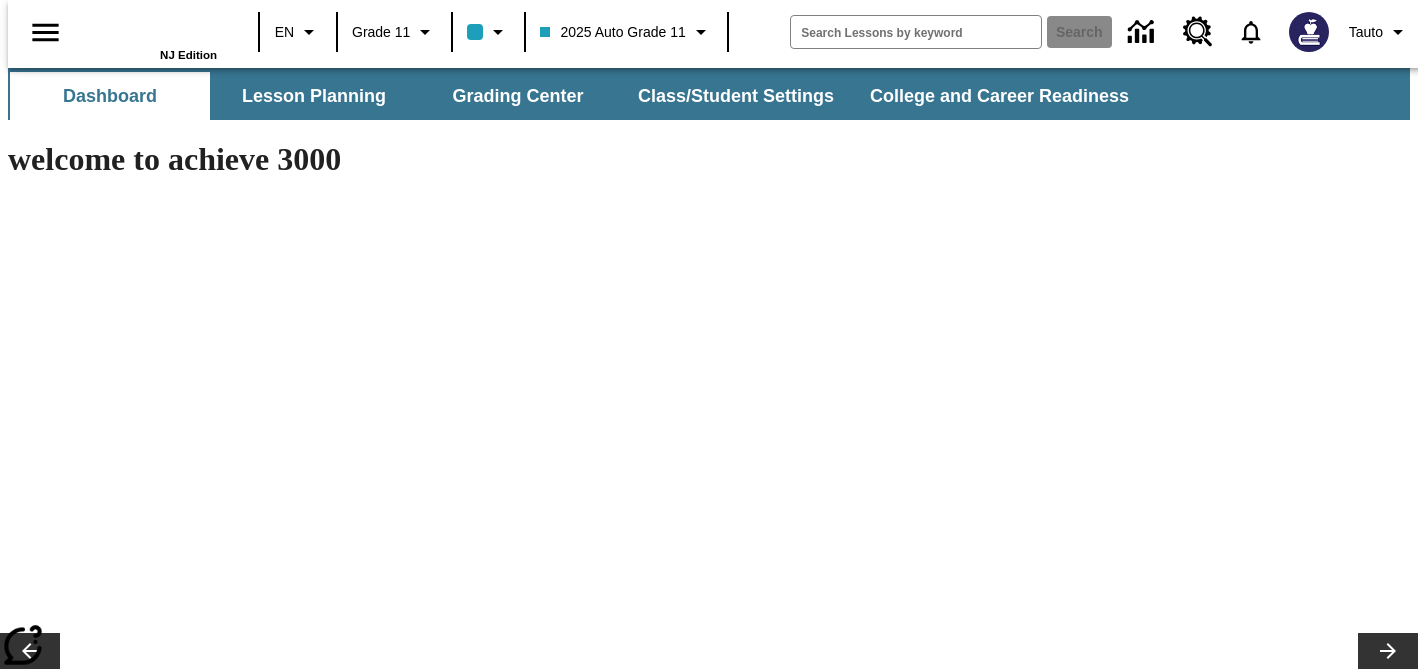 scroll, scrollTop: 0, scrollLeft: 0, axis: both 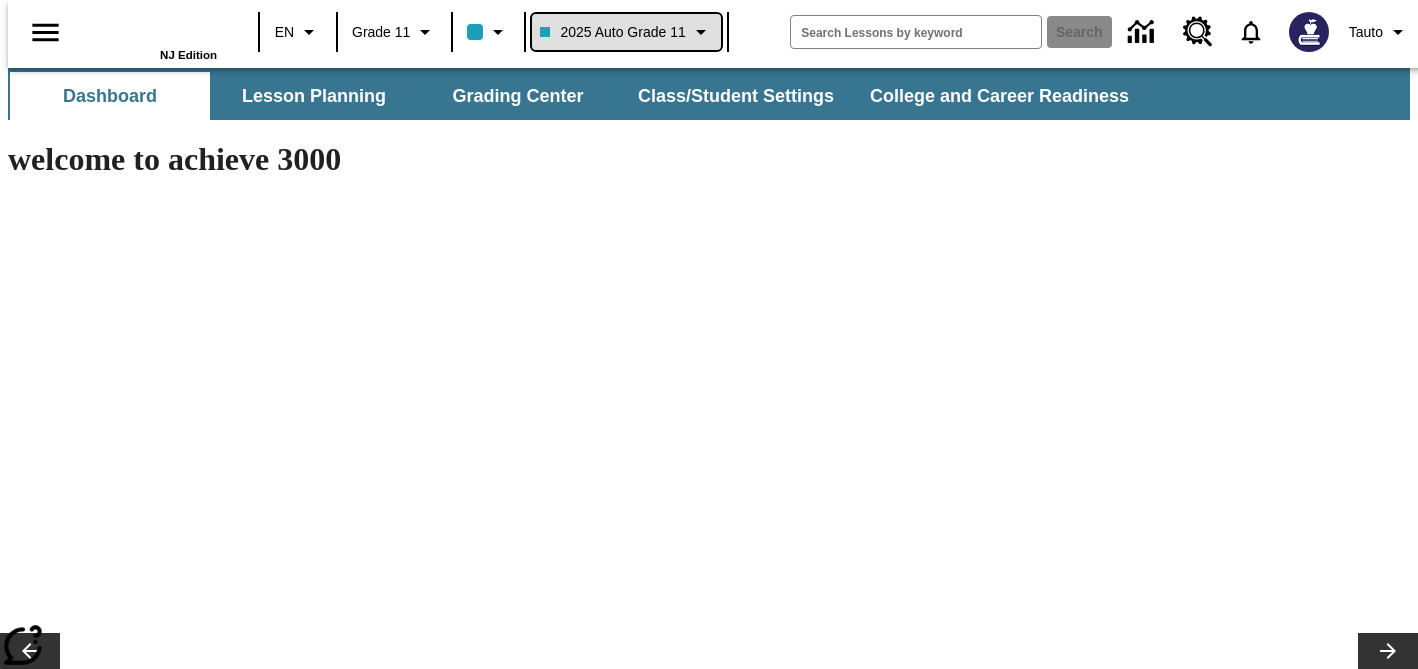 drag, startPoint x: 0, startPoint y: 0, endPoint x: 618, endPoint y: 34, distance: 618.9346 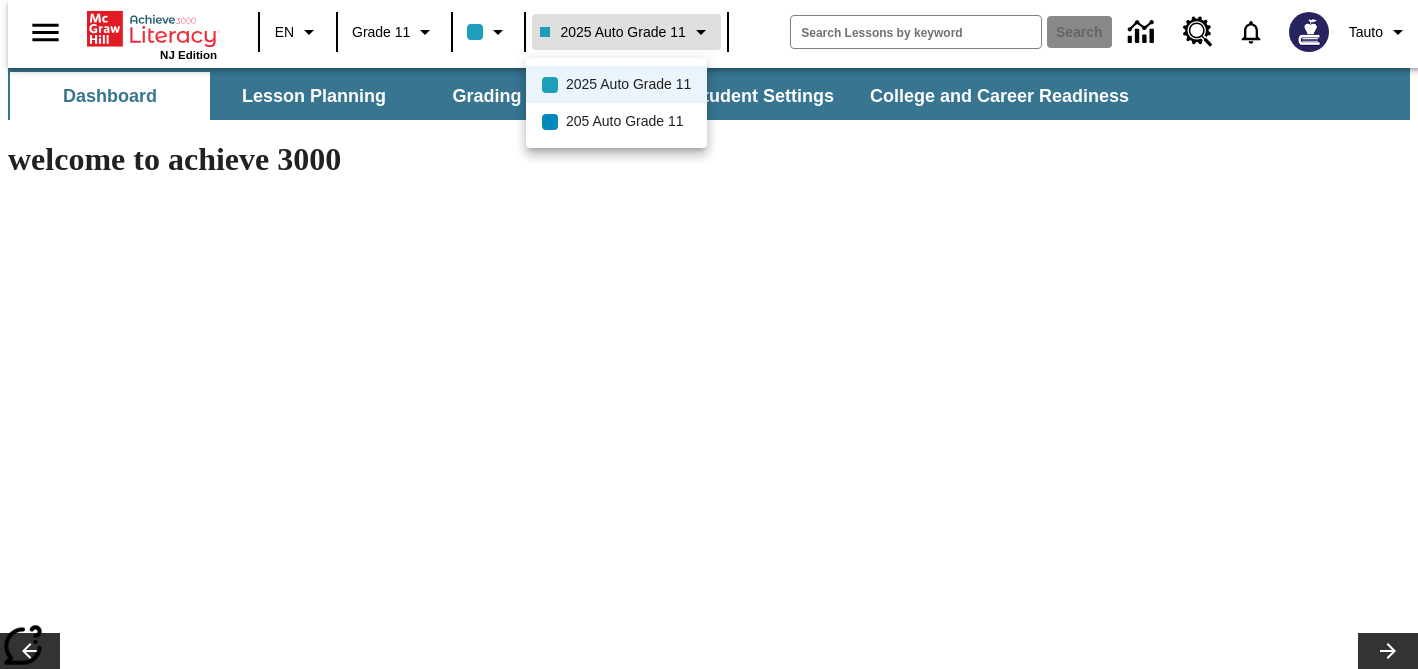 scroll, scrollTop: 0, scrollLeft: 0, axis: both 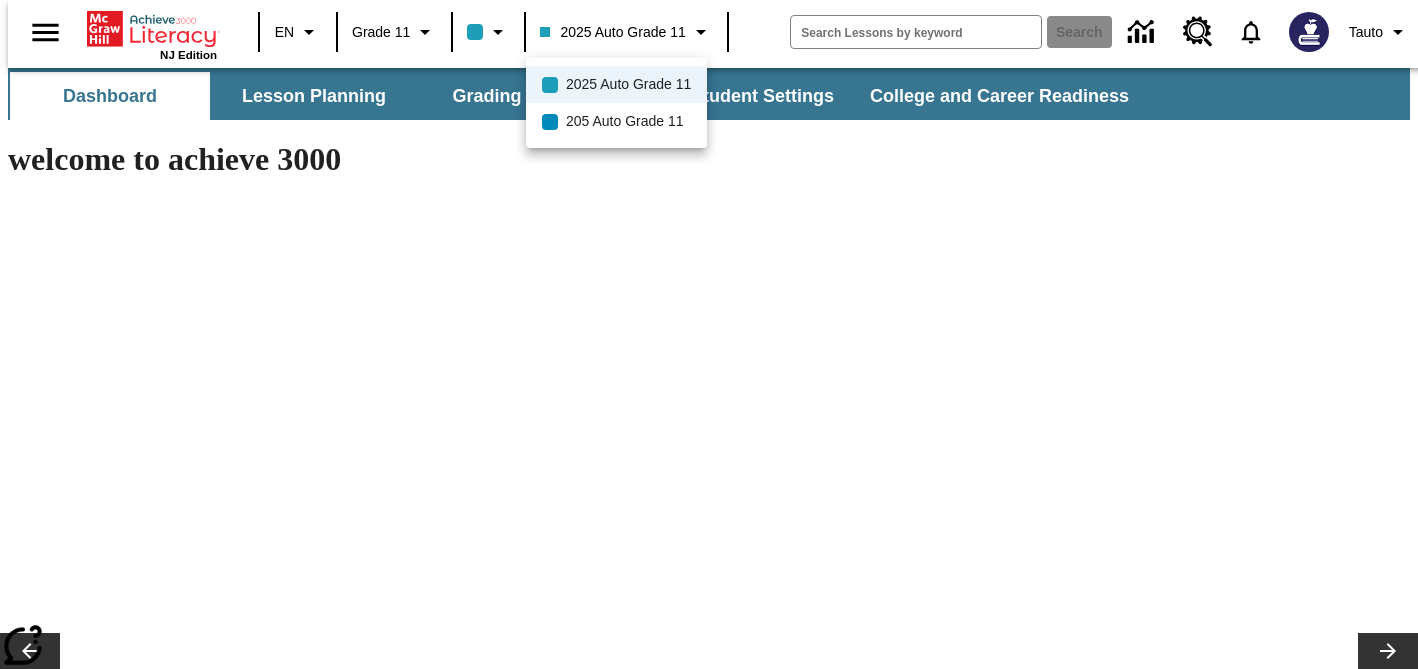 click at bounding box center (709, 334) 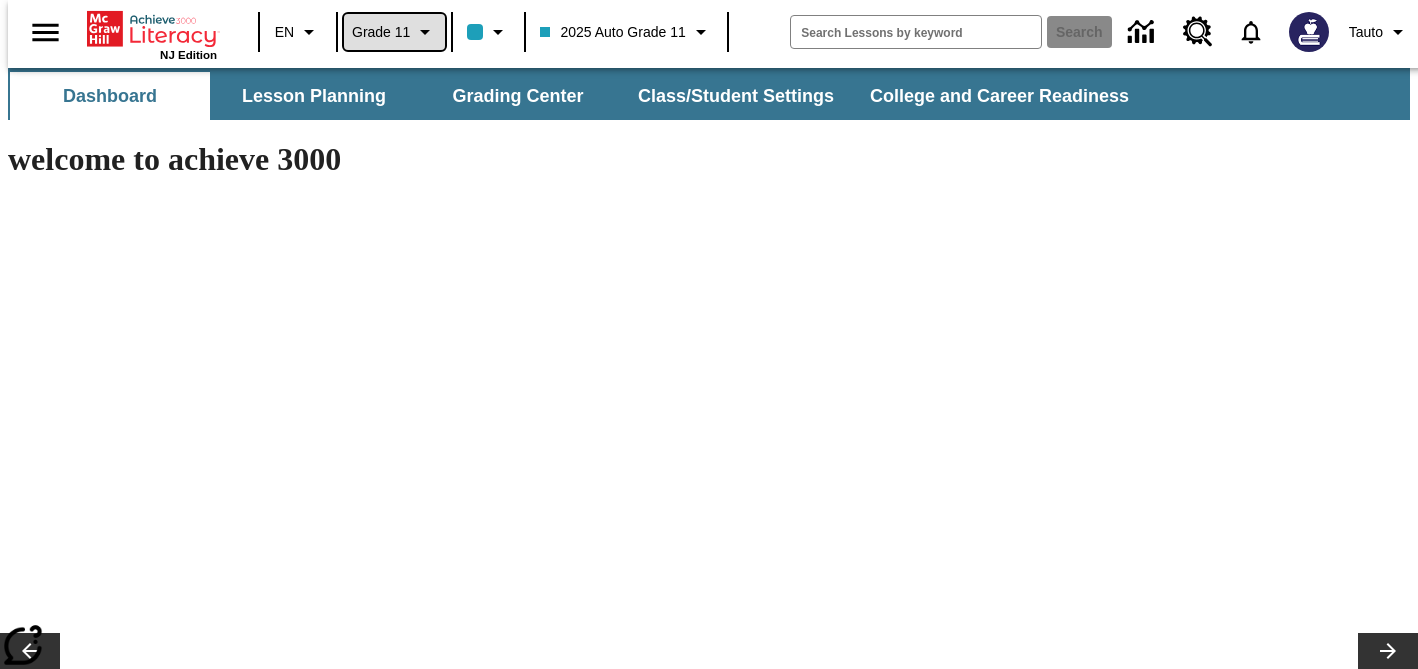 click on "Grade 11" at bounding box center [381, 32] 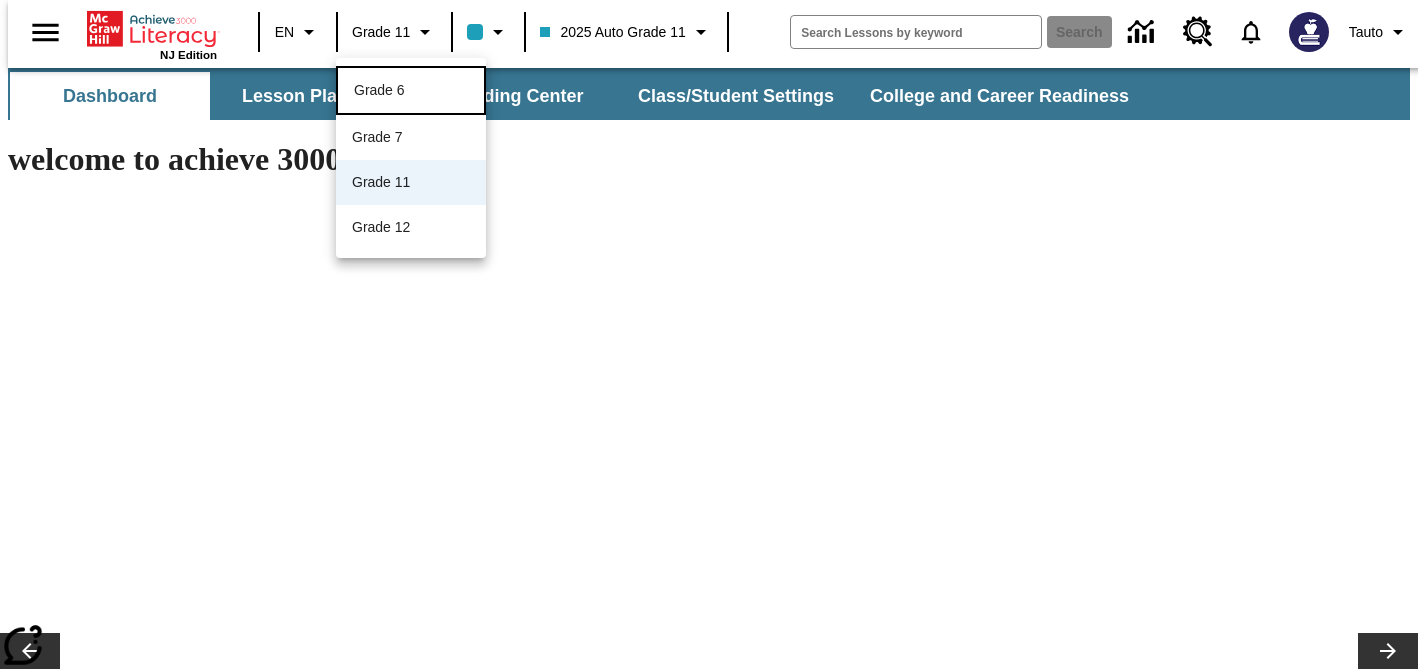 click on "Grade 6" at bounding box center [379, 90] 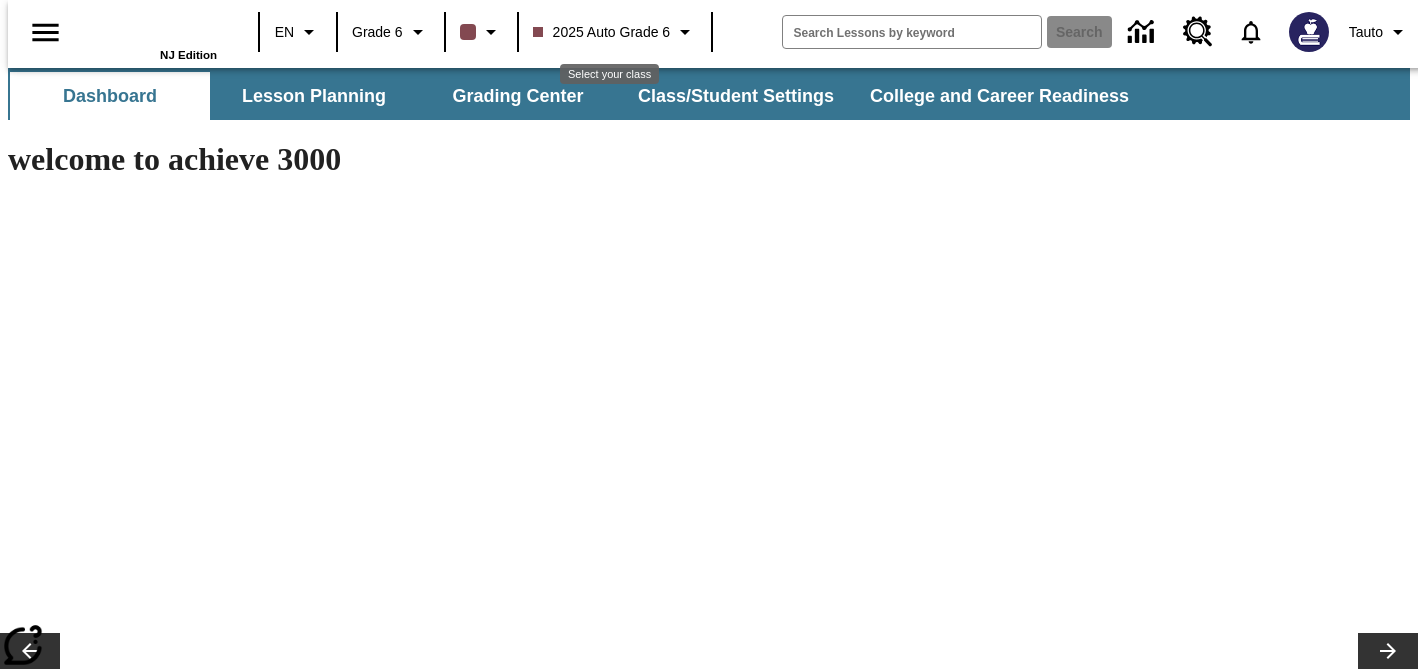 scroll, scrollTop: 0, scrollLeft: 0, axis: both 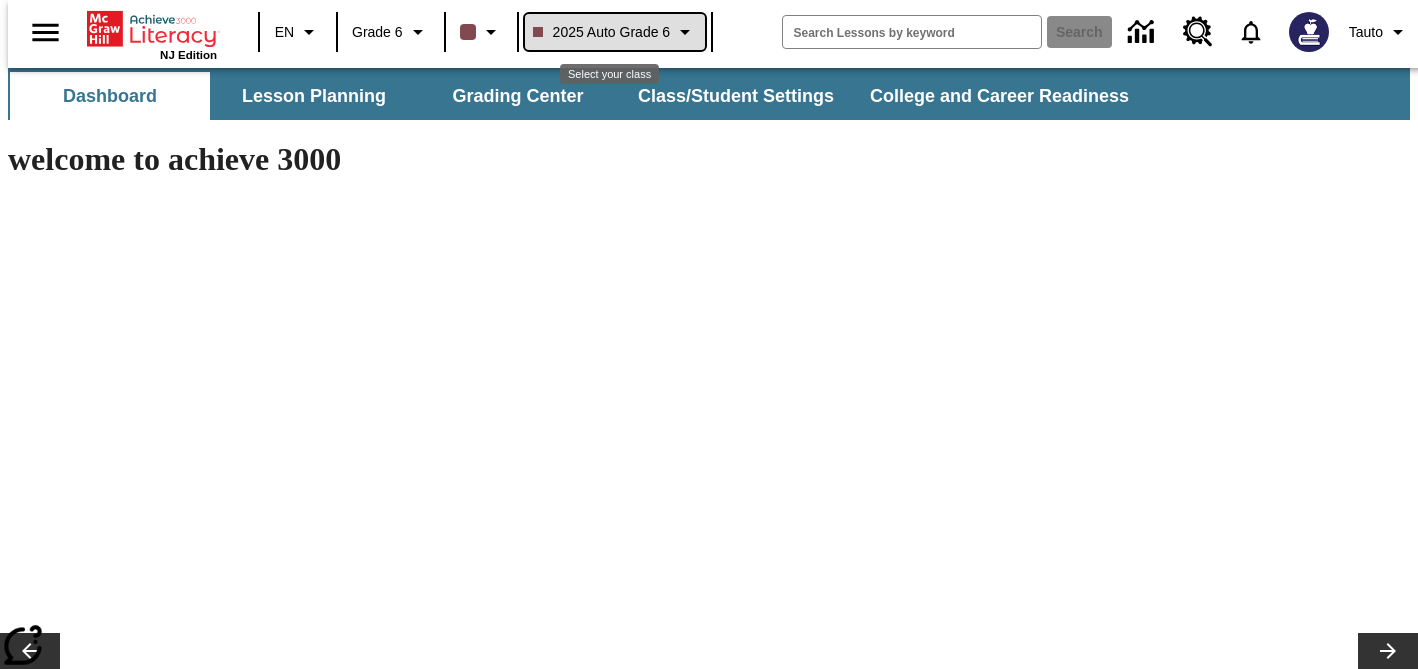 click 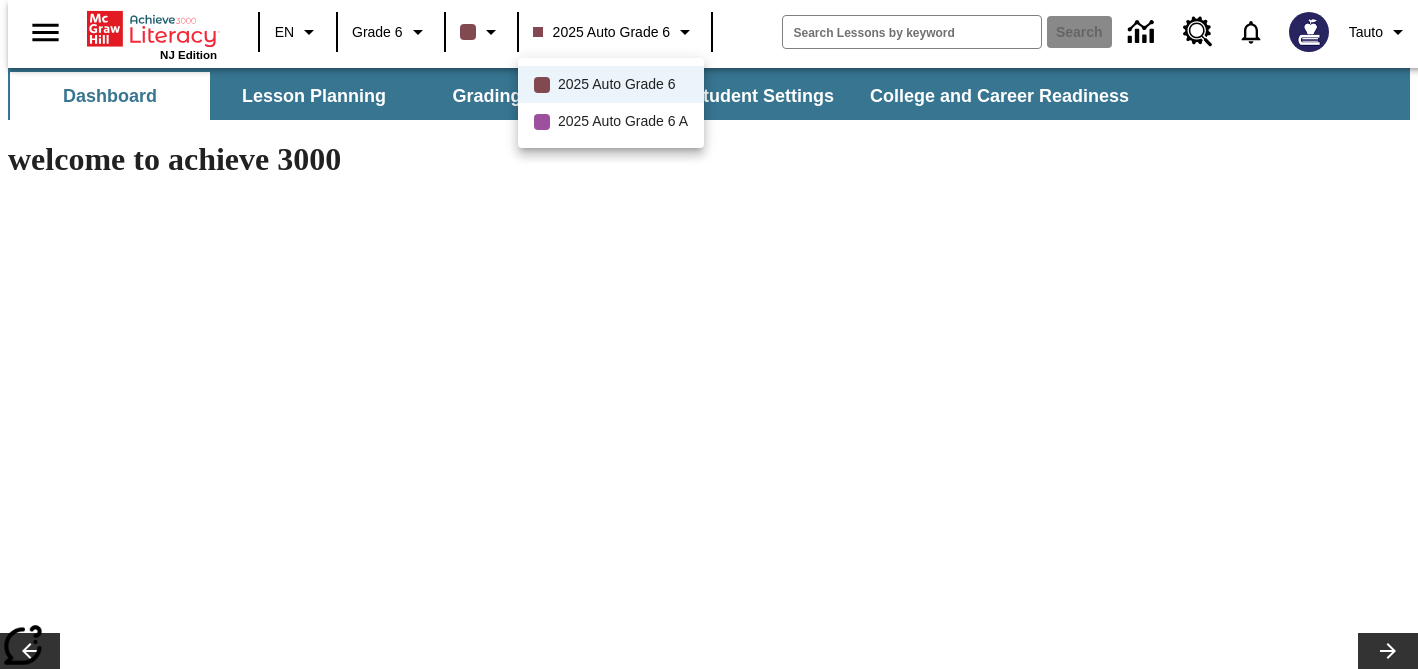 click at bounding box center (709, 334) 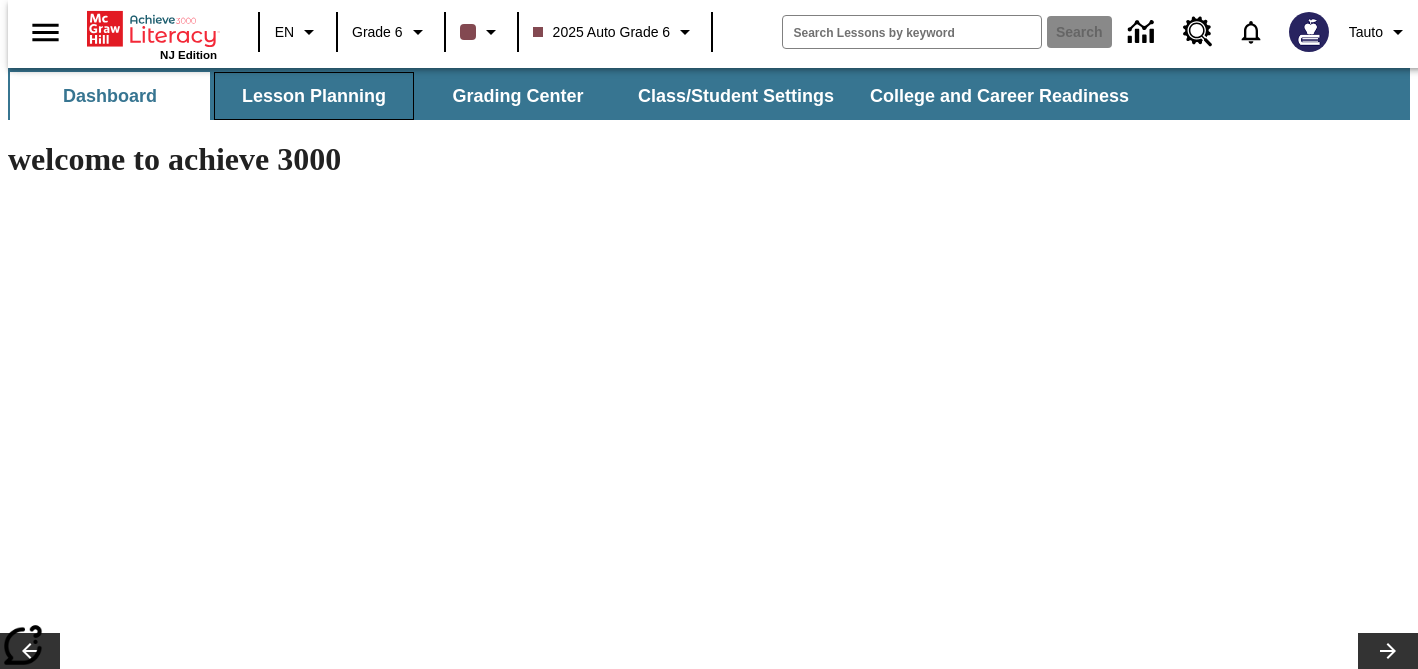 click on "Lesson Planning" at bounding box center [314, 96] 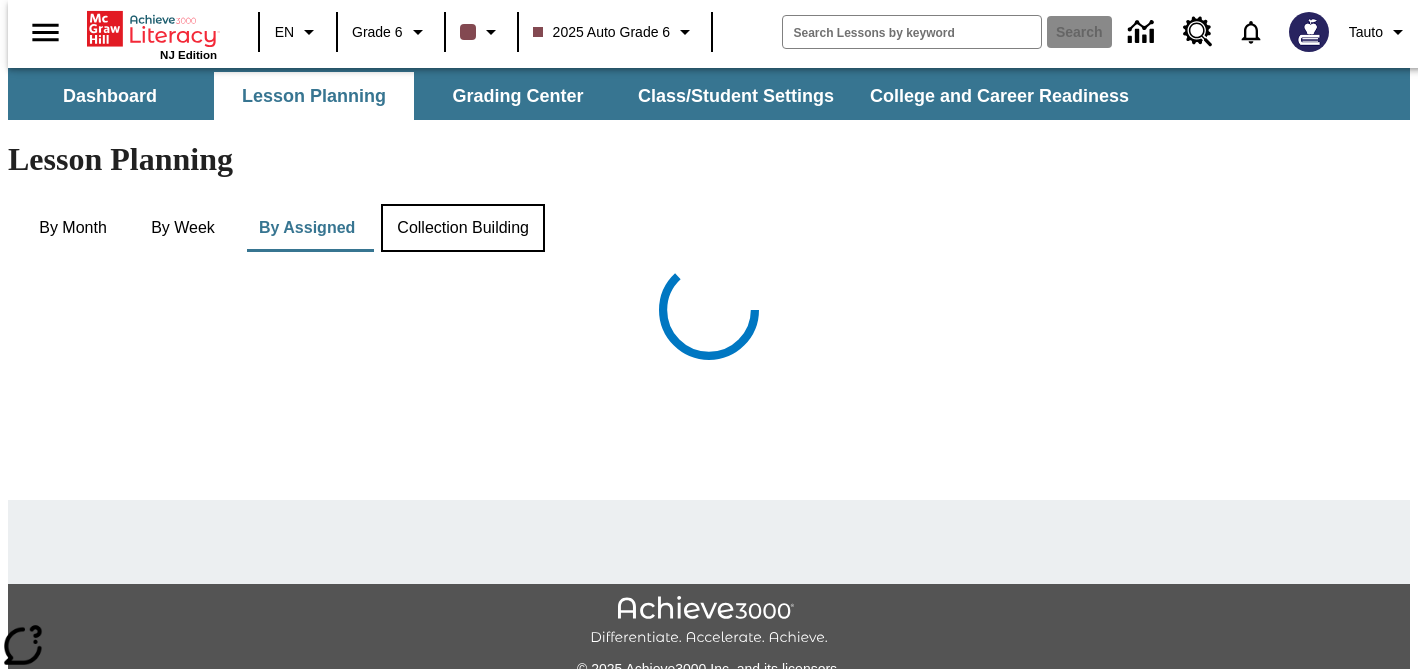 click on "Collection Building" at bounding box center (463, 228) 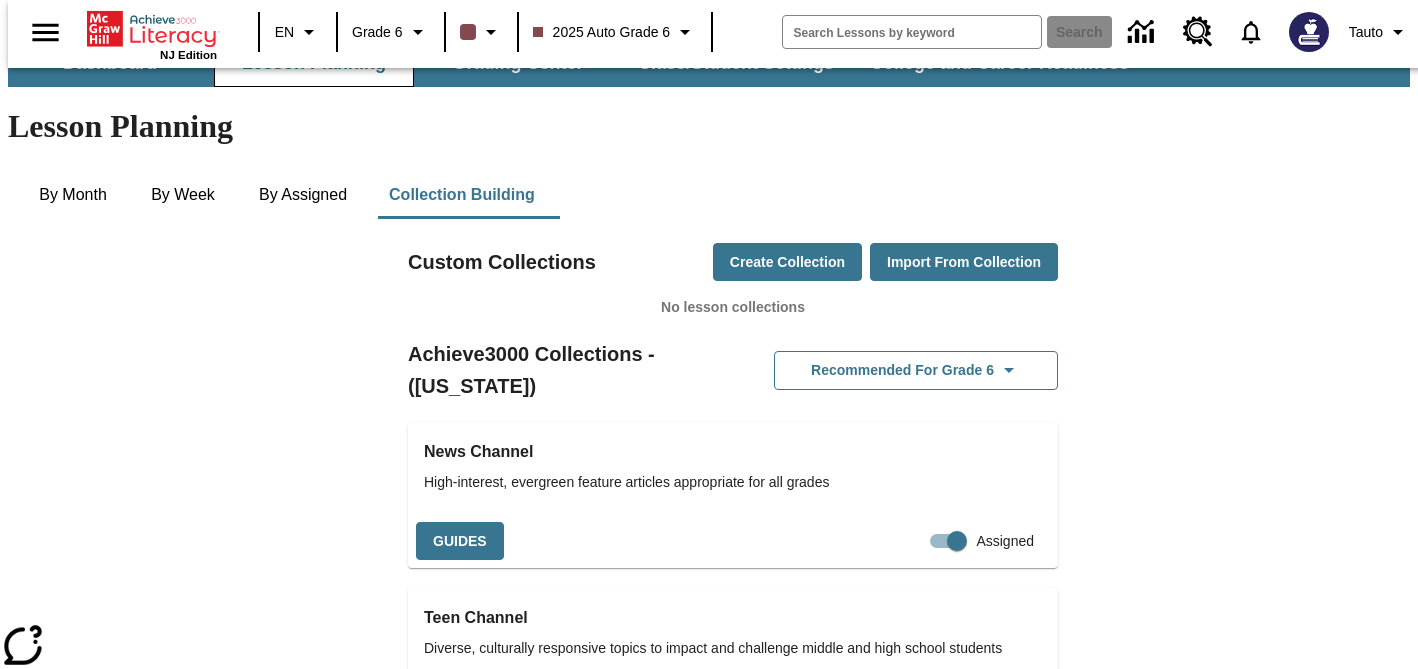 scroll, scrollTop: 23, scrollLeft: 0, axis: vertical 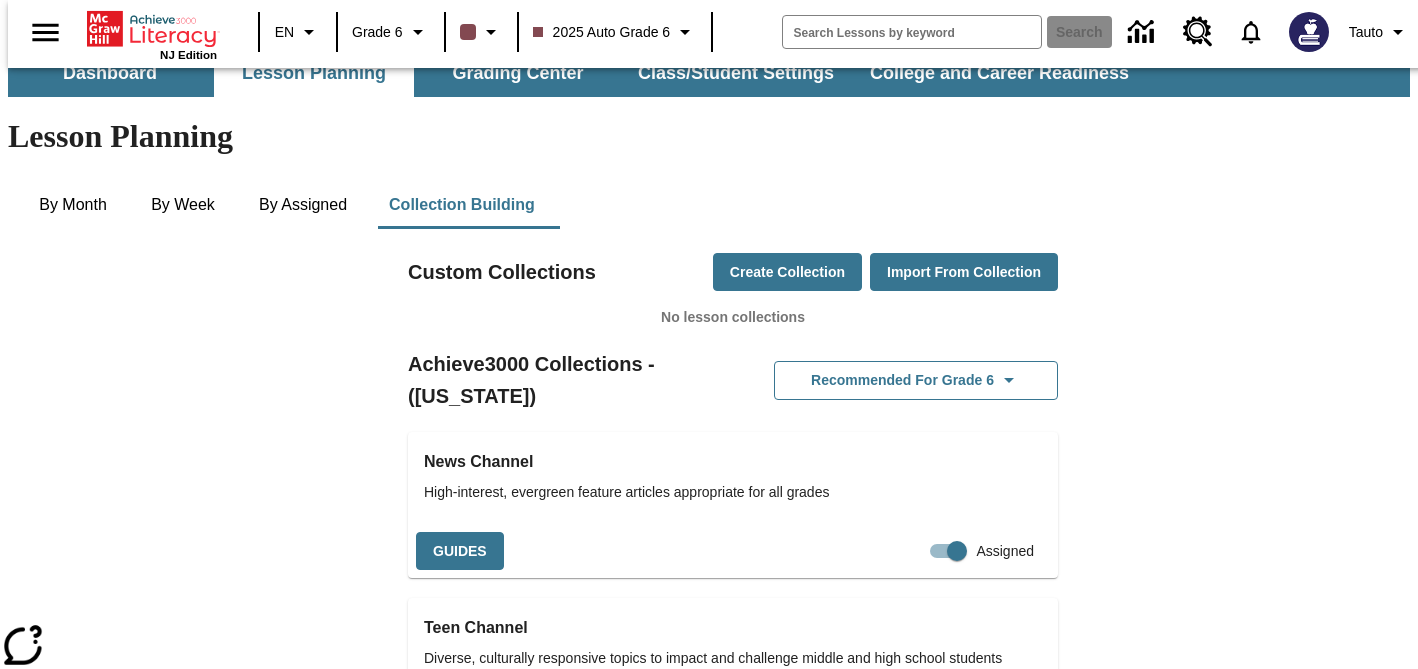 click on "News Channel High-interest, evergreen feature articles appropriate for all grades" at bounding box center (733, 477) 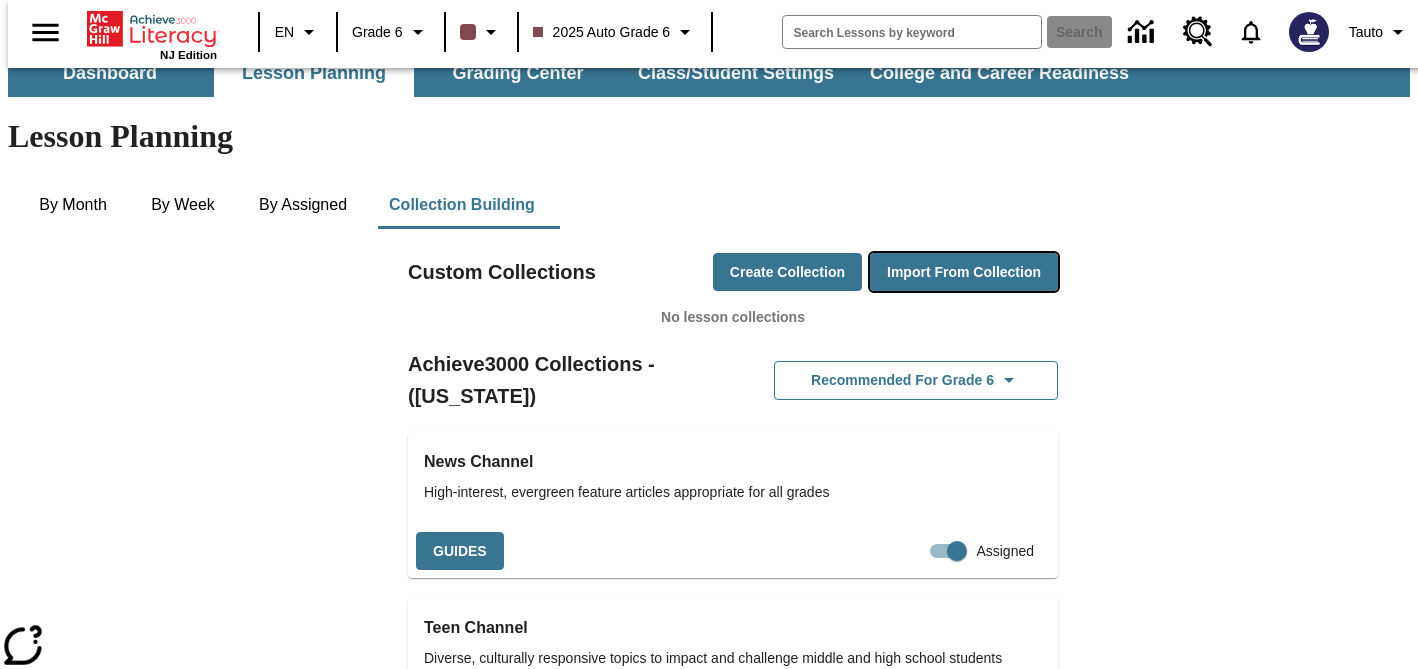 click on "Import from Collection" at bounding box center (964, 272) 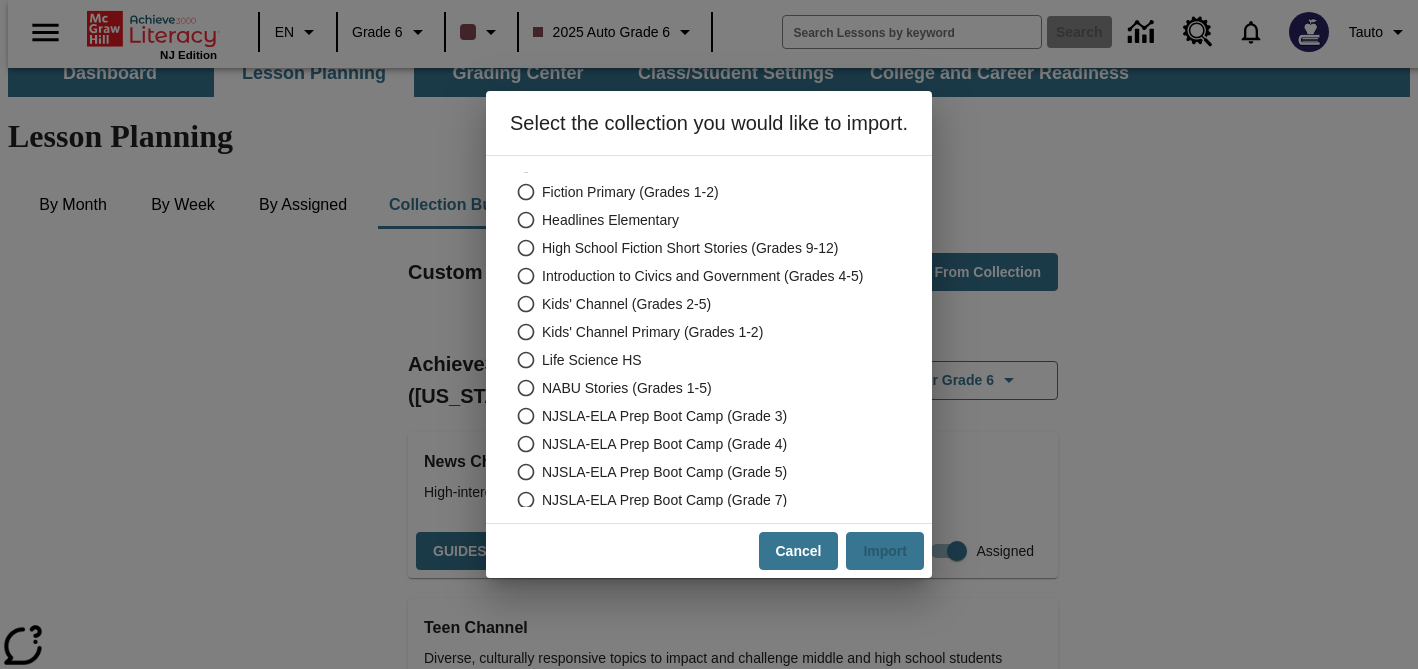 scroll, scrollTop: 0, scrollLeft: 0, axis: both 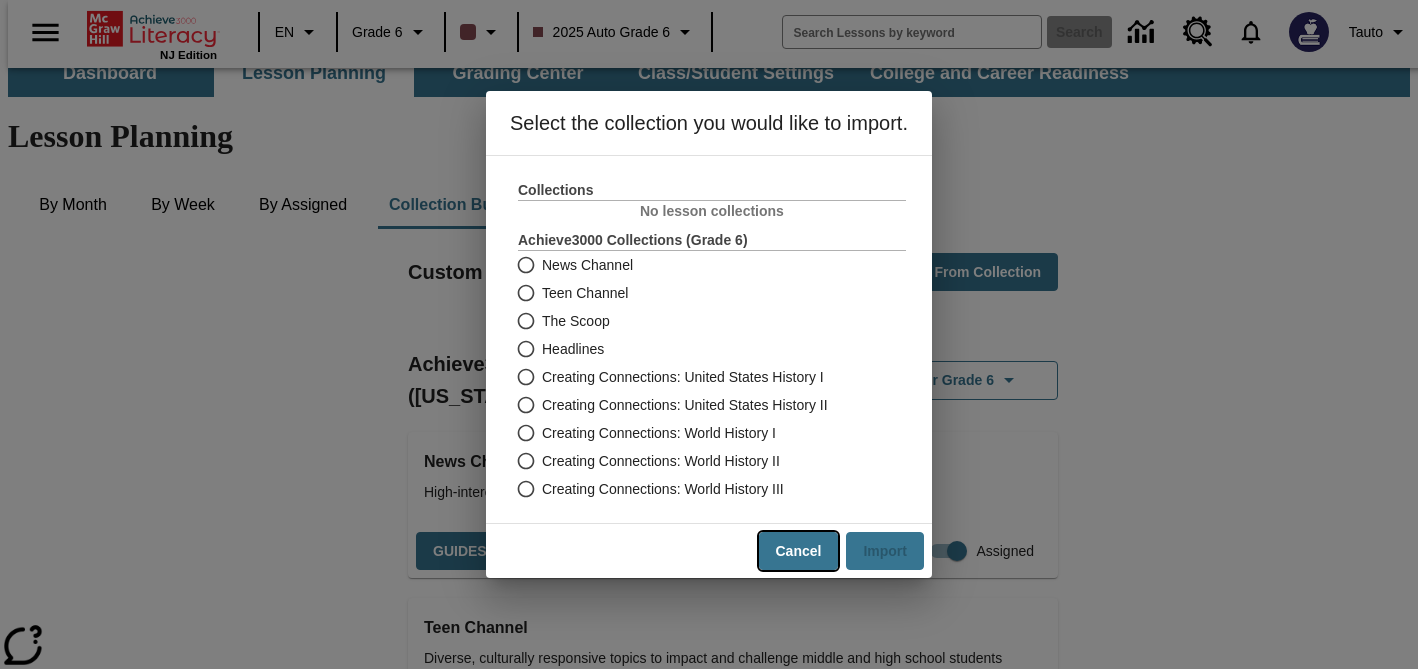 click on "Cancel" at bounding box center [799, 551] 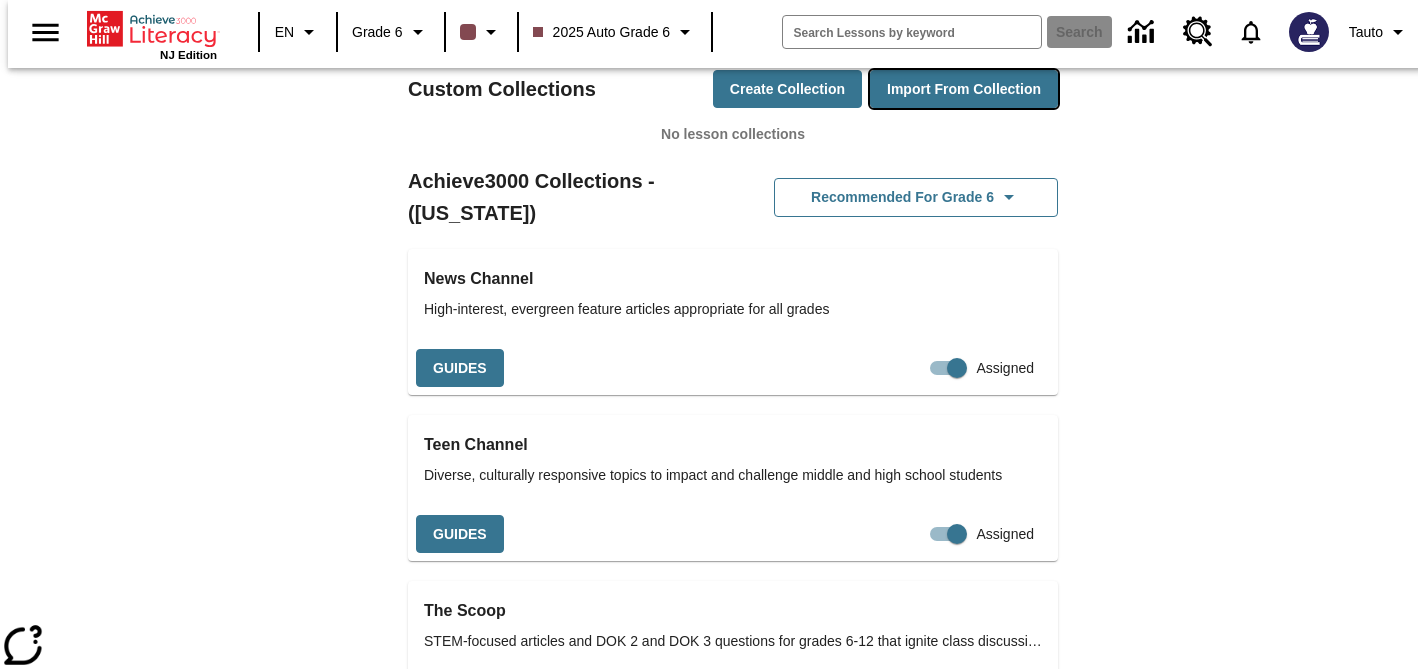 scroll, scrollTop: 0, scrollLeft: 0, axis: both 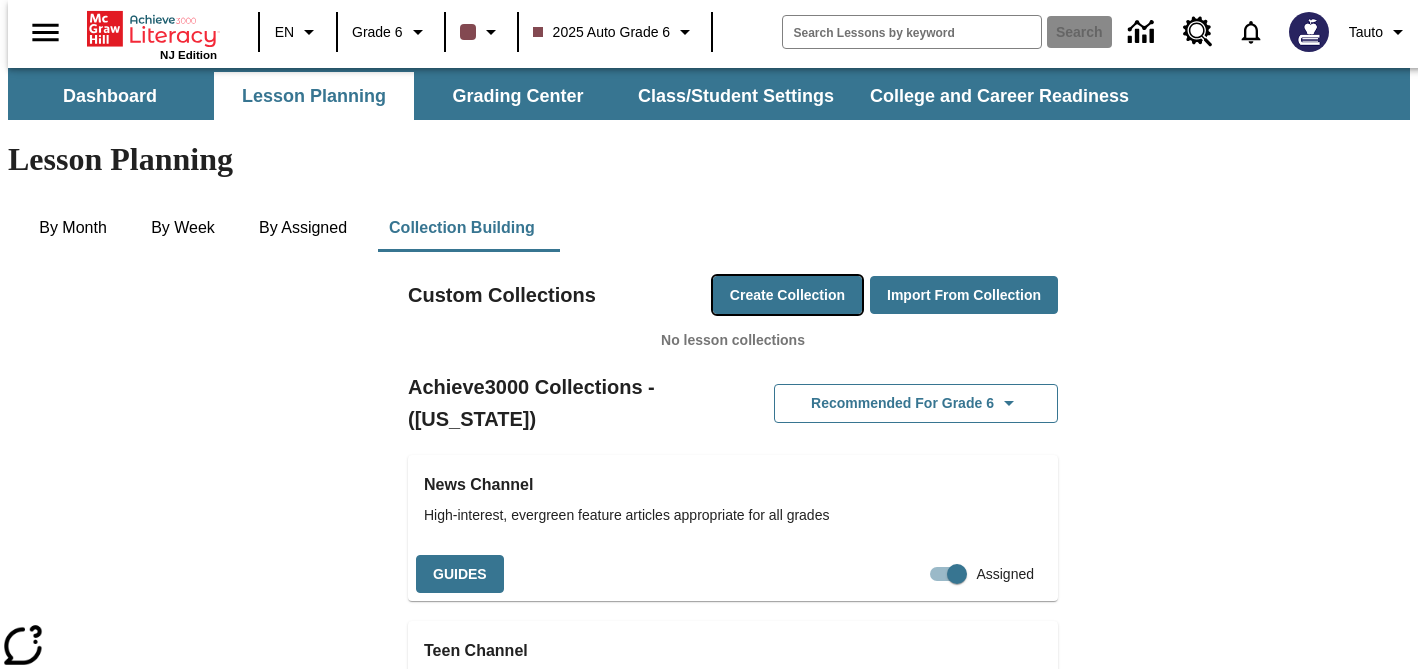 click on "Create Collection" at bounding box center (787, 295) 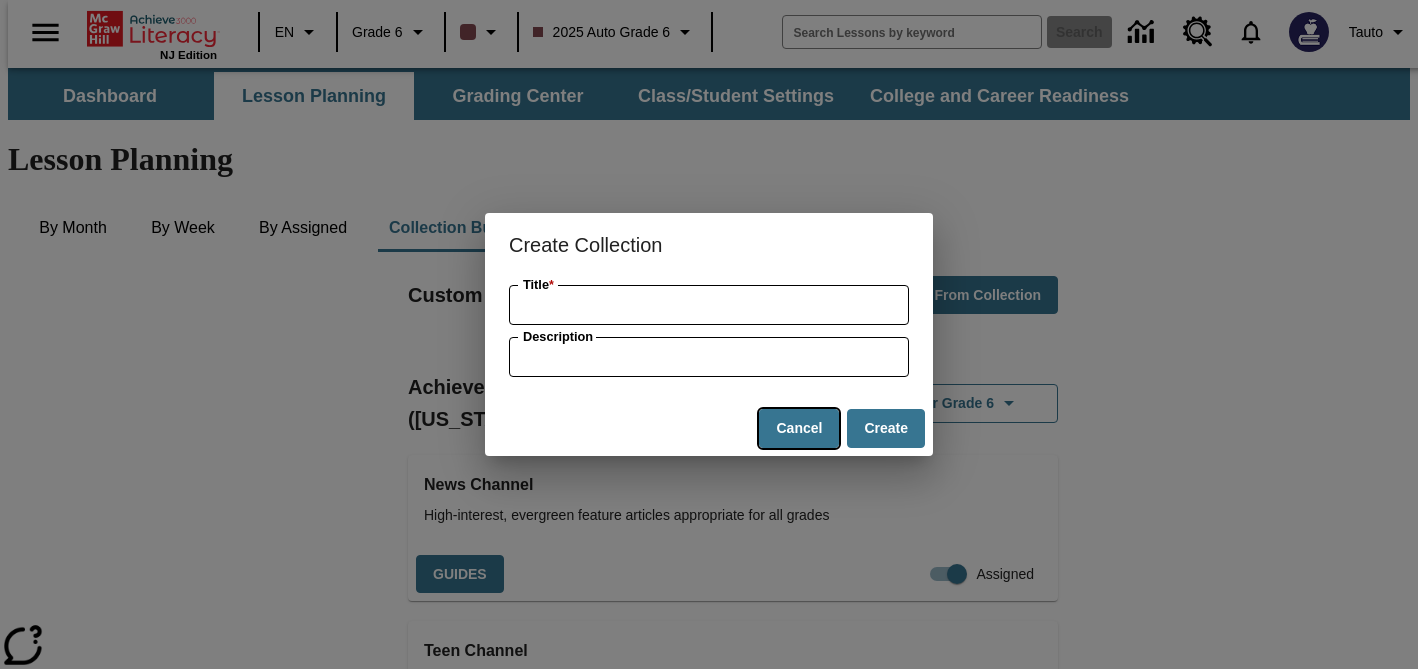 click on "Cancel" at bounding box center [799, 428] 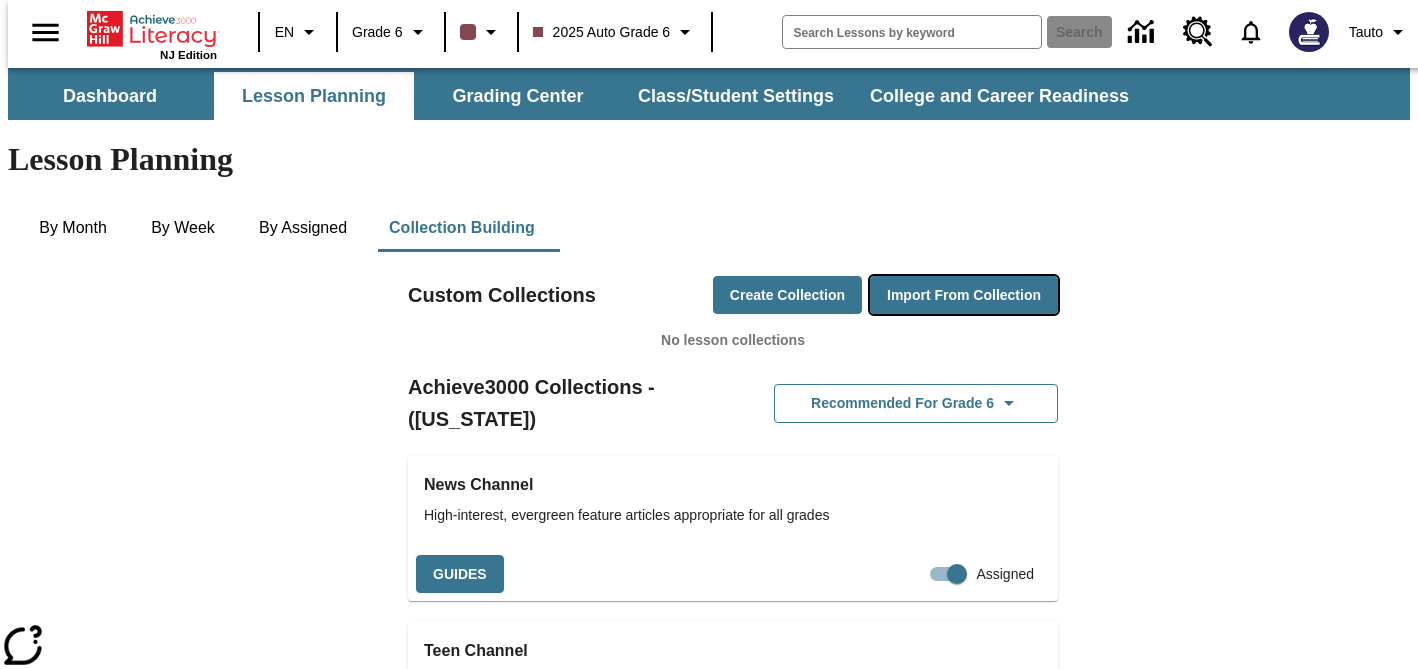 click on "Import from Collection" at bounding box center (964, 295) 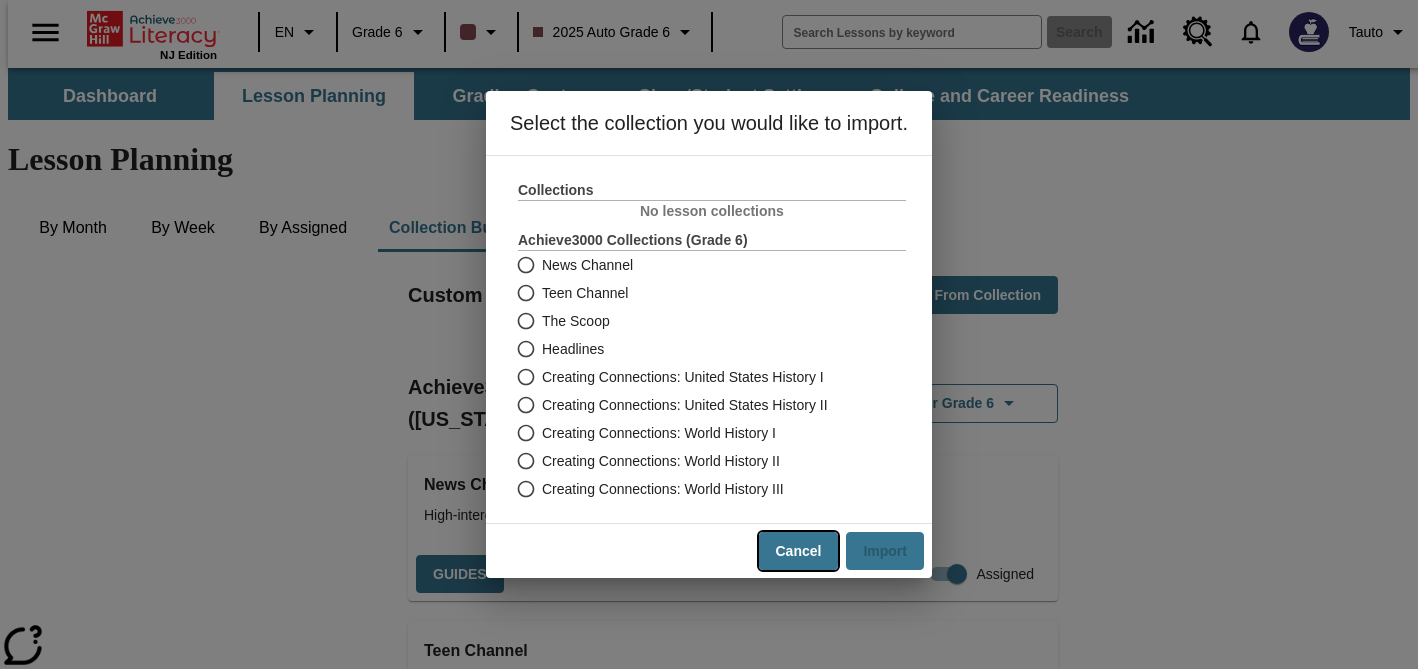 click on "Cancel" at bounding box center [799, 551] 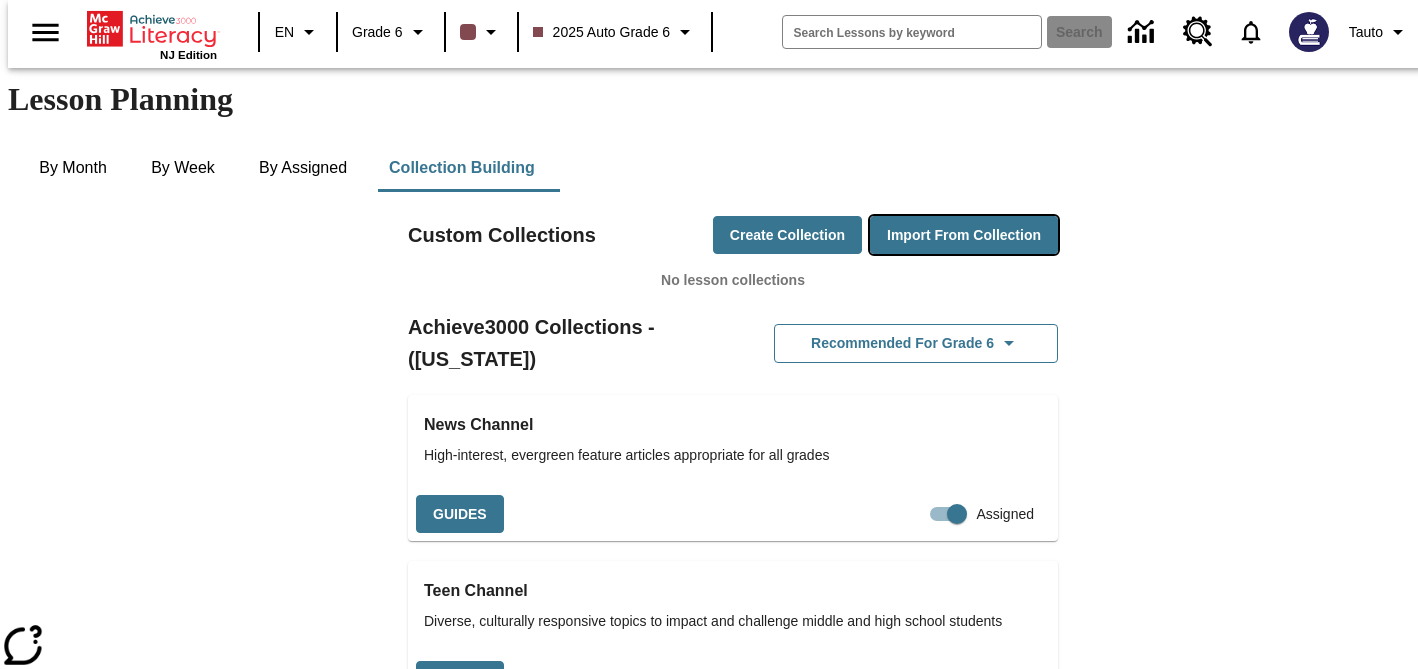 scroll, scrollTop: 70, scrollLeft: 0, axis: vertical 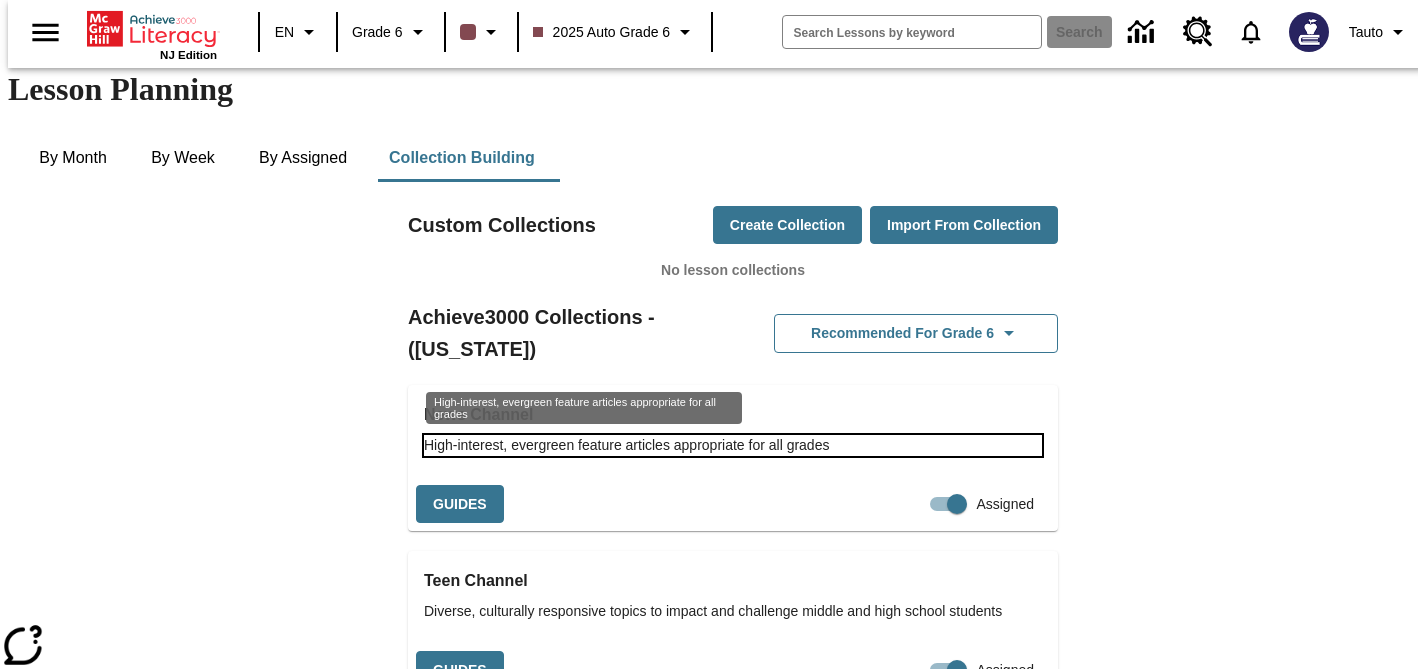 click on "High-interest, evergreen feature articles appropriate for all grades" at bounding box center [733, 445] 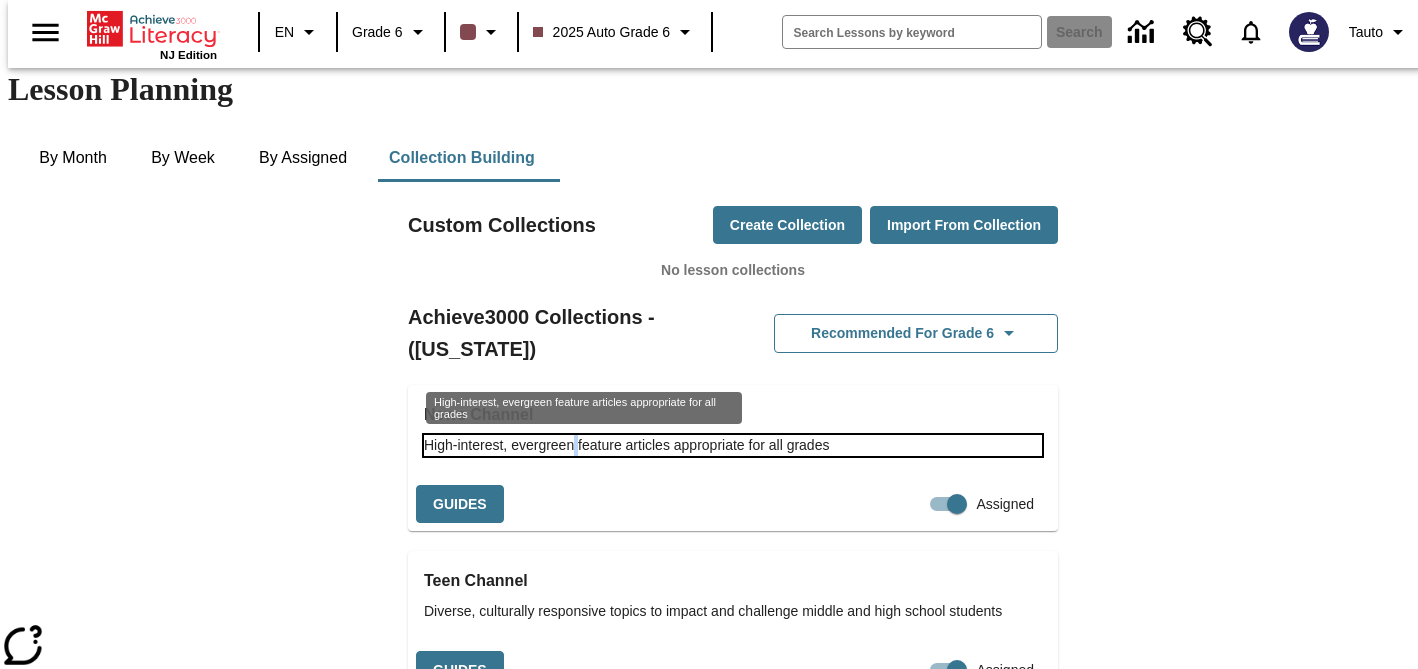click on "High-interest, evergreen feature articles appropriate for all grades" at bounding box center (733, 445) 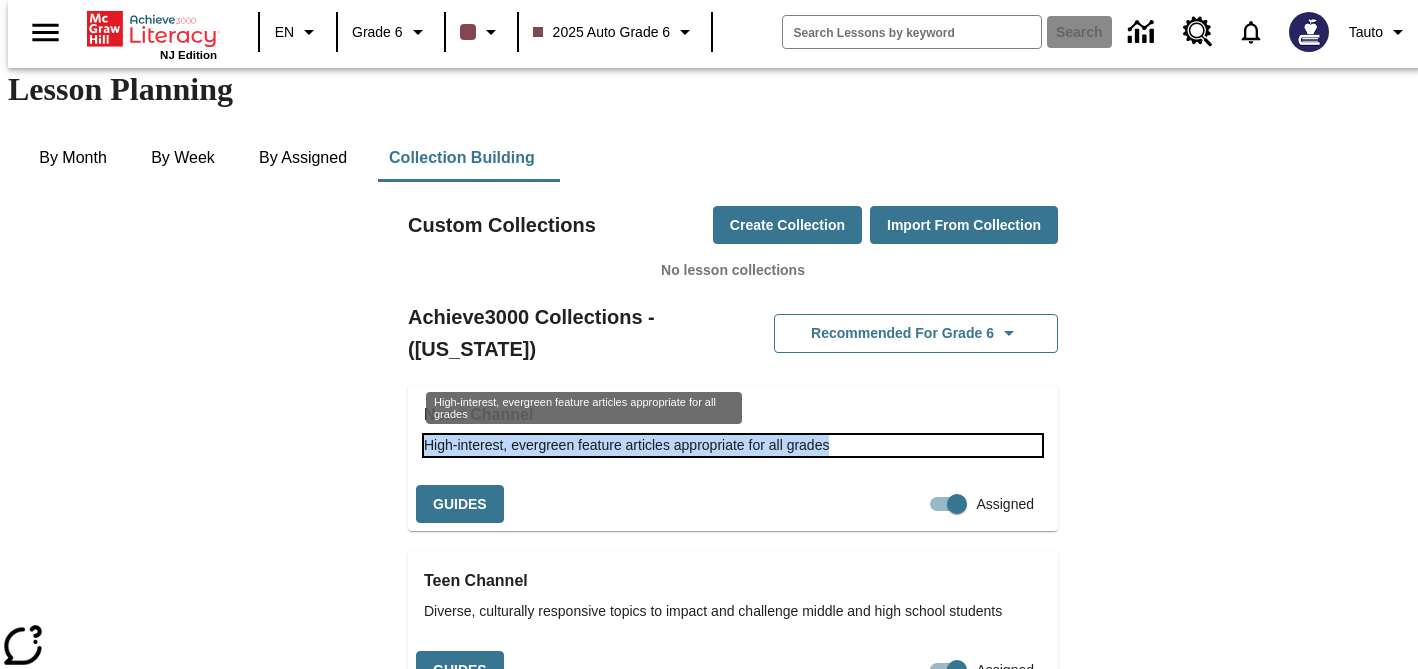 click on "High-interest, evergreen feature articles appropriate for all grades" at bounding box center (733, 445) 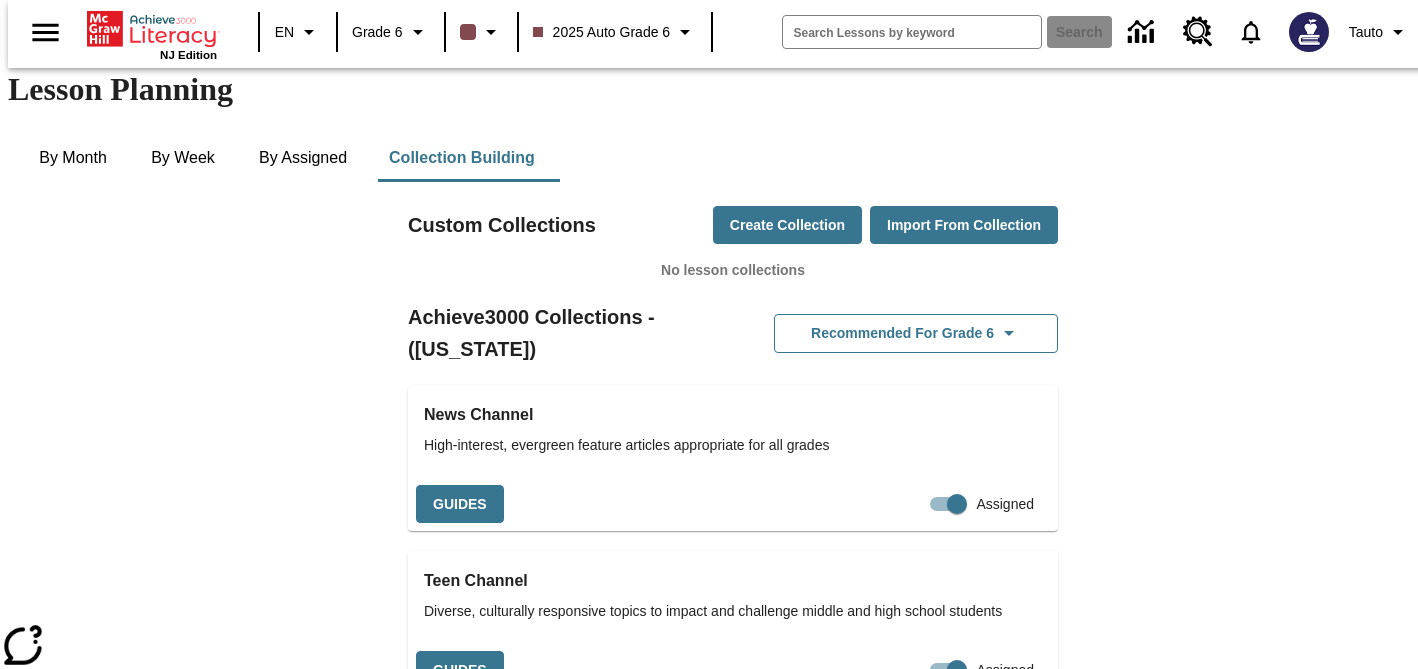 click on "News Channel High-interest, evergreen feature articles appropriate for all grades" at bounding box center (733, 430) 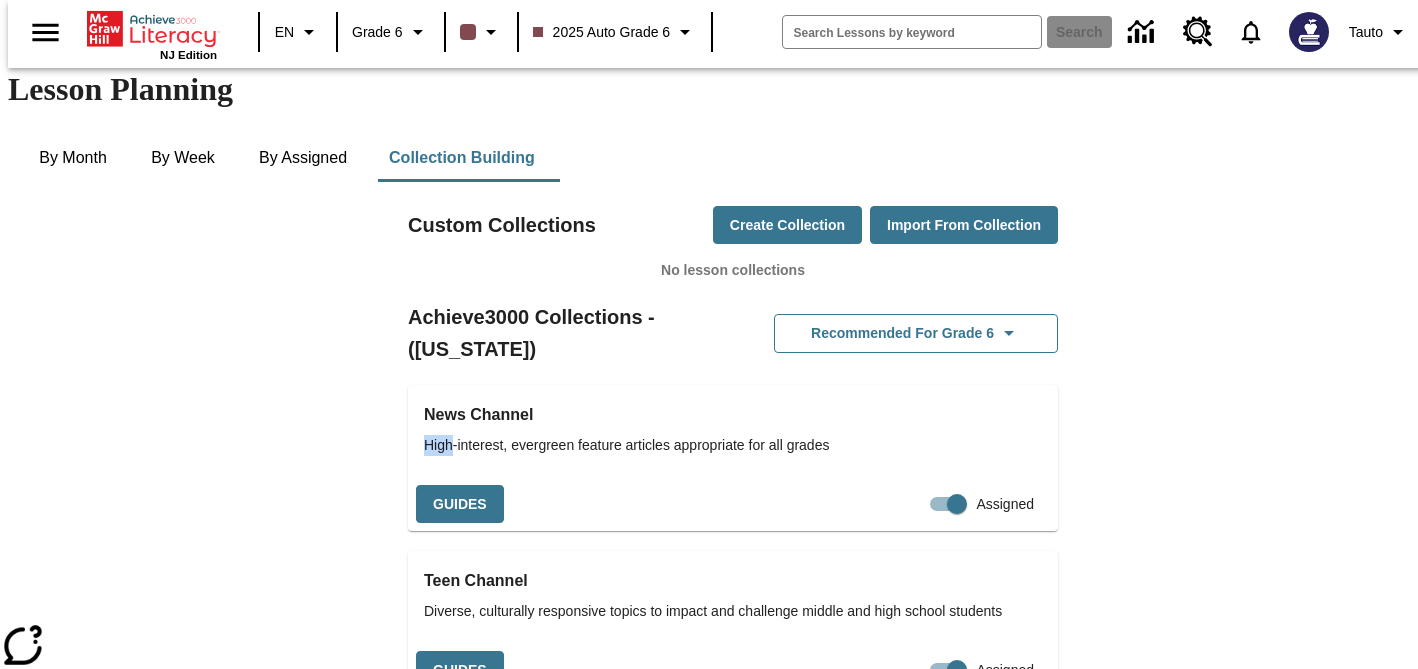click on "News Channel High-interest, evergreen feature articles appropriate for all grades" at bounding box center [733, 430] 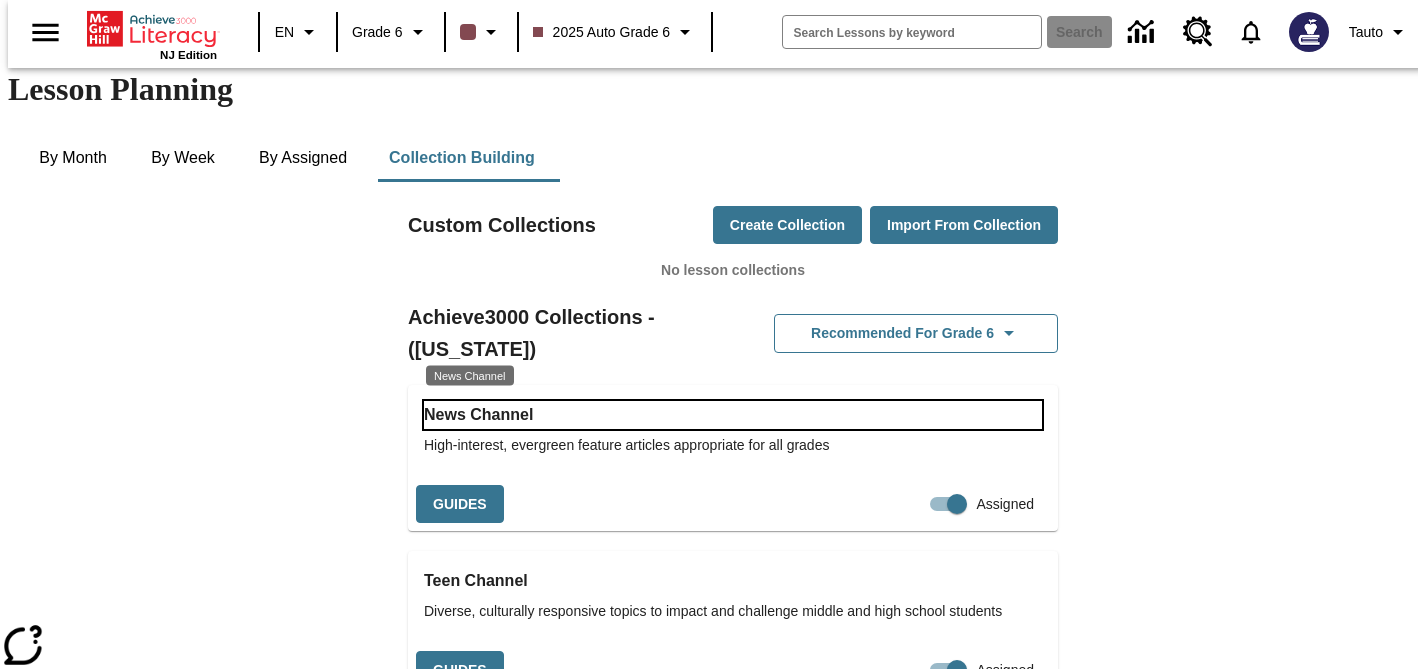 click on "News Channel" at bounding box center [733, 415] 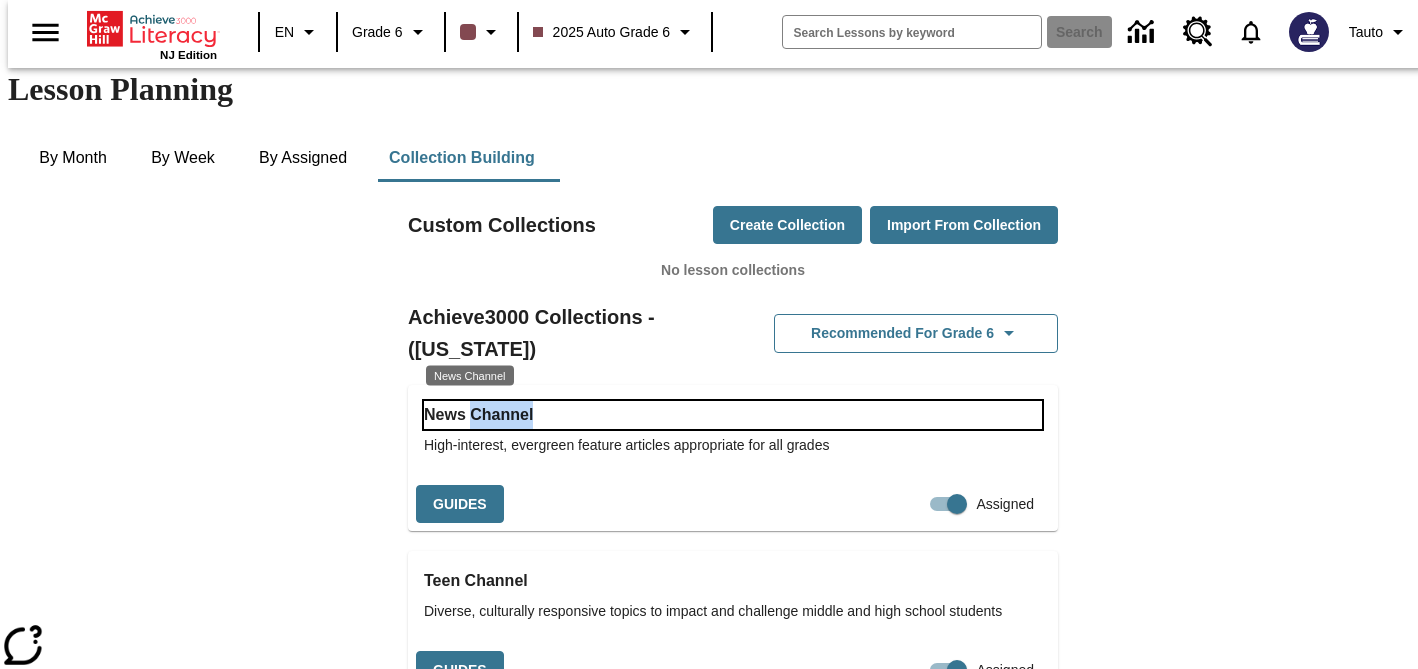 click on "News Channel" at bounding box center (733, 415) 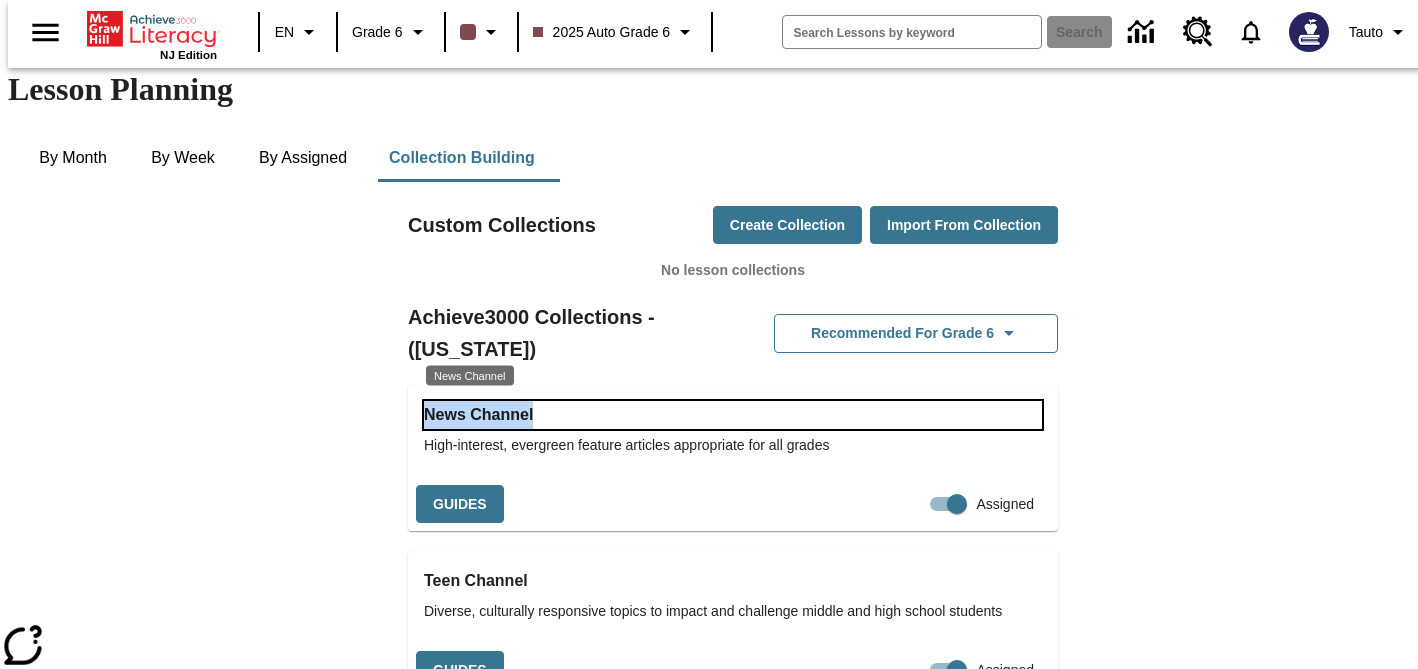 click on "News Channel" at bounding box center [733, 415] 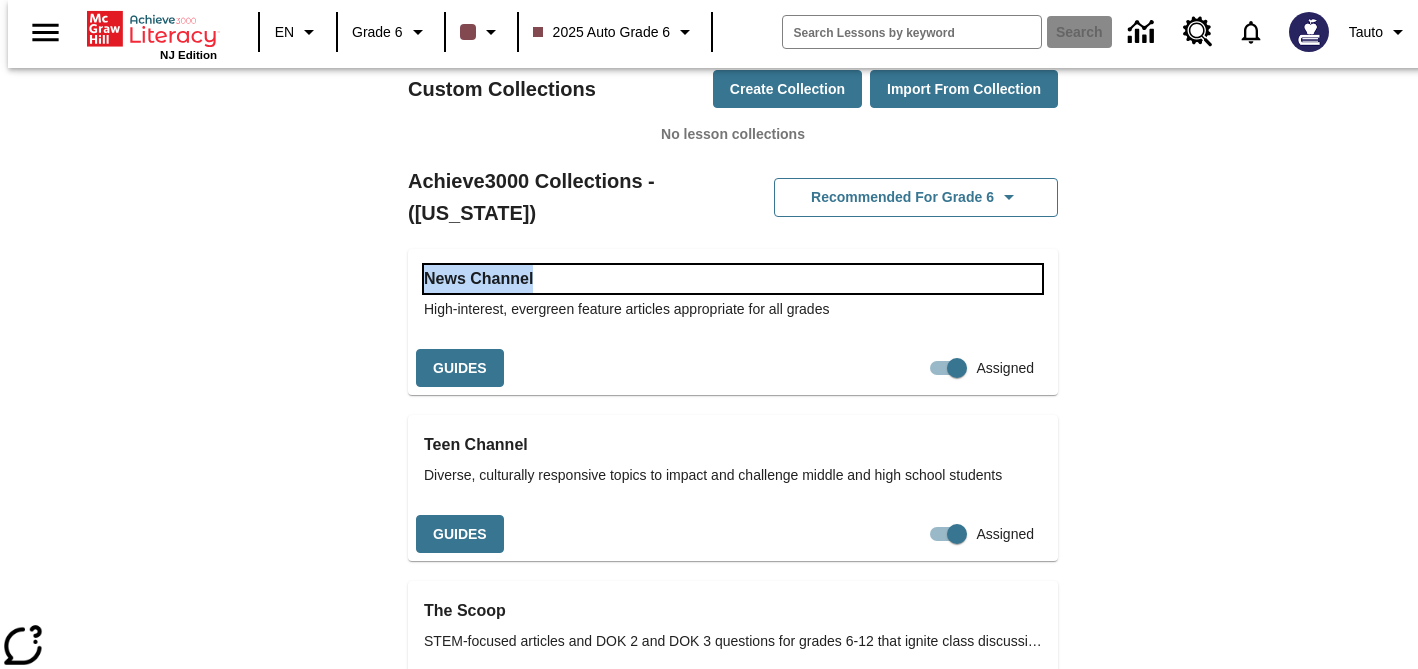 scroll, scrollTop: 192, scrollLeft: 0, axis: vertical 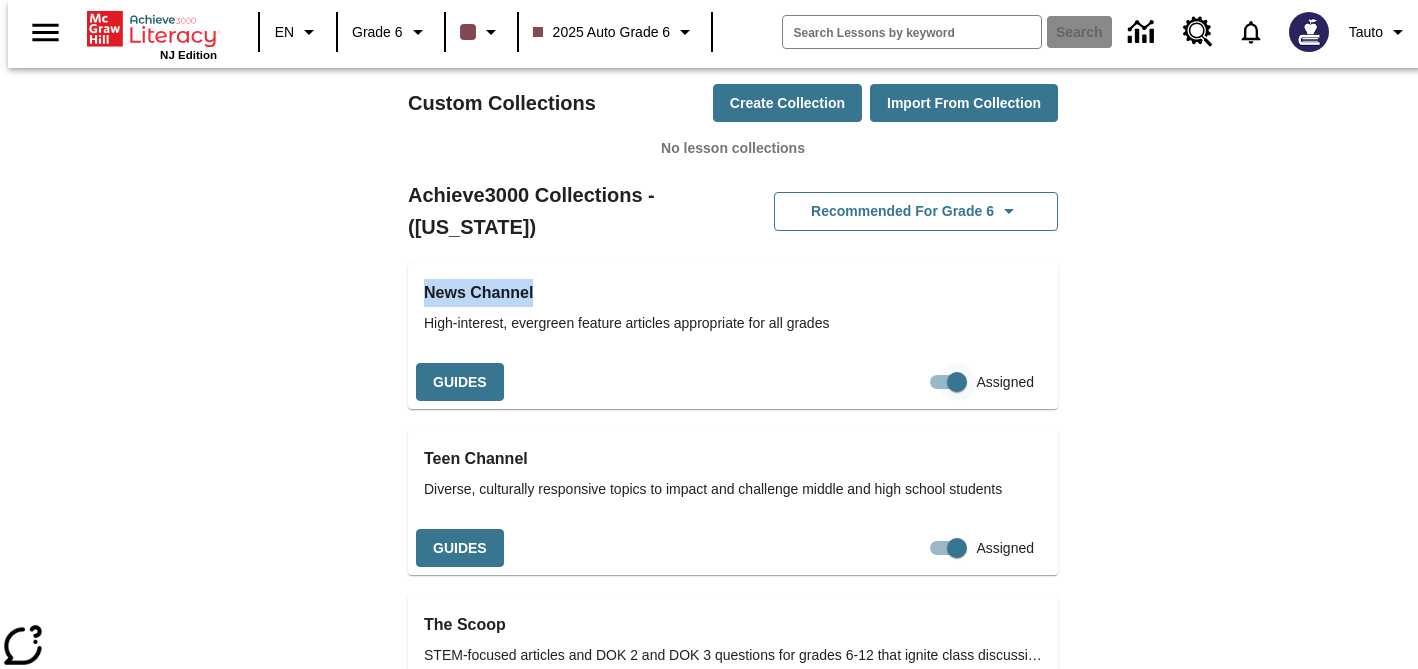 click on "Assigned" at bounding box center (957, 382) 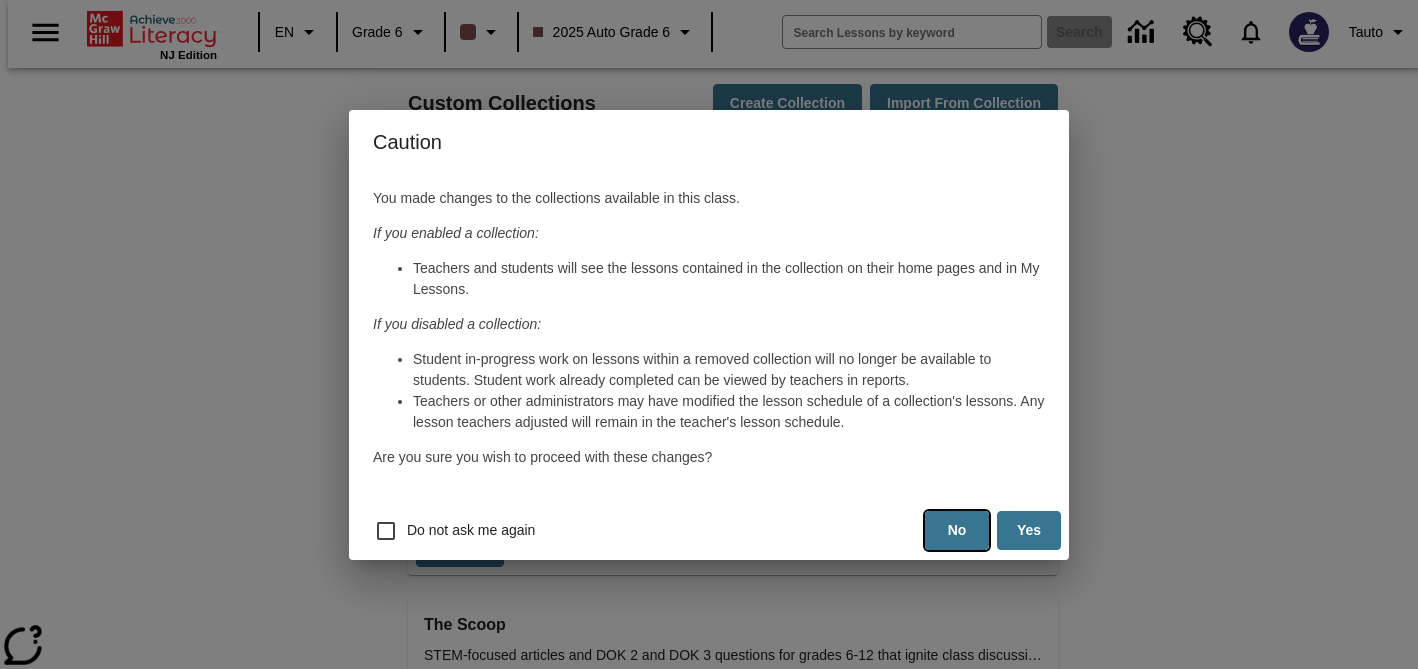 click on "No" at bounding box center (957, 530) 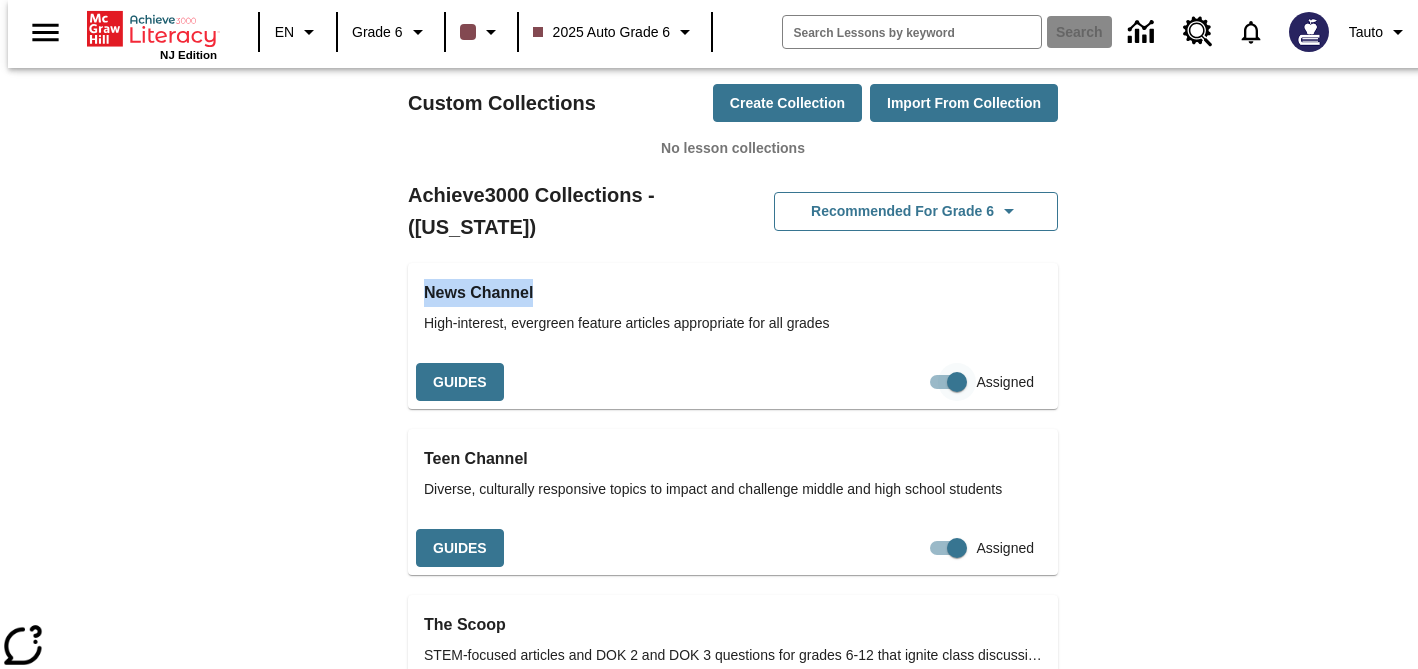 click on "Assigned" at bounding box center (957, 382) 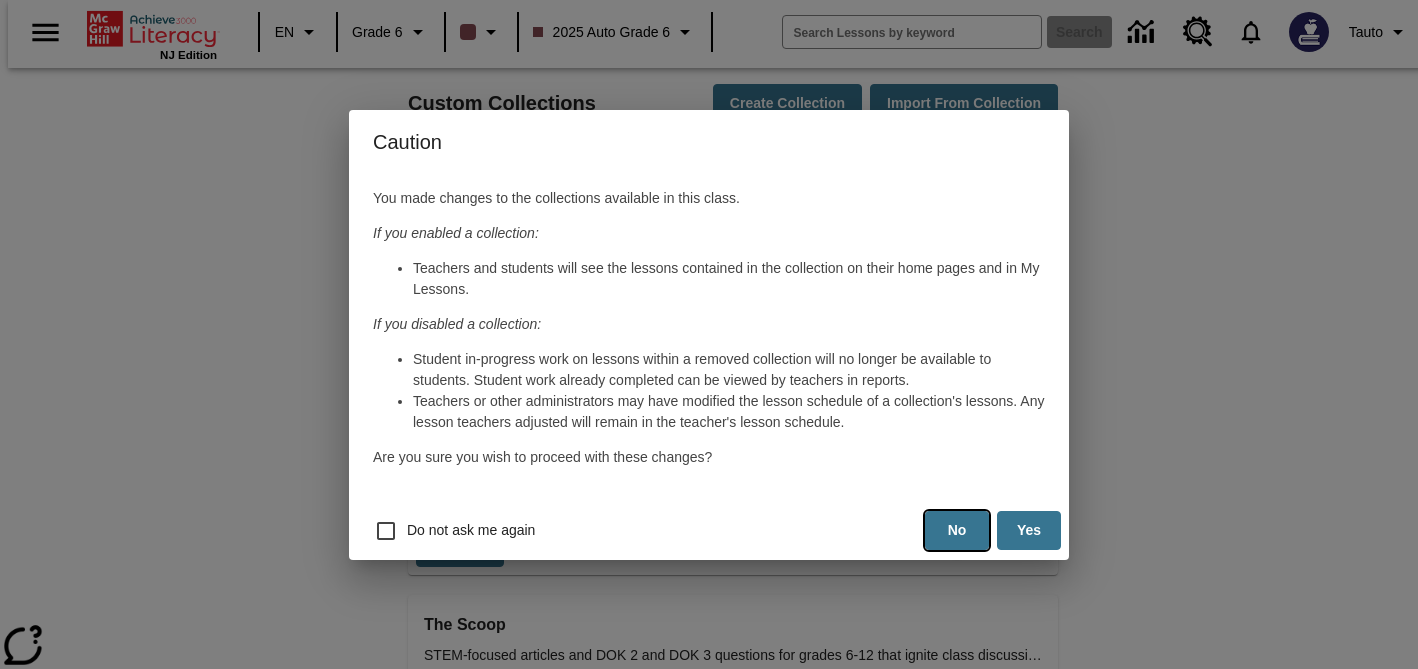 click on "No" at bounding box center (957, 530) 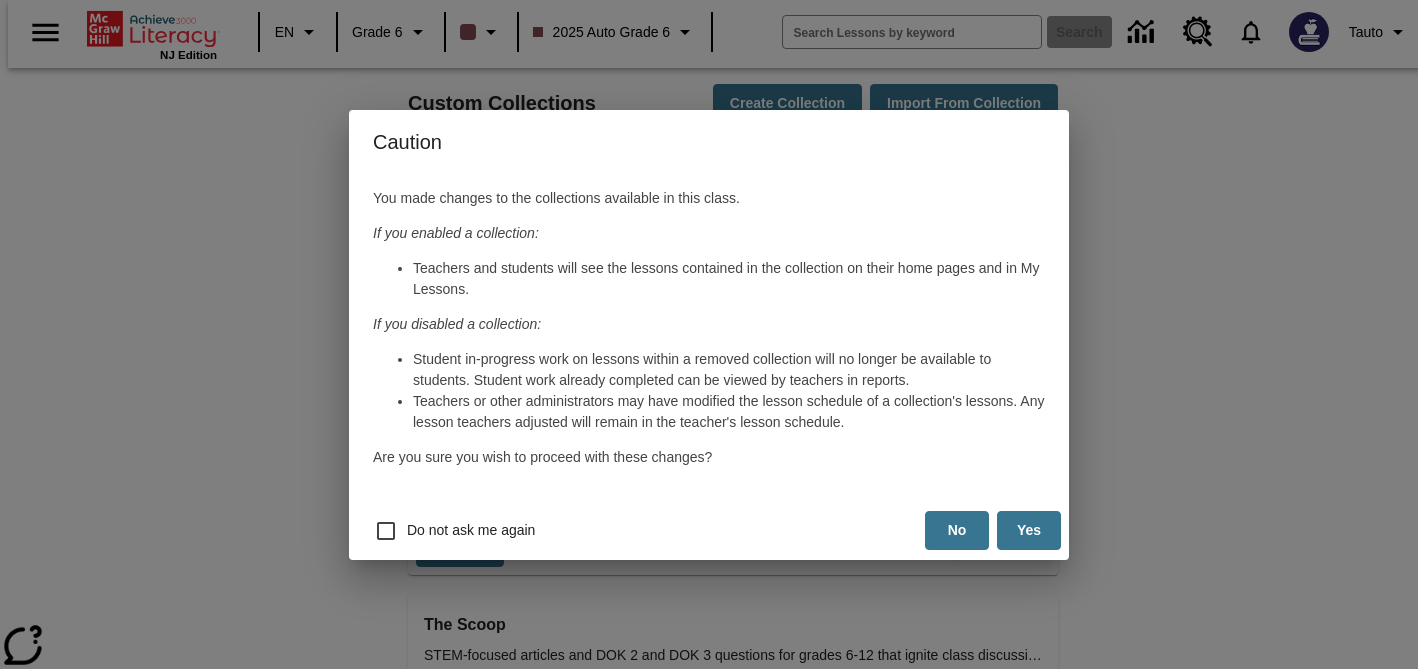 checkbox on "true" 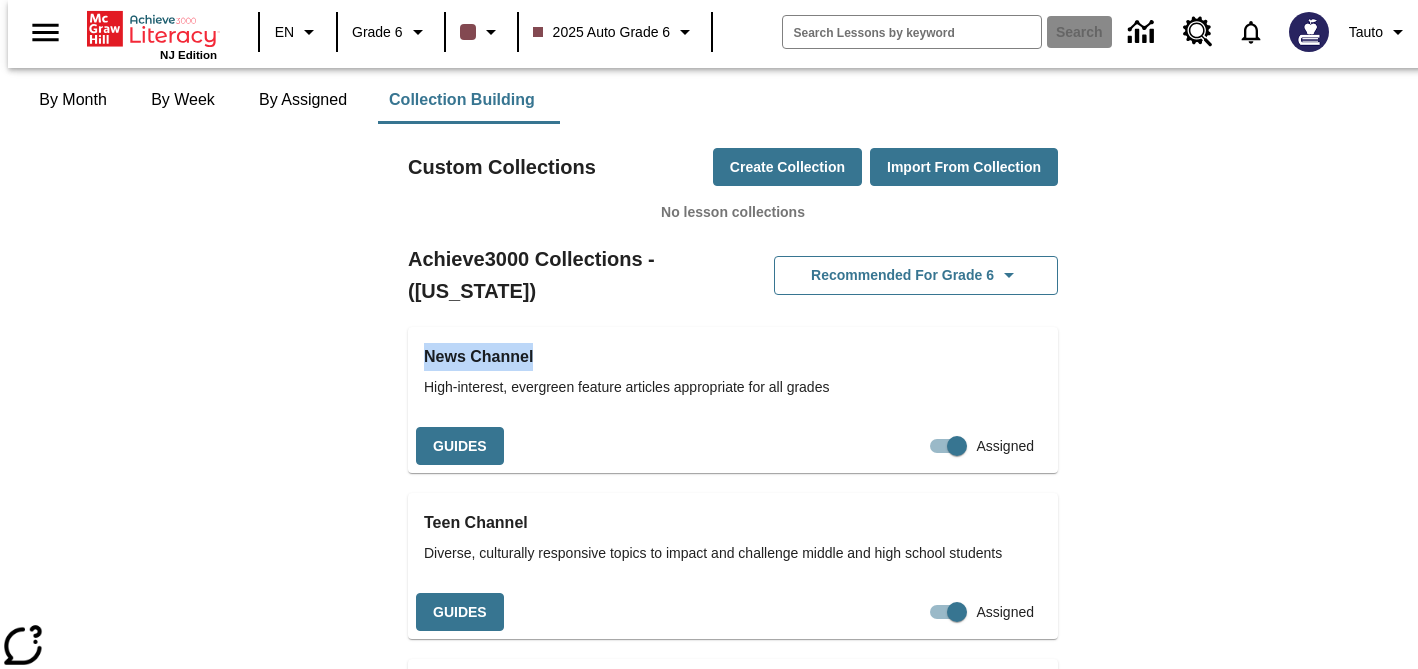 scroll, scrollTop: 0, scrollLeft: 0, axis: both 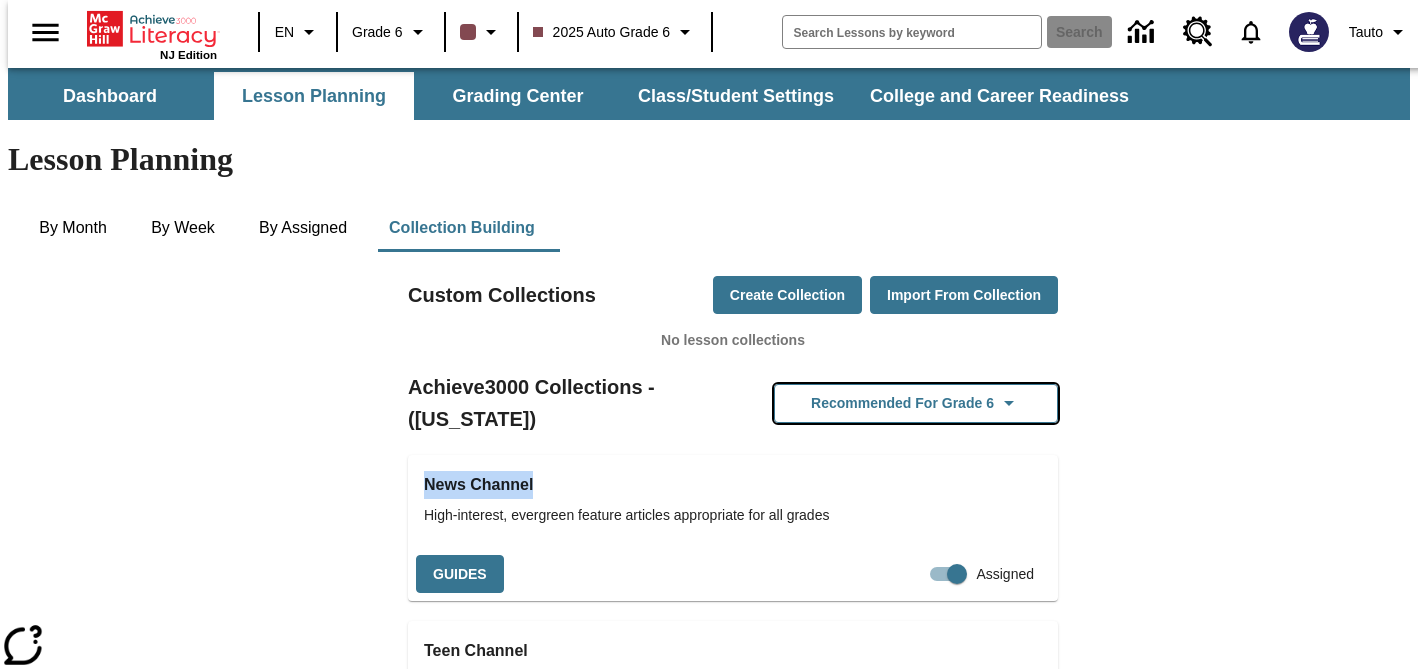 click on "Recommended for   Grade   6" at bounding box center (916, 403) 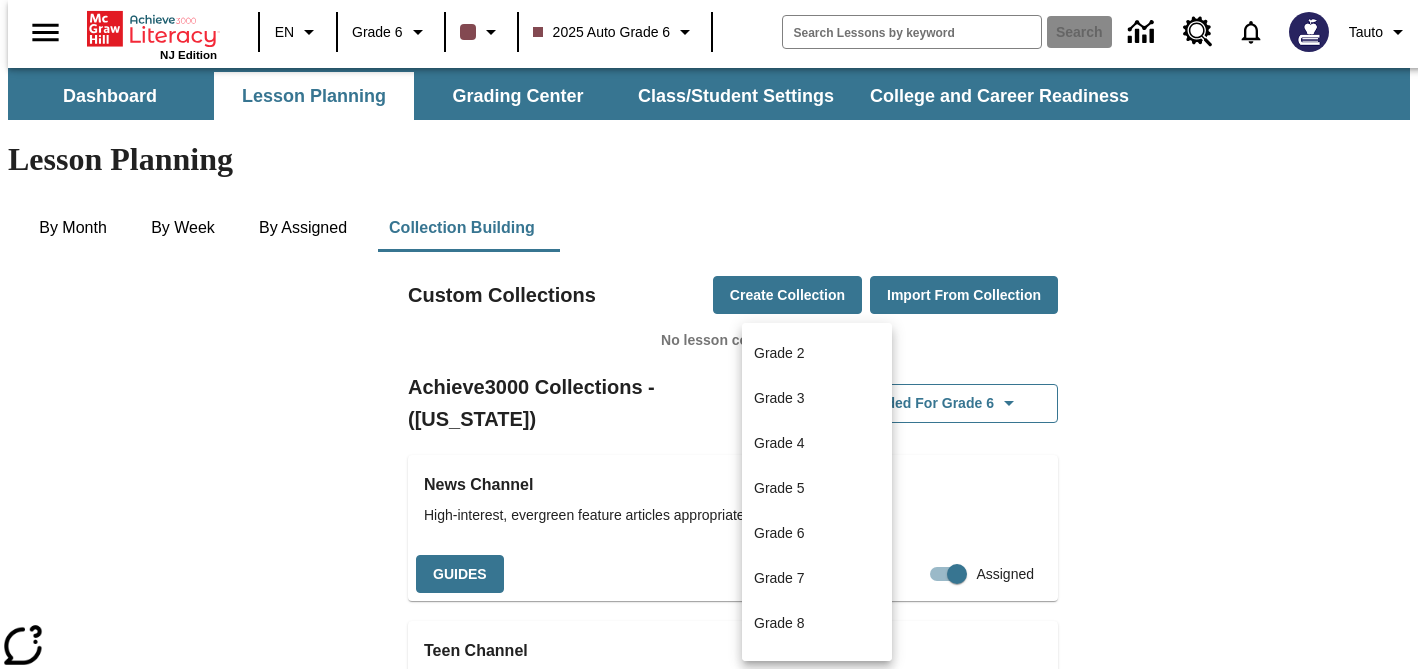click at bounding box center [709, 334] 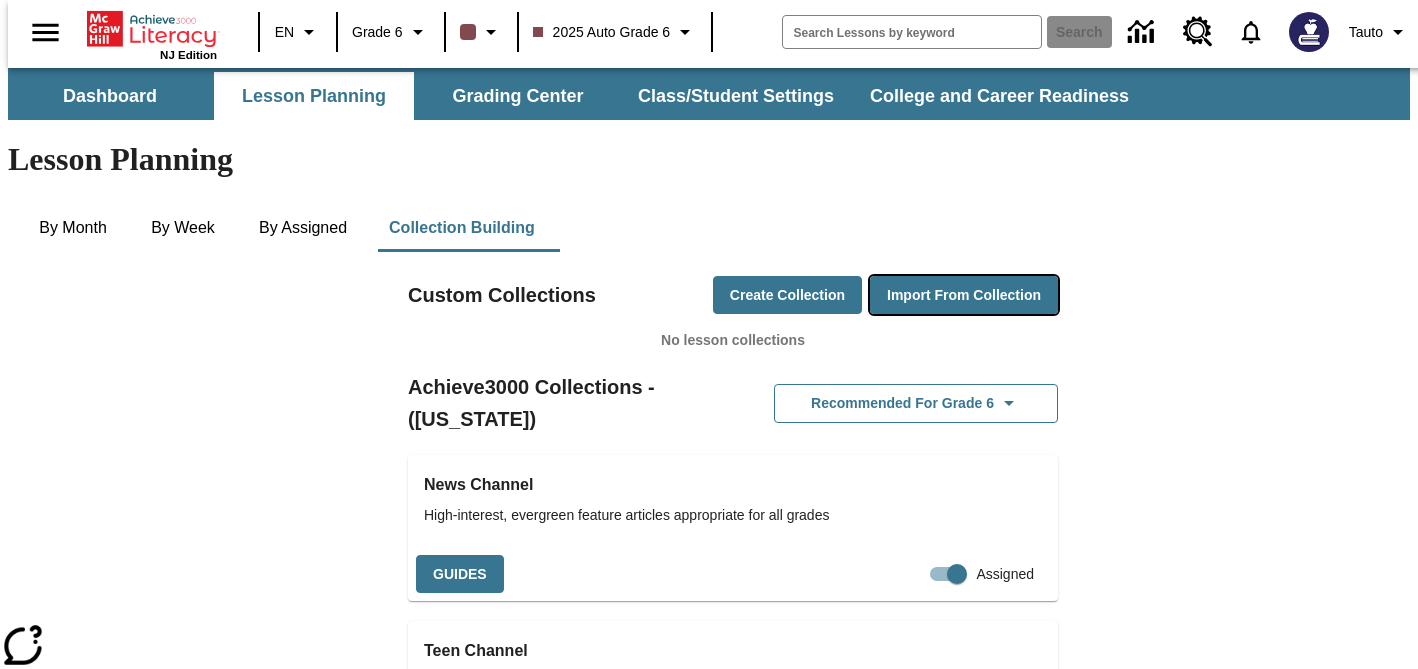 click on "Import from Collection" at bounding box center (964, 295) 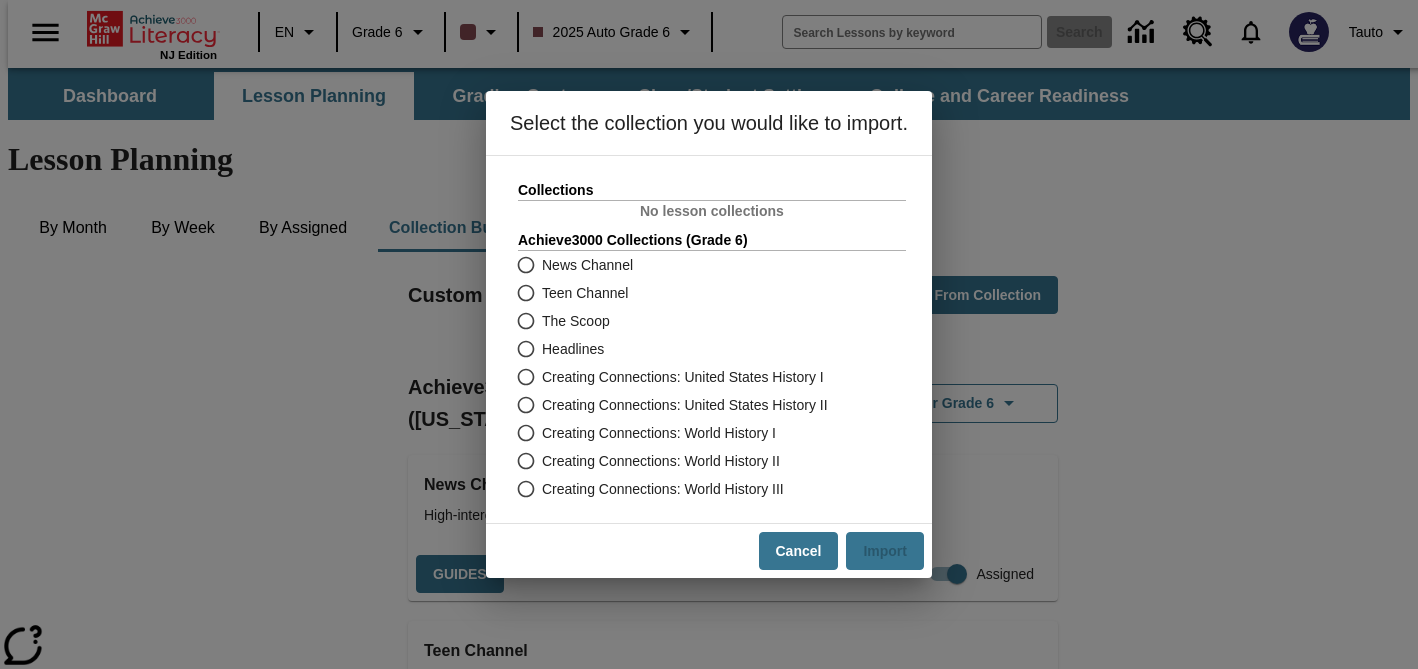 click on "News Channel" at bounding box center (524, 265) 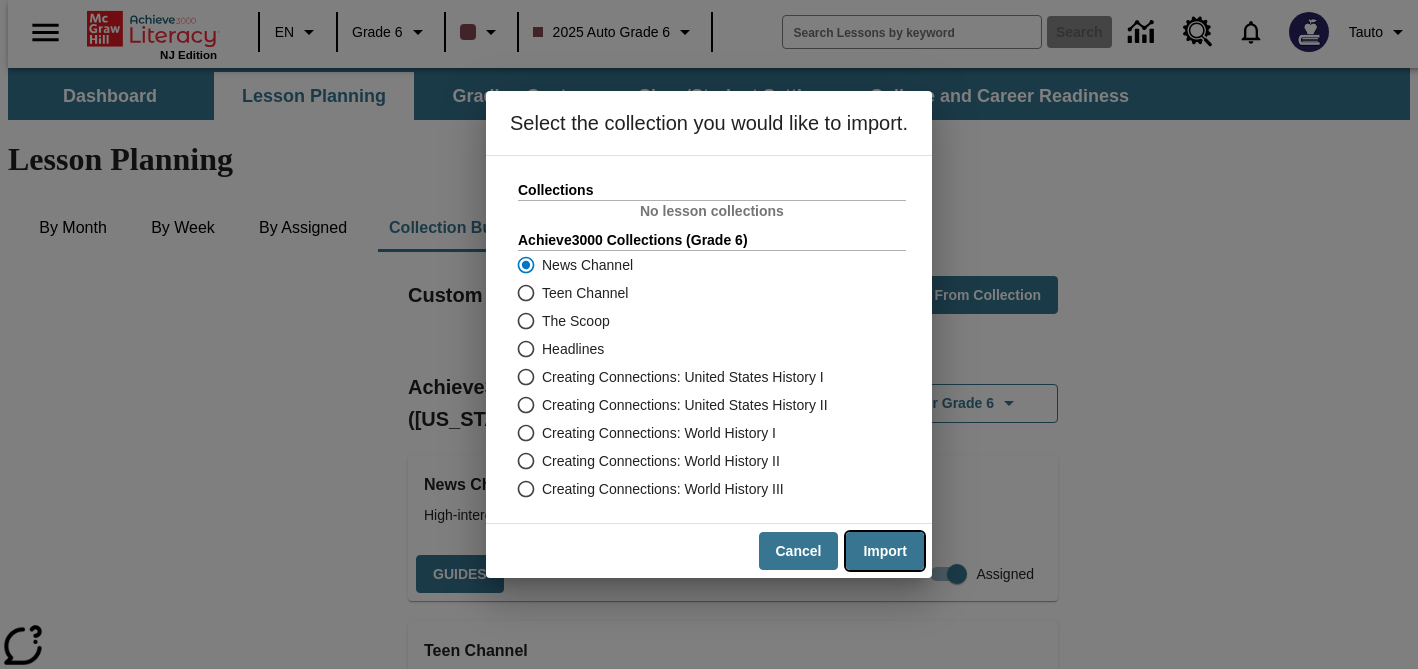 click on "Import" at bounding box center [885, 551] 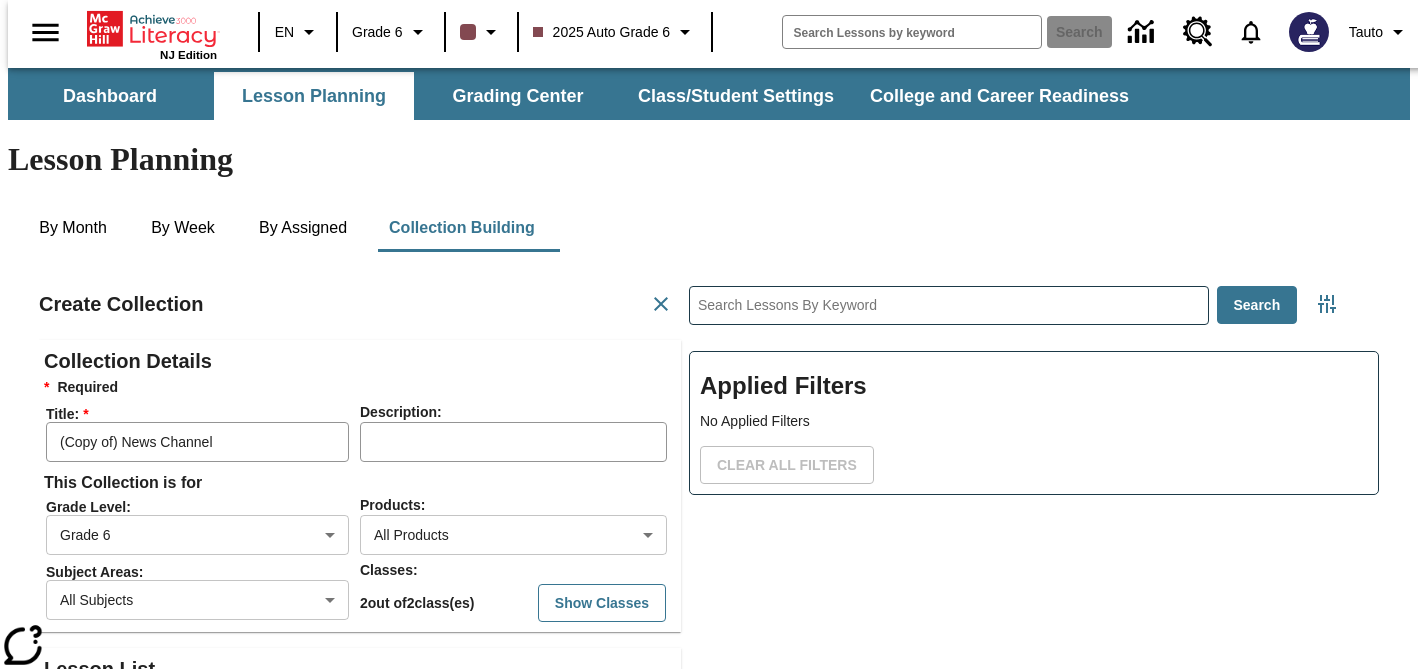 scroll, scrollTop: 1, scrollLeft: 1, axis: both 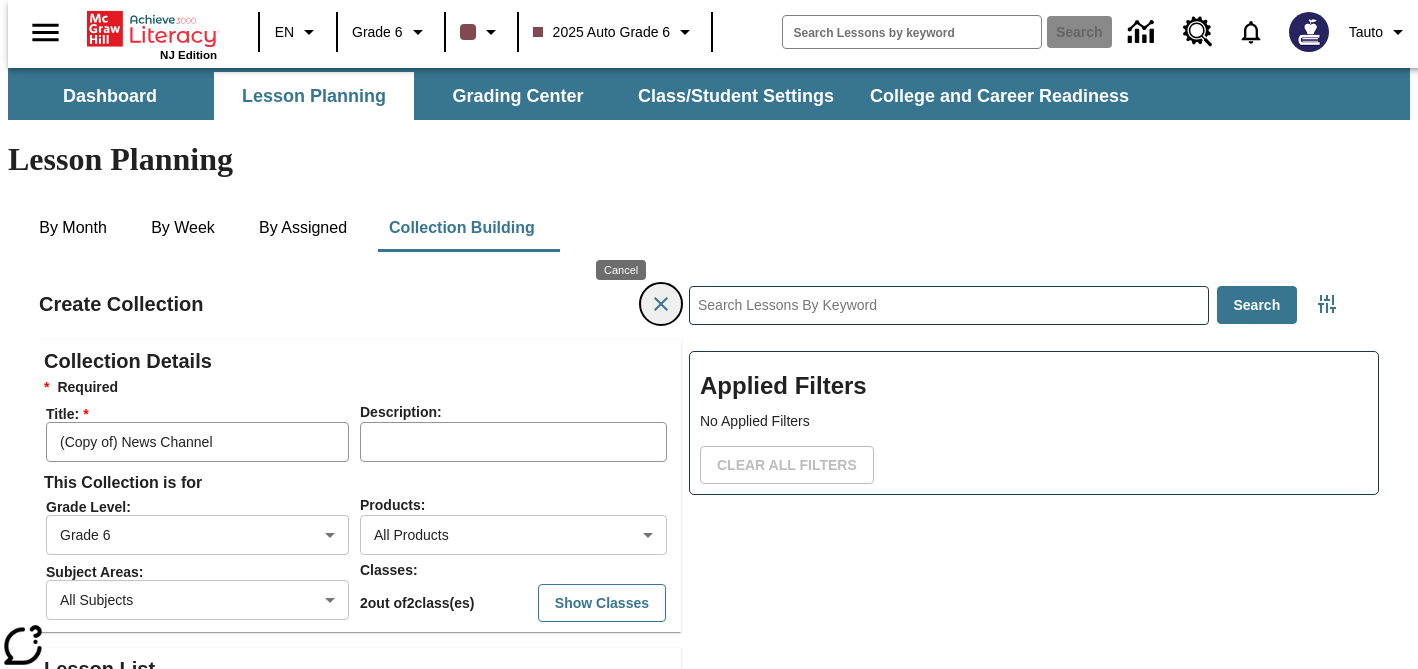 click 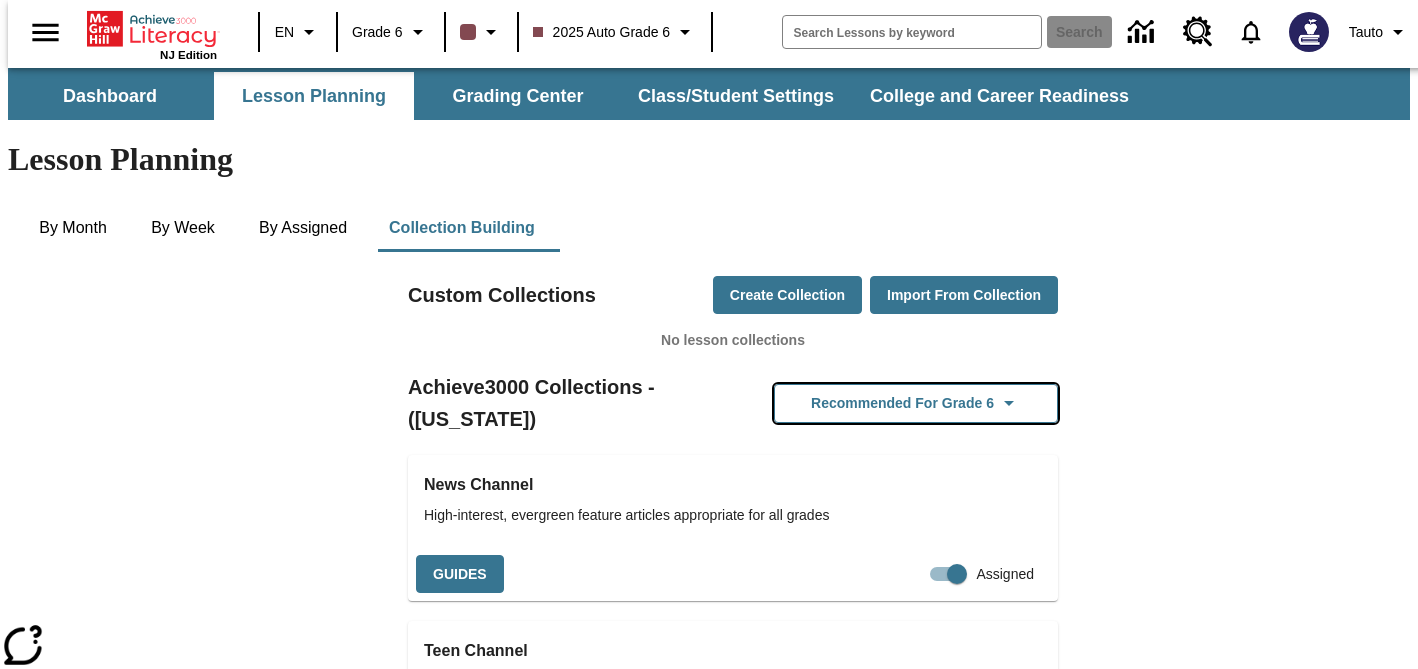 click on "Recommended for   Grade   6" at bounding box center (916, 403) 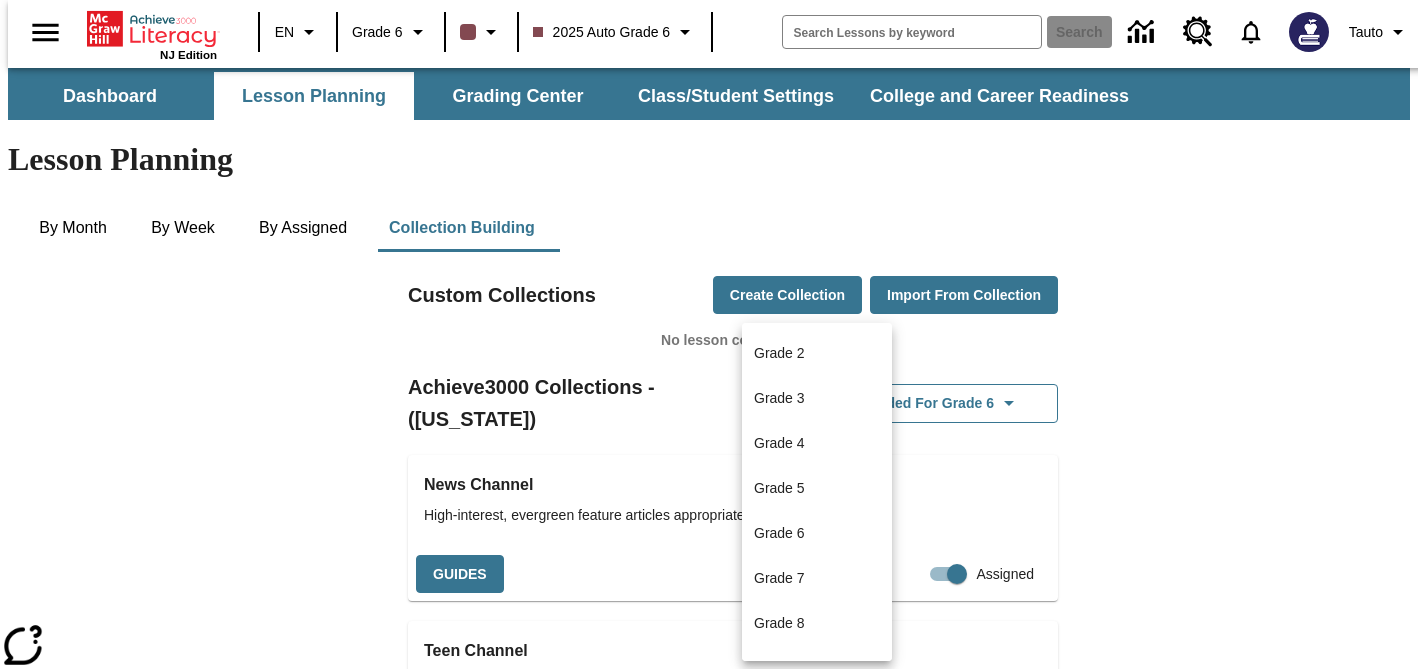 click at bounding box center [709, 334] 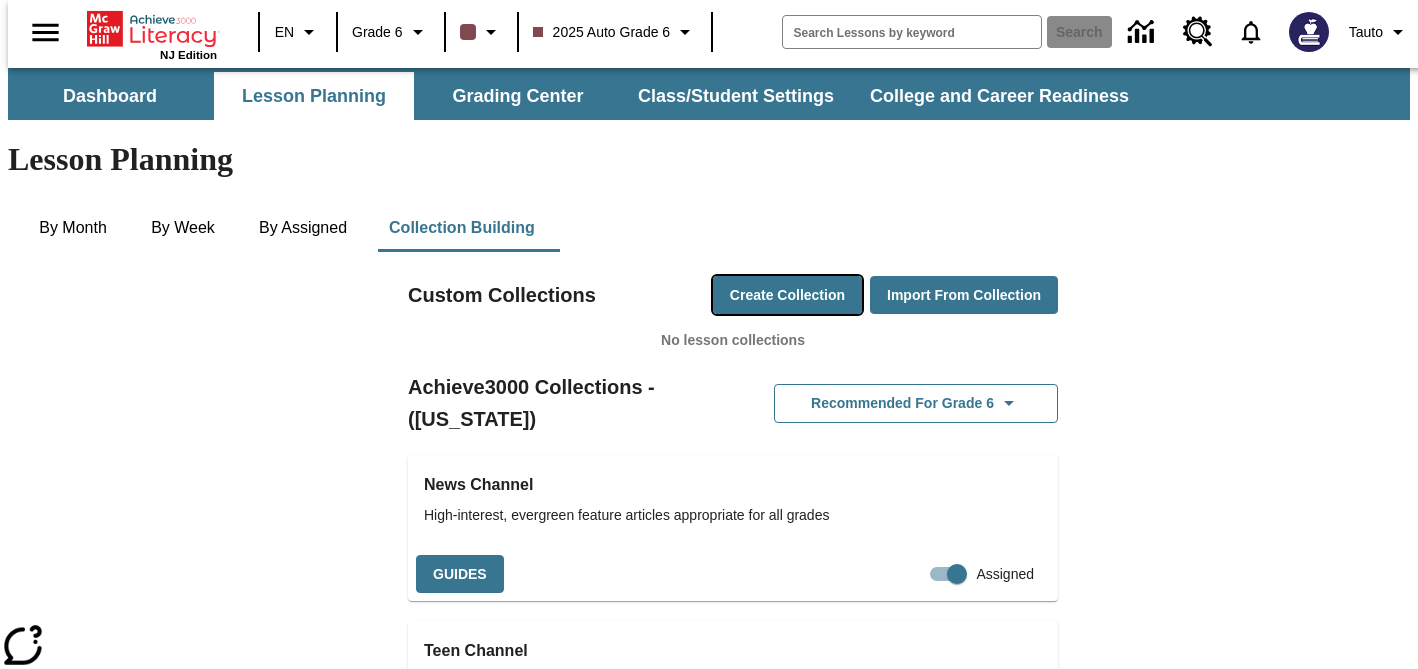 click on "Create Collection" at bounding box center [787, 295] 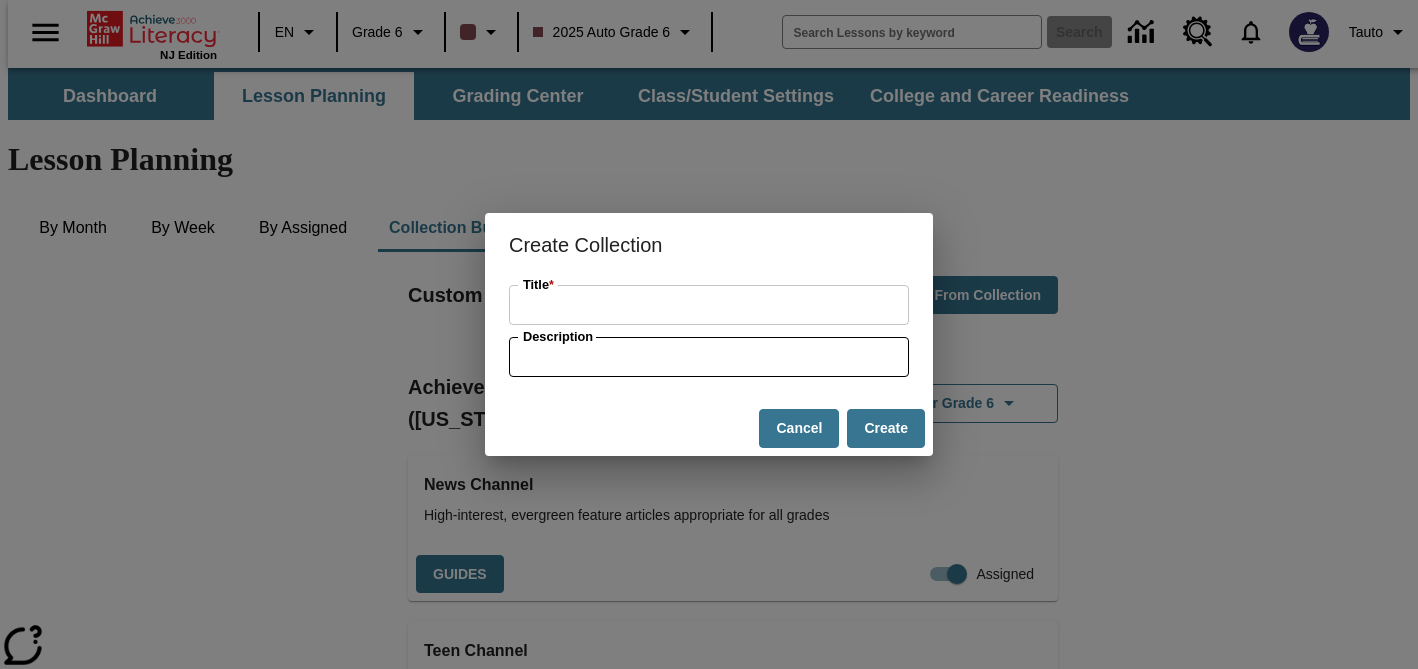 click on "Title *" at bounding box center [709, 305] 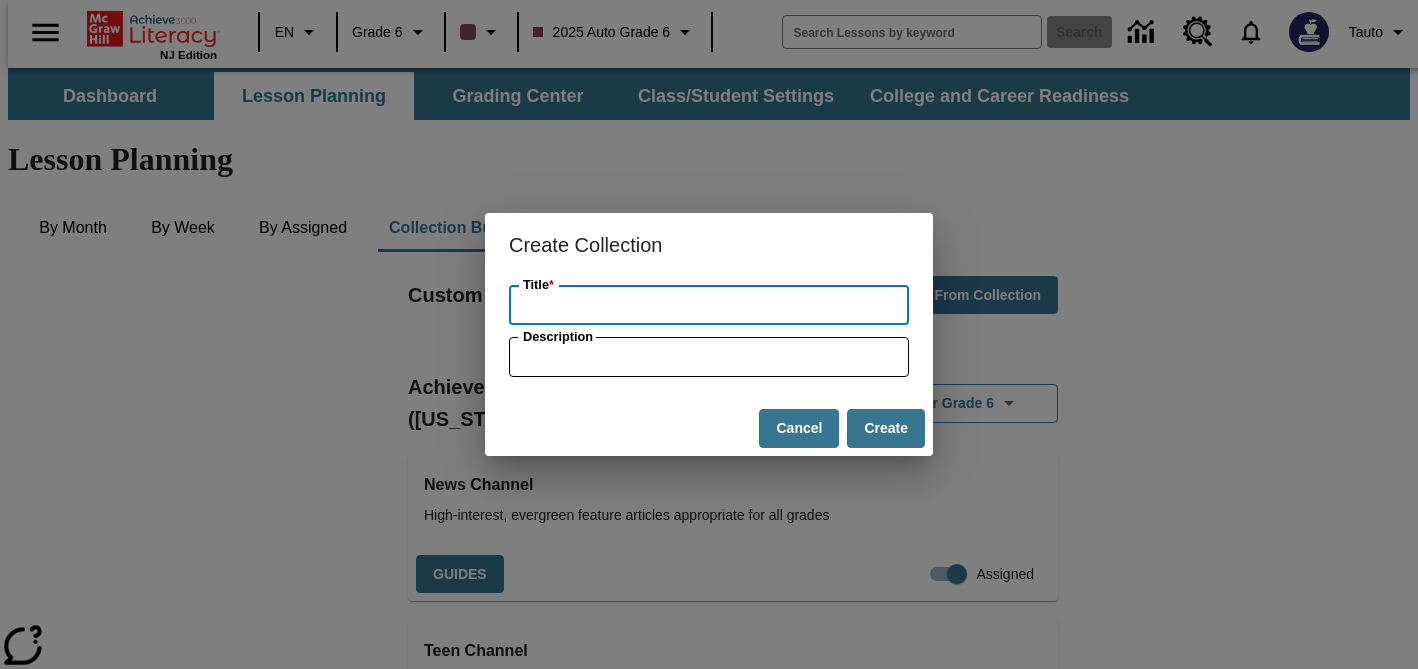 type on "hang" 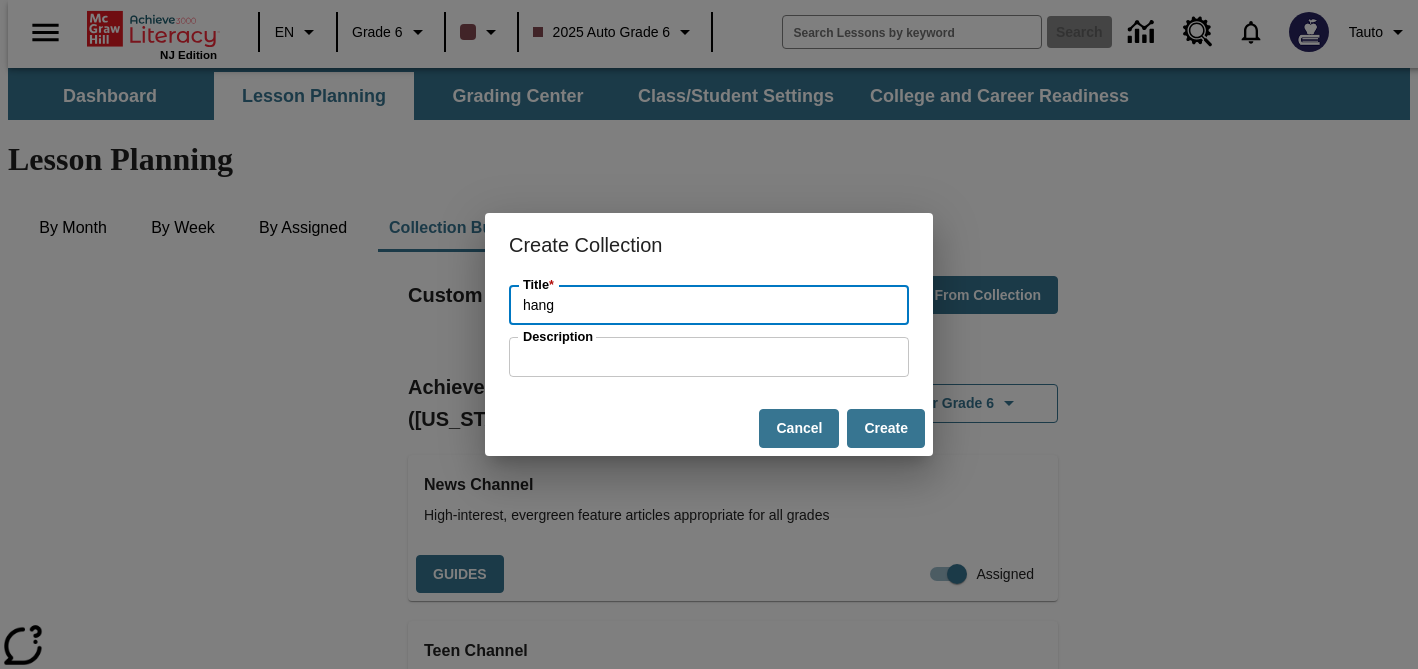 click on "Description" at bounding box center (709, 357) 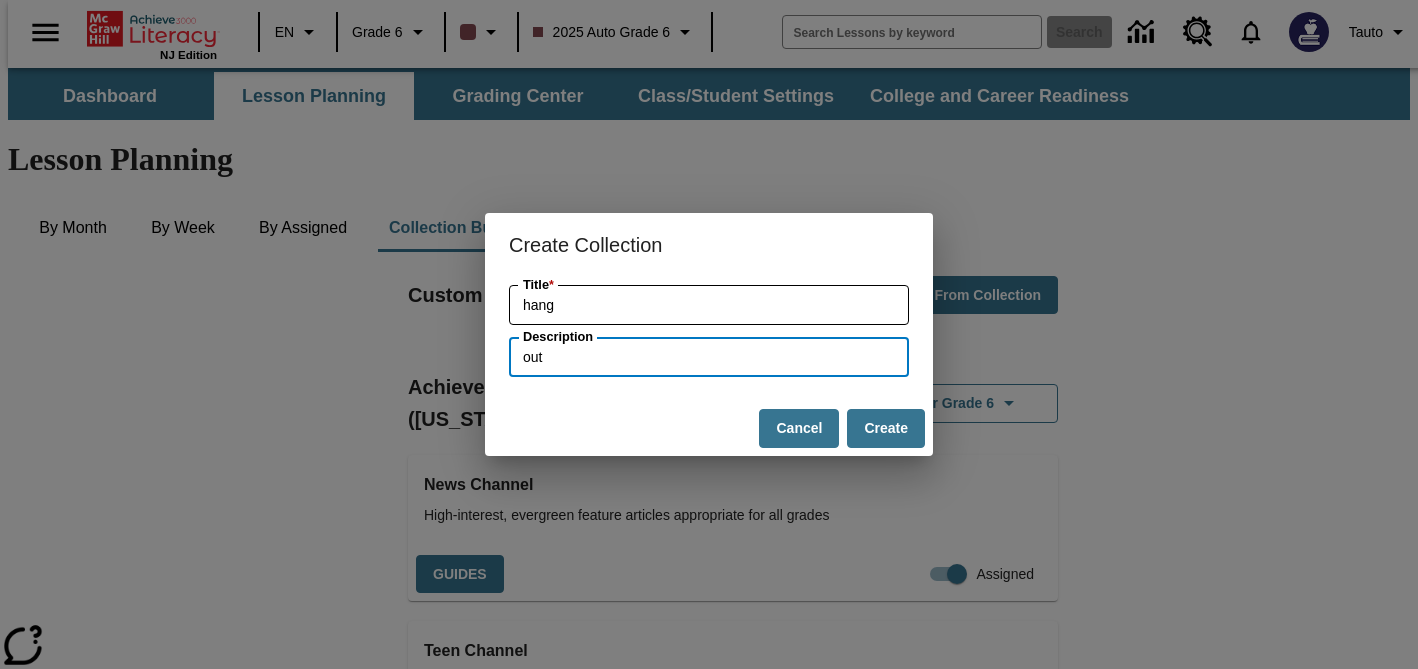 type on "out" 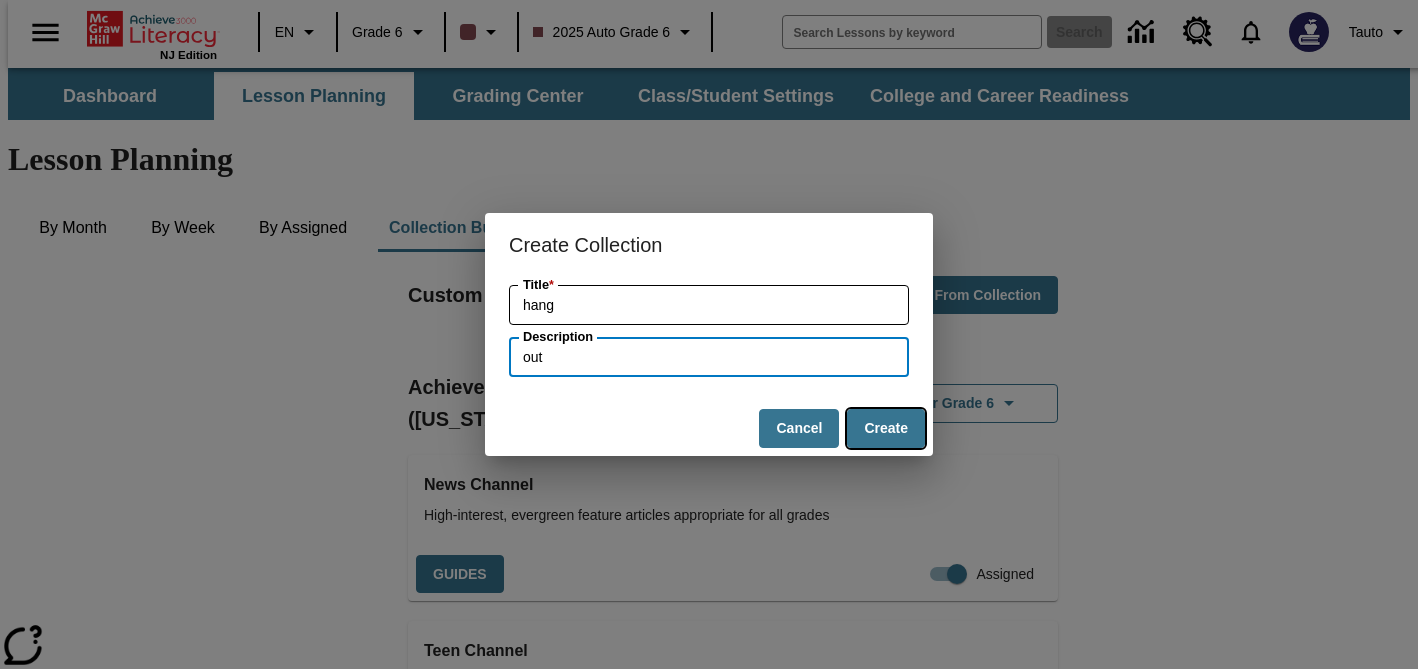 click on "Create" at bounding box center (886, 428) 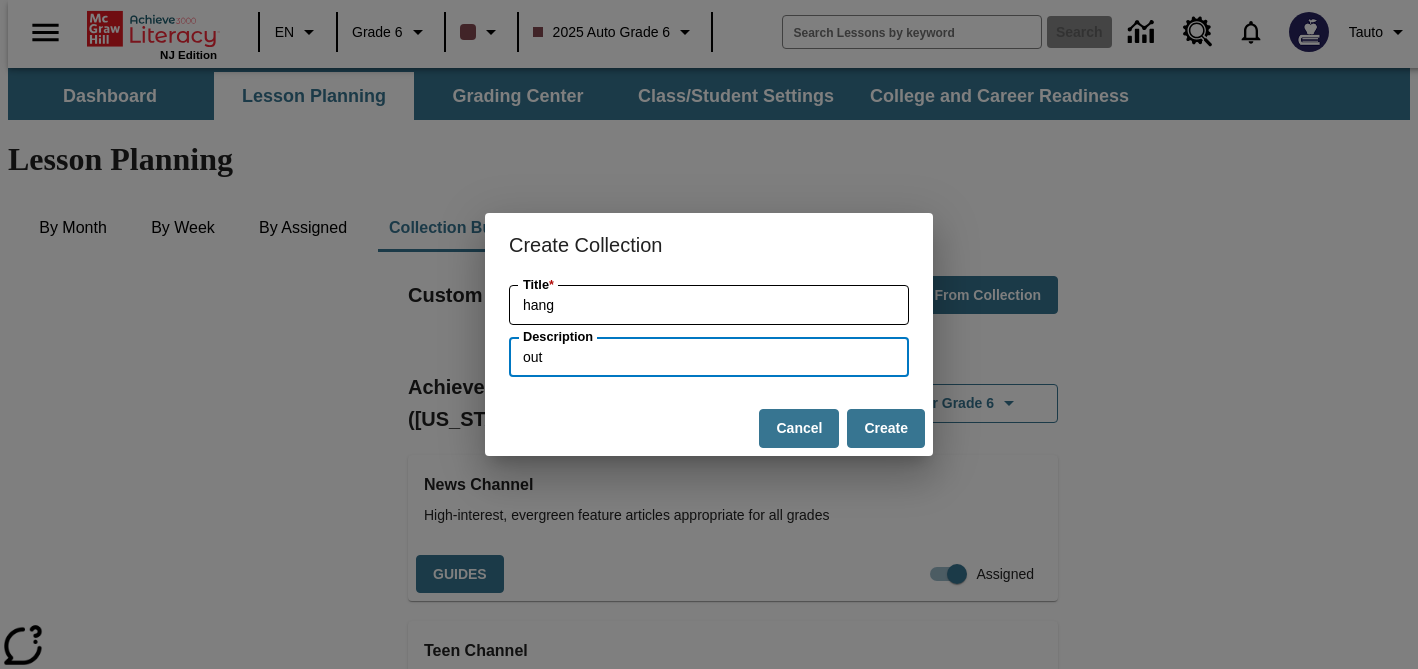 type 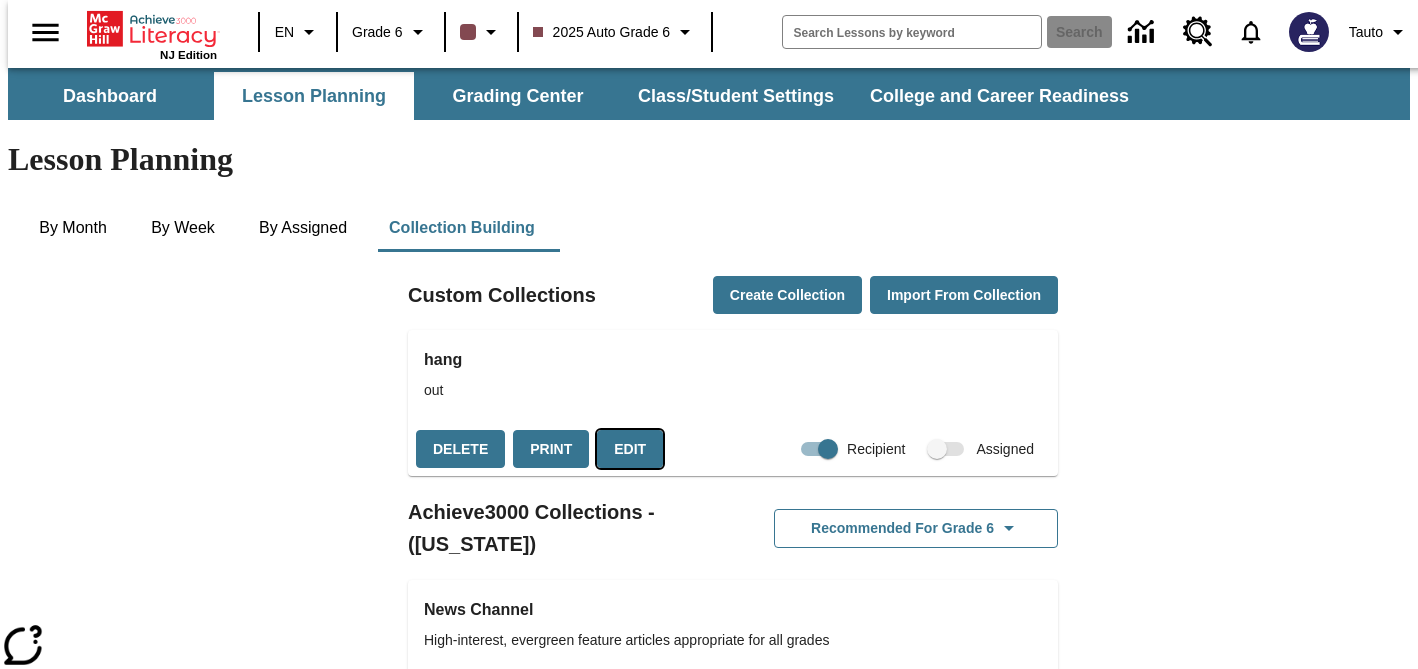 click on "Edit" at bounding box center [630, 449] 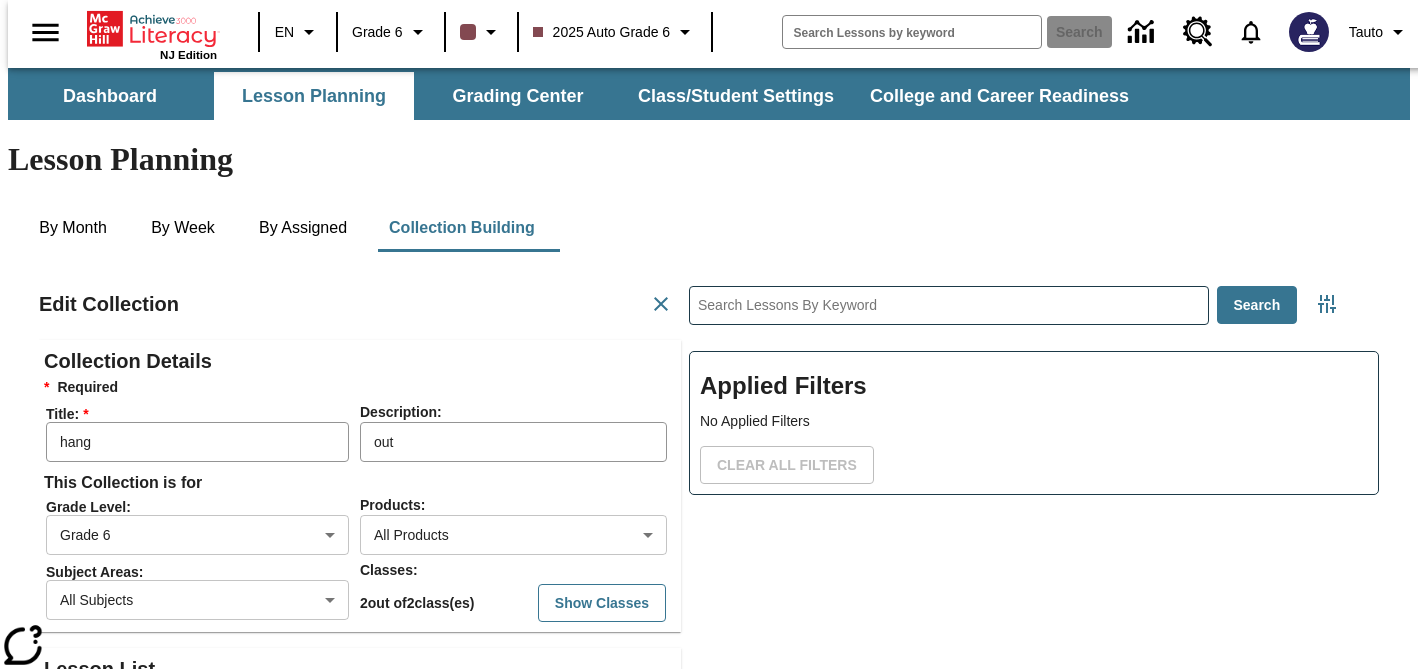 scroll, scrollTop: 1, scrollLeft: 1, axis: both 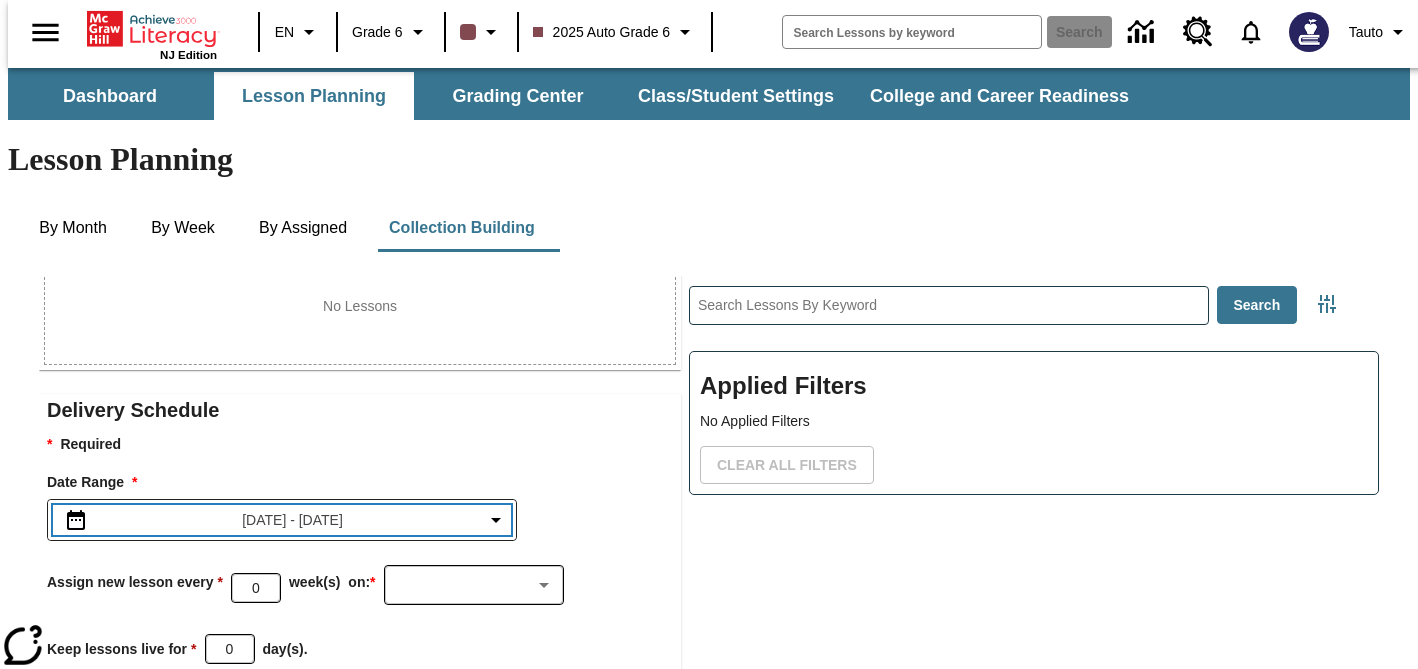 type 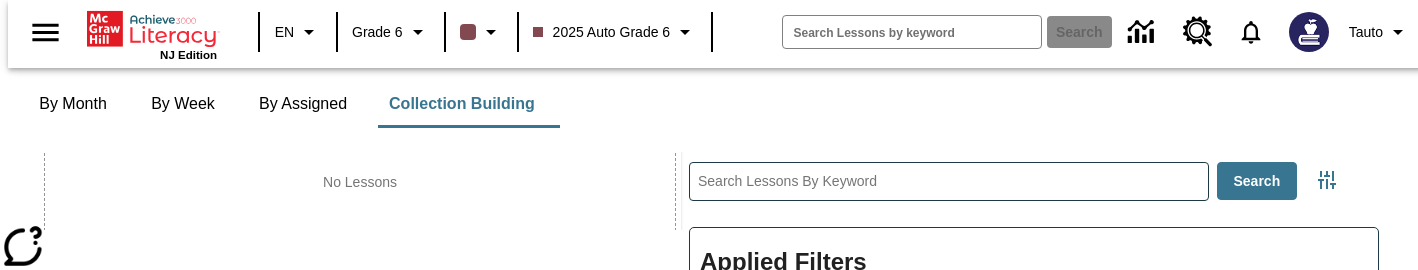 scroll, scrollTop: 0, scrollLeft: 0, axis: both 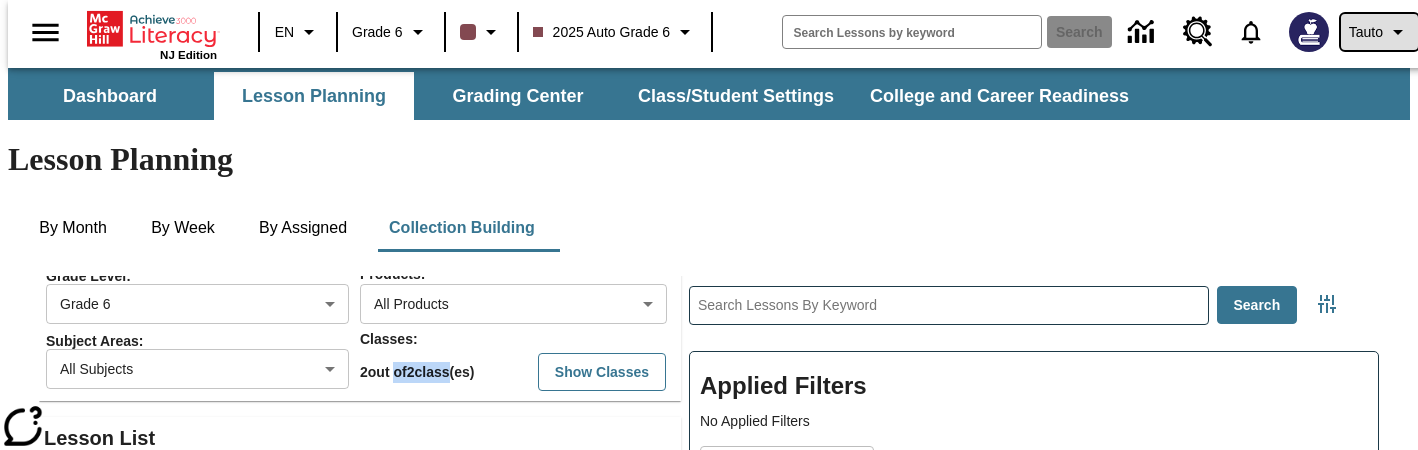 click on "Tauto" at bounding box center [1366, 32] 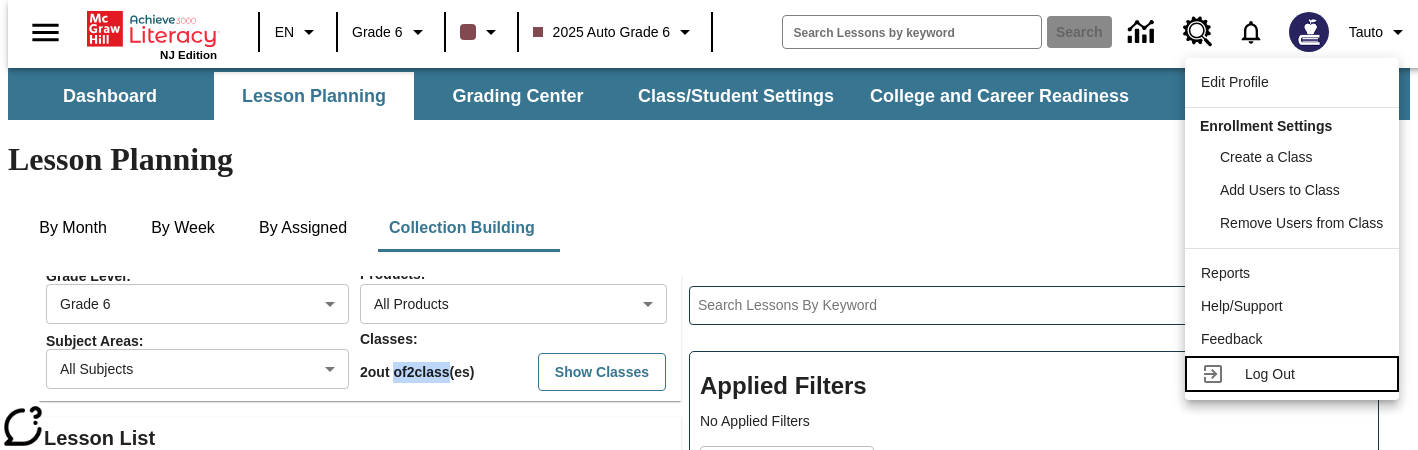 click at bounding box center (1219, 374) 